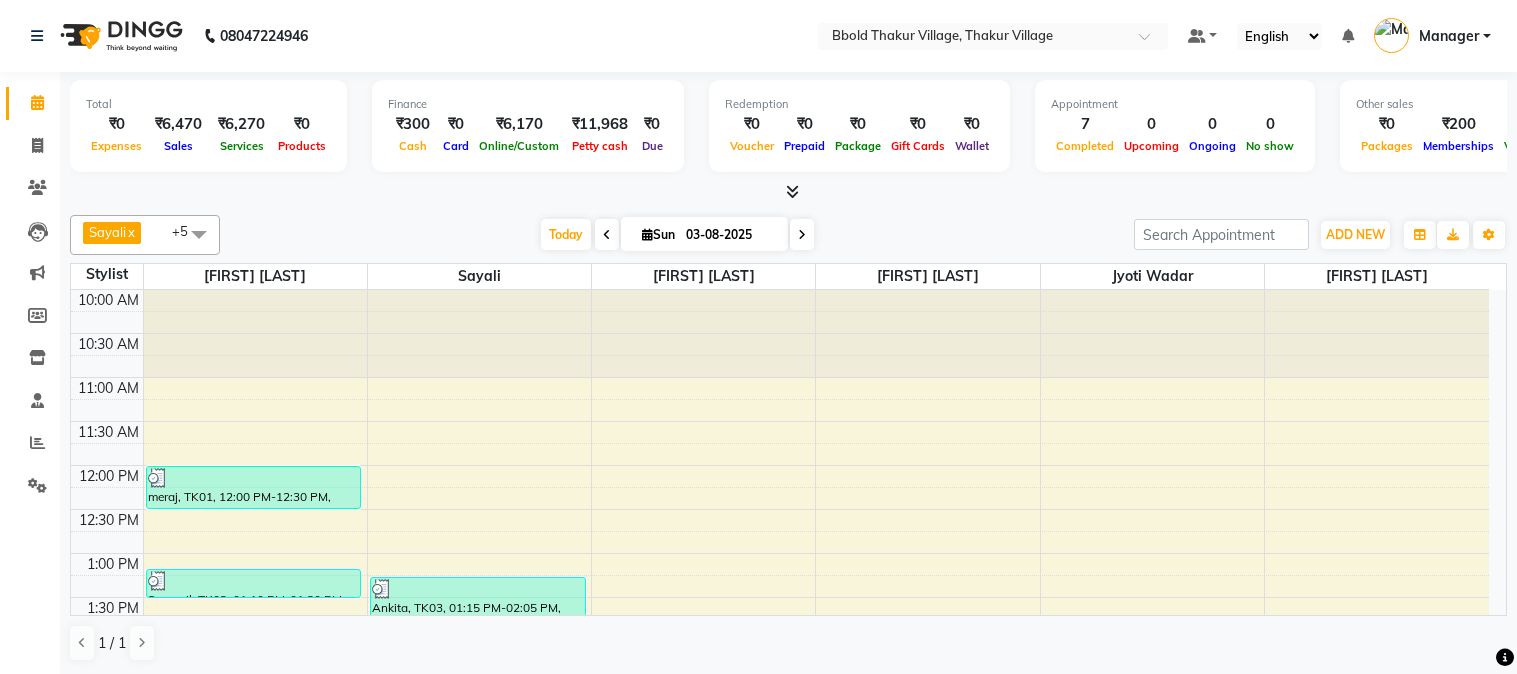 scroll, scrollTop: 0, scrollLeft: 0, axis: both 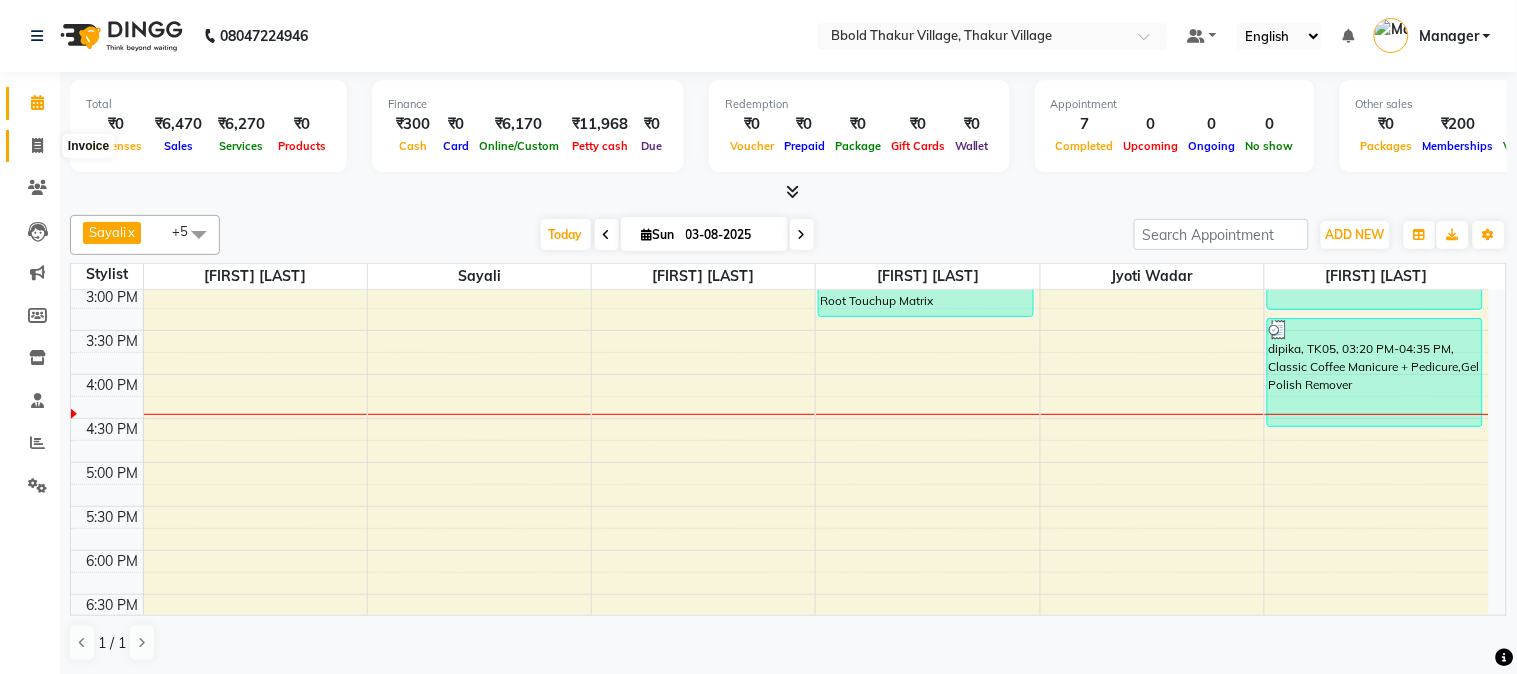 click 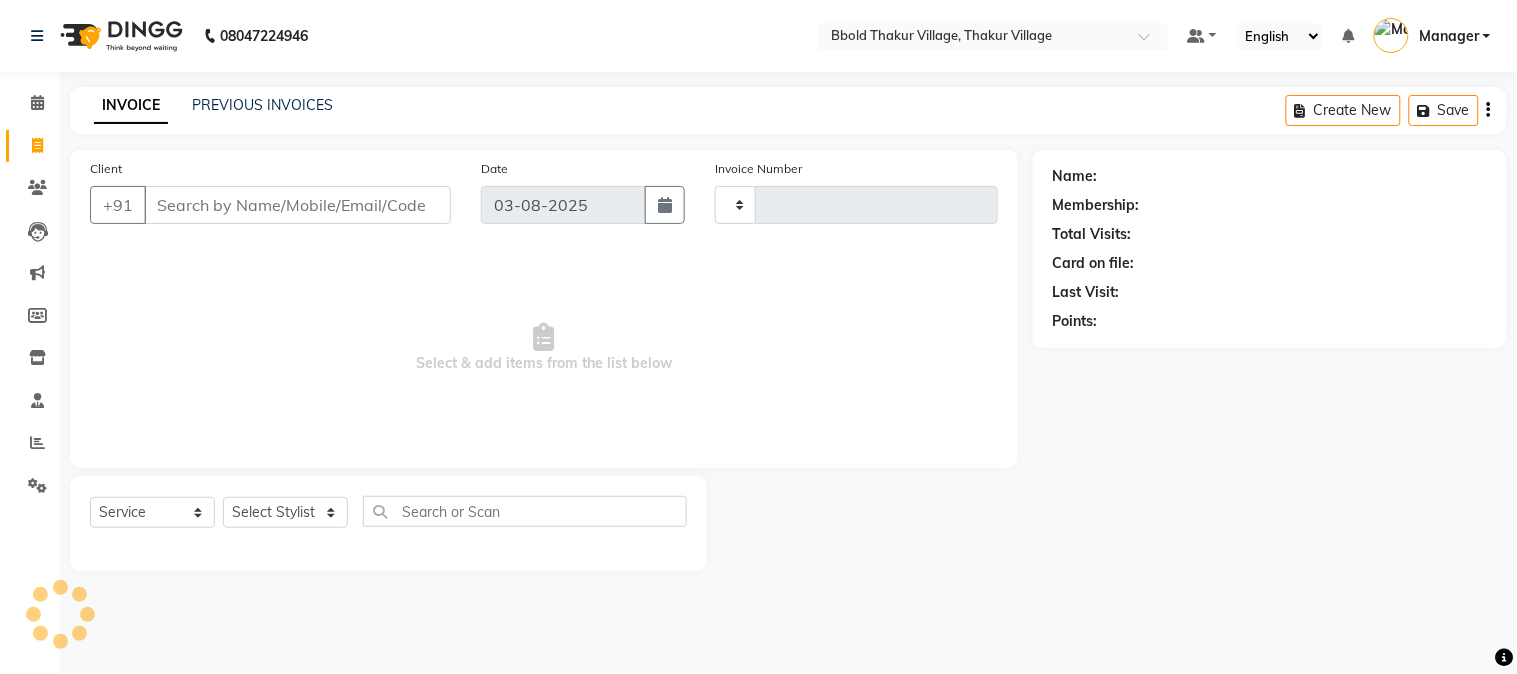 type on "1039" 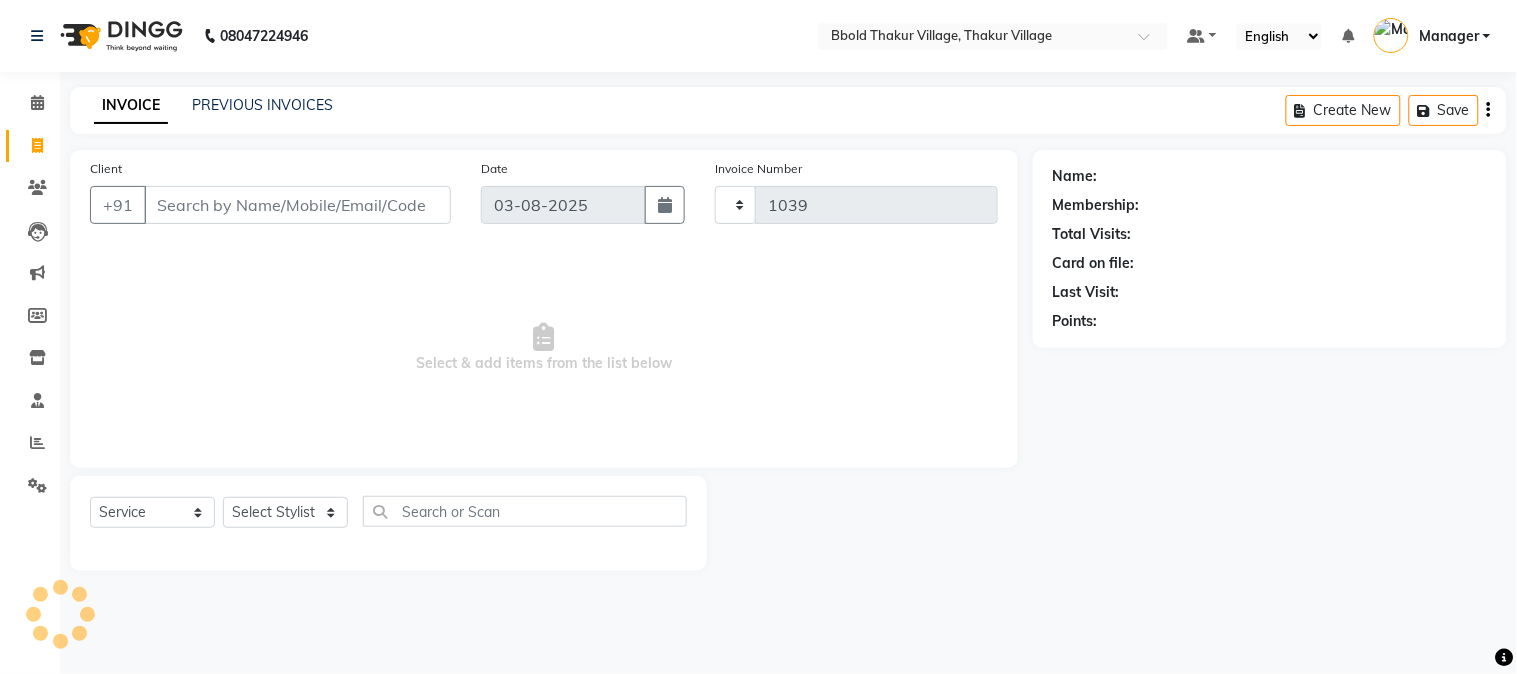 select on "7742" 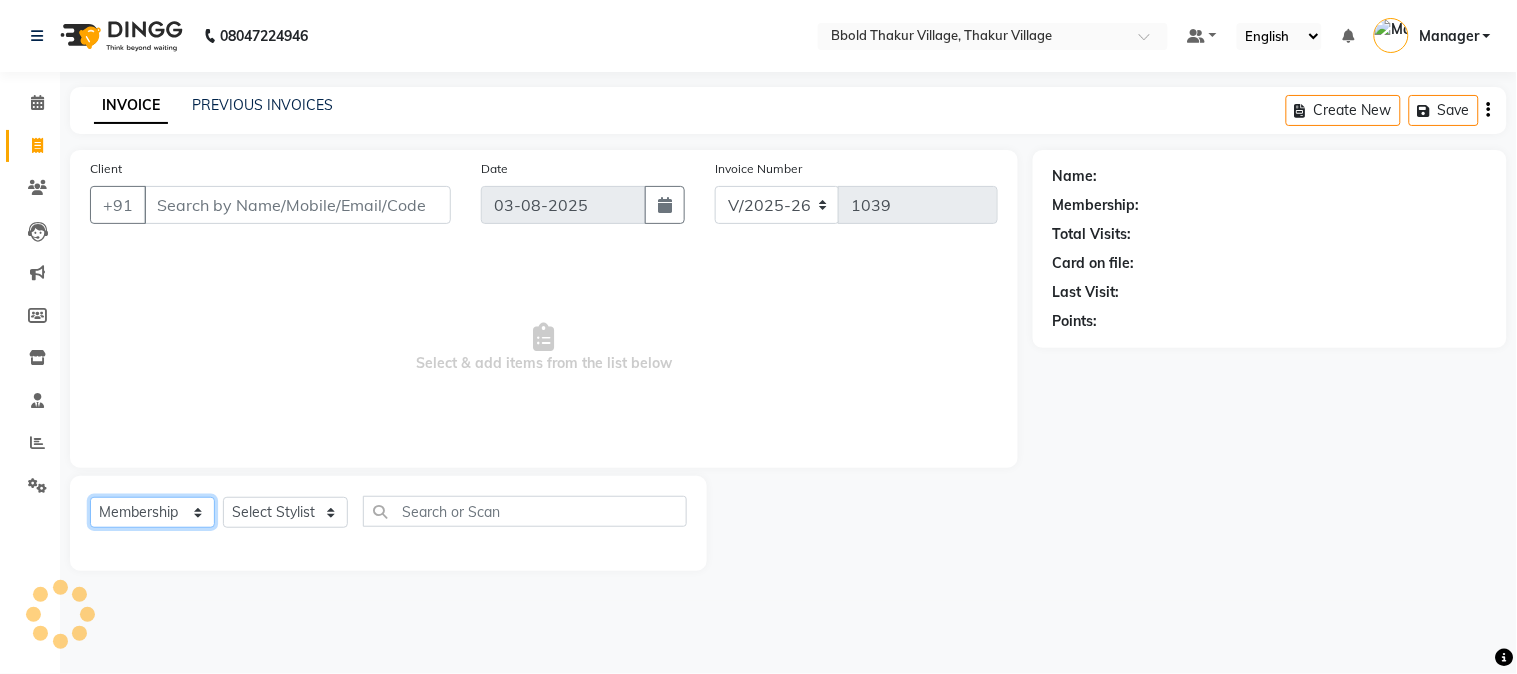 click on "Select  Service  Product  Membership  Package Voucher Prepaid Gift Card" 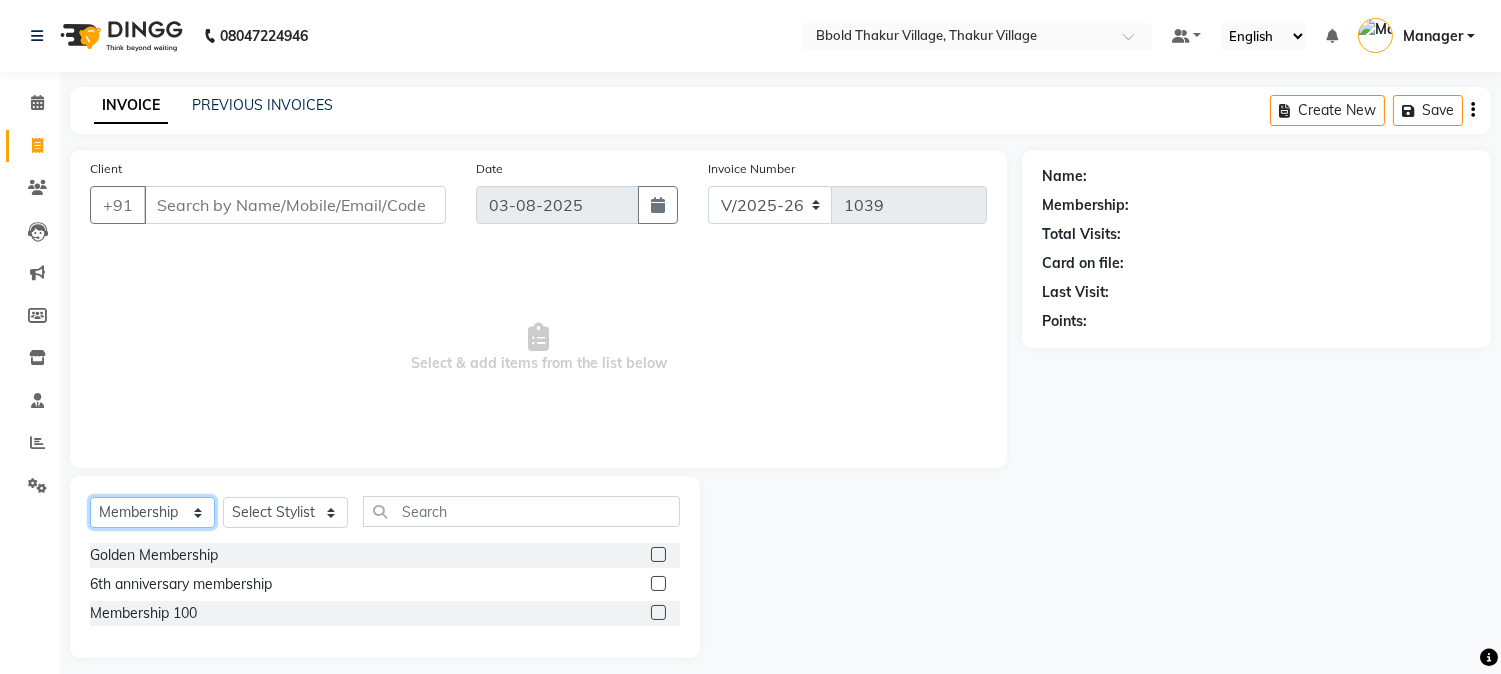 select on "service" 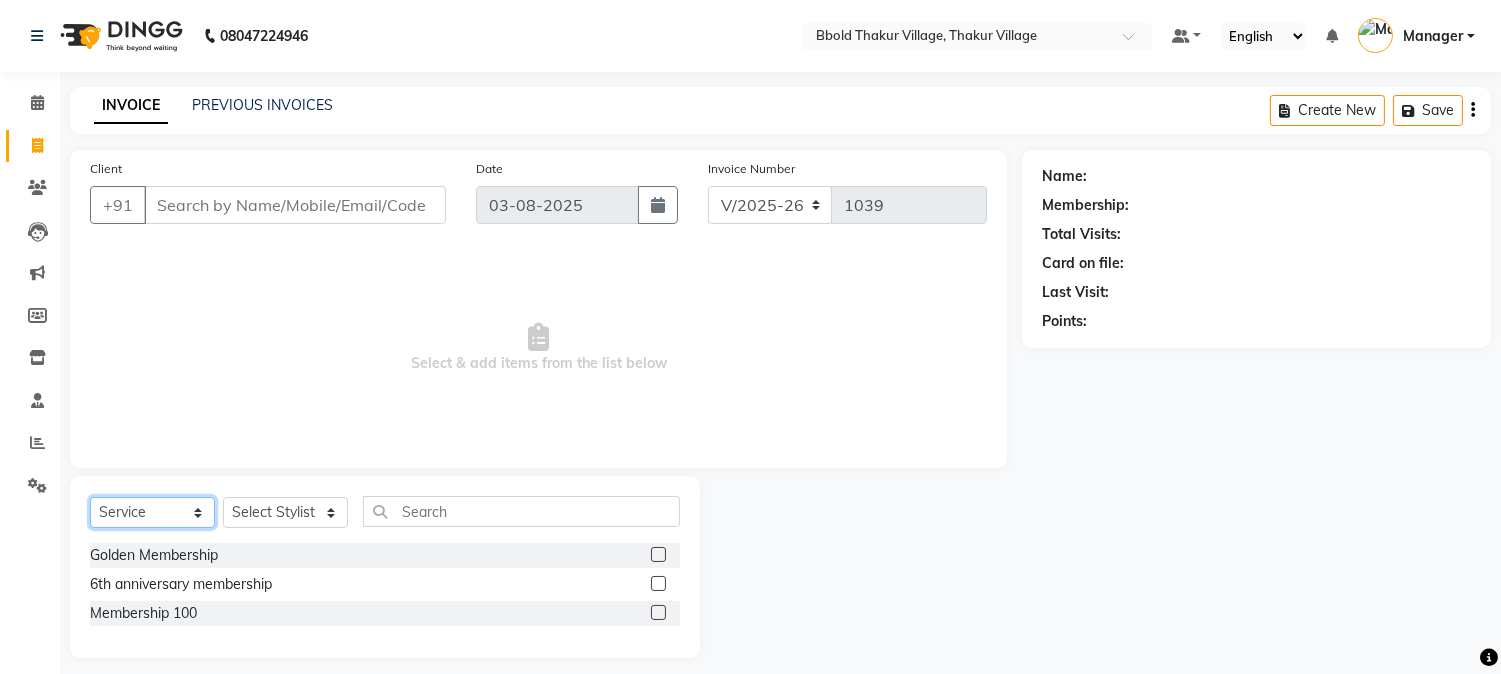 click on "Select  Service  Product  Membership  Package Voucher Prepaid Gift Card" 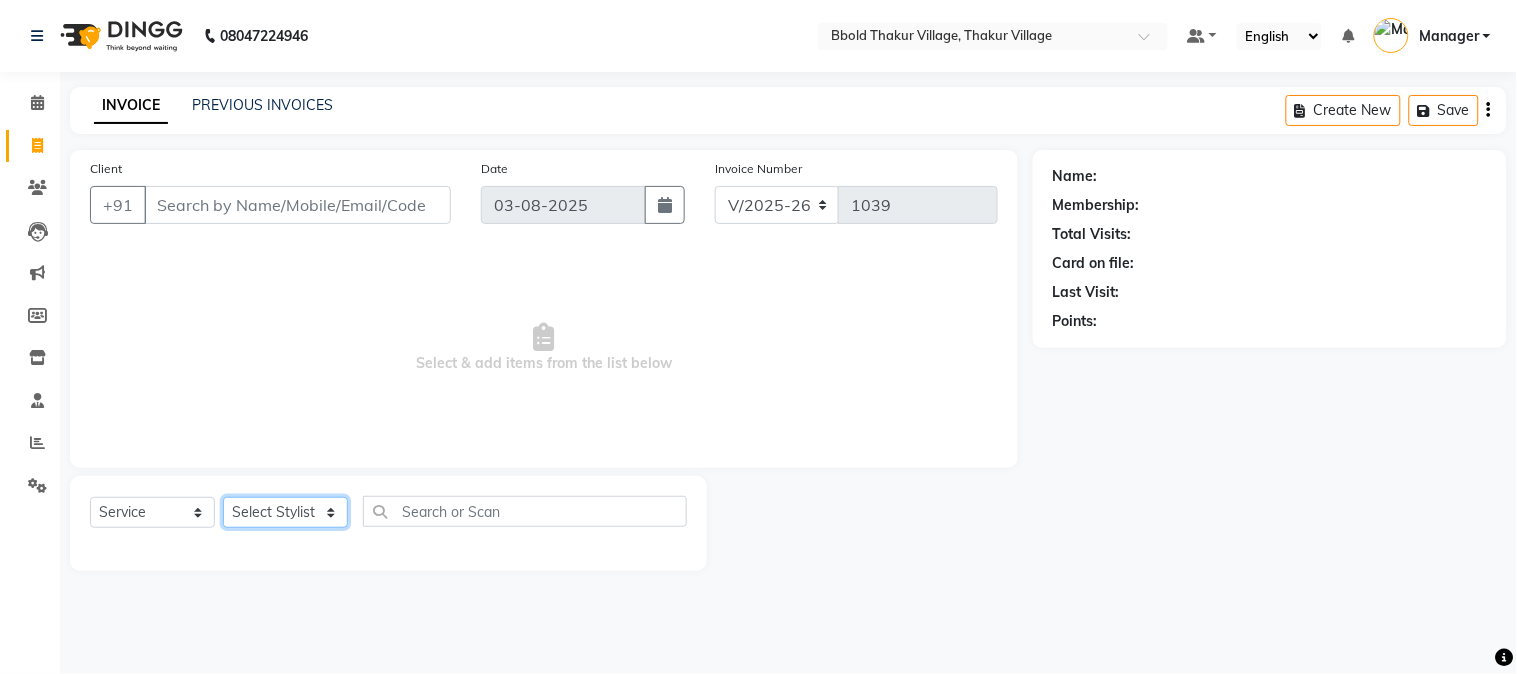 click on "Select Stylist [FIRST] [LAST] [FIRST] [LAST] Manager [FIRST] [LAST] [FIRST] [LAST]  [FIRST] [LAST] [FIRST]    [FIRST] [LAST]  [FIRST] [LAST]" 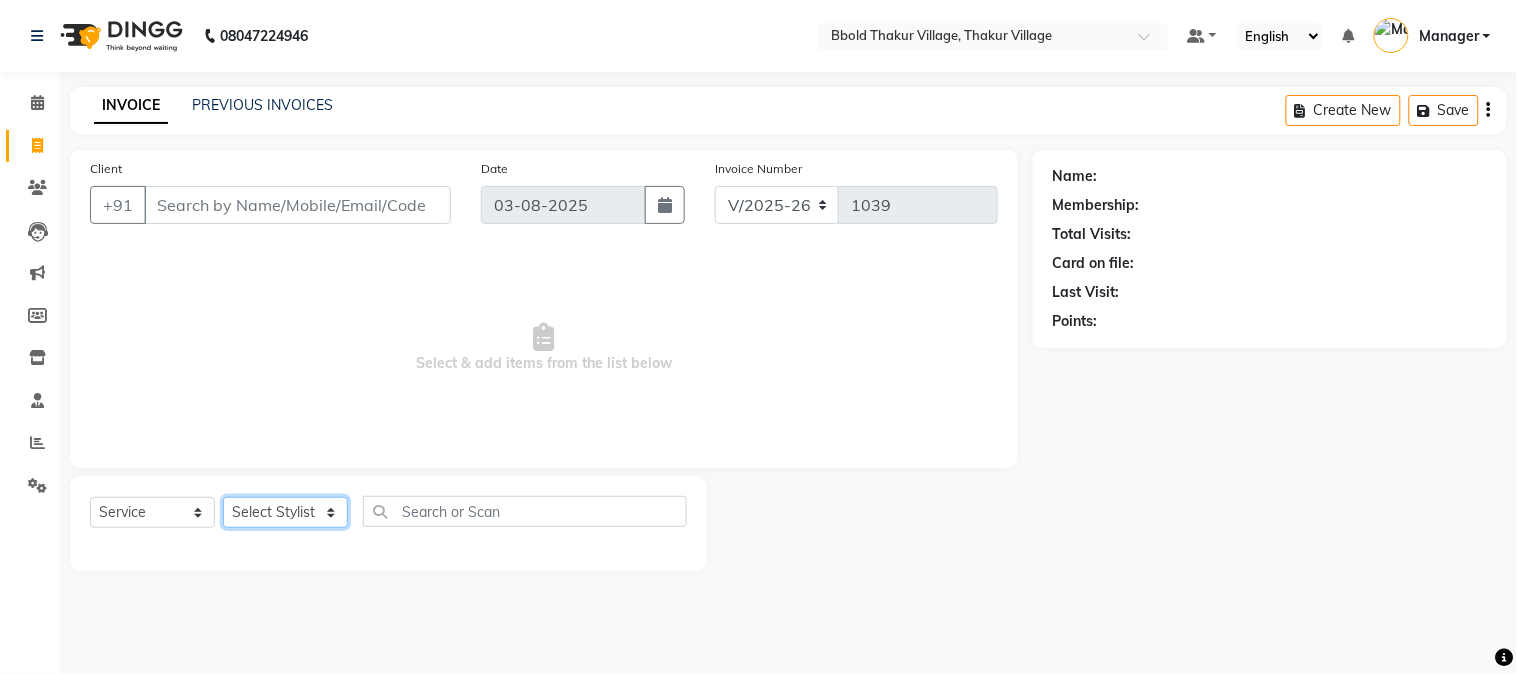 select on "85918" 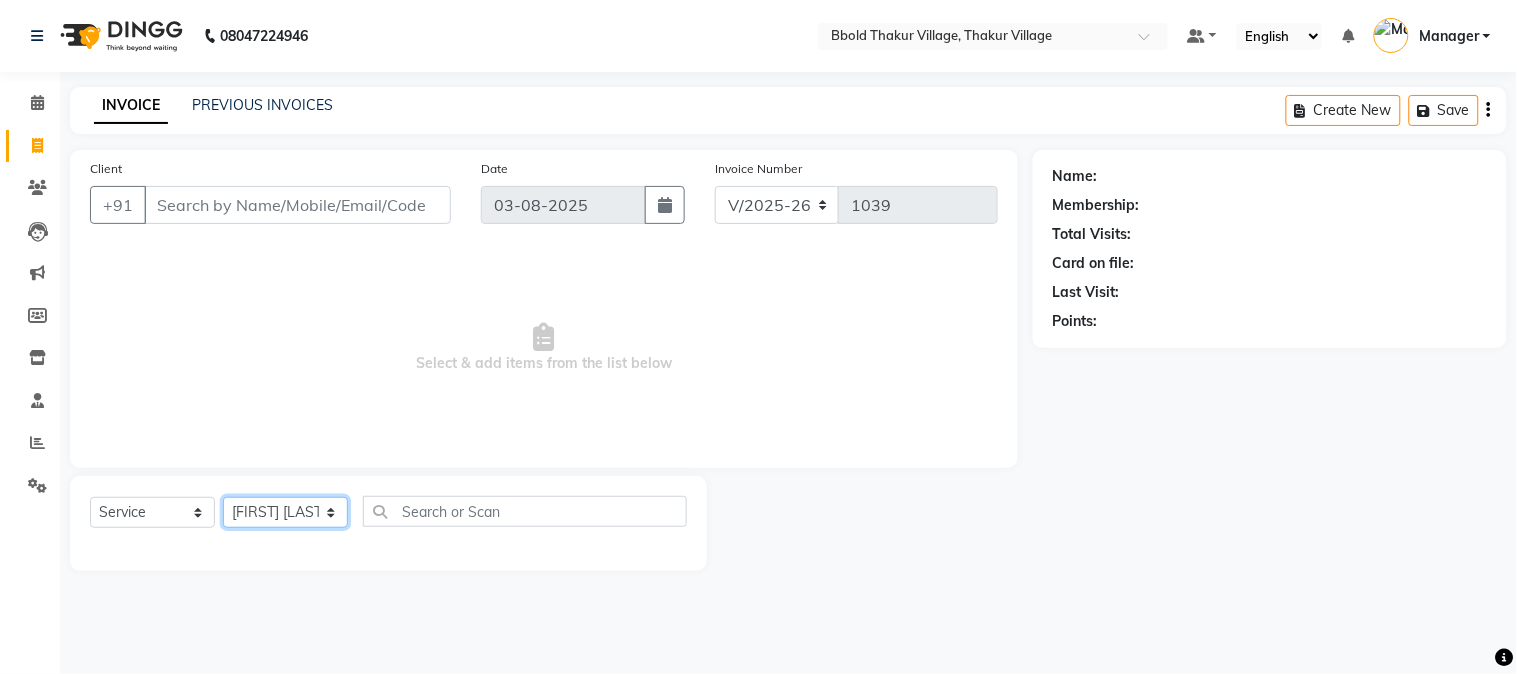 click on "Select Stylist [FIRST] [LAST] [FIRST] [LAST] Manager [FIRST] [LAST] [FIRST] [LAST]  [FIRST] [LAST] [FIRST]    [FIRST] [LAST]  [FIRST] [LAST]" 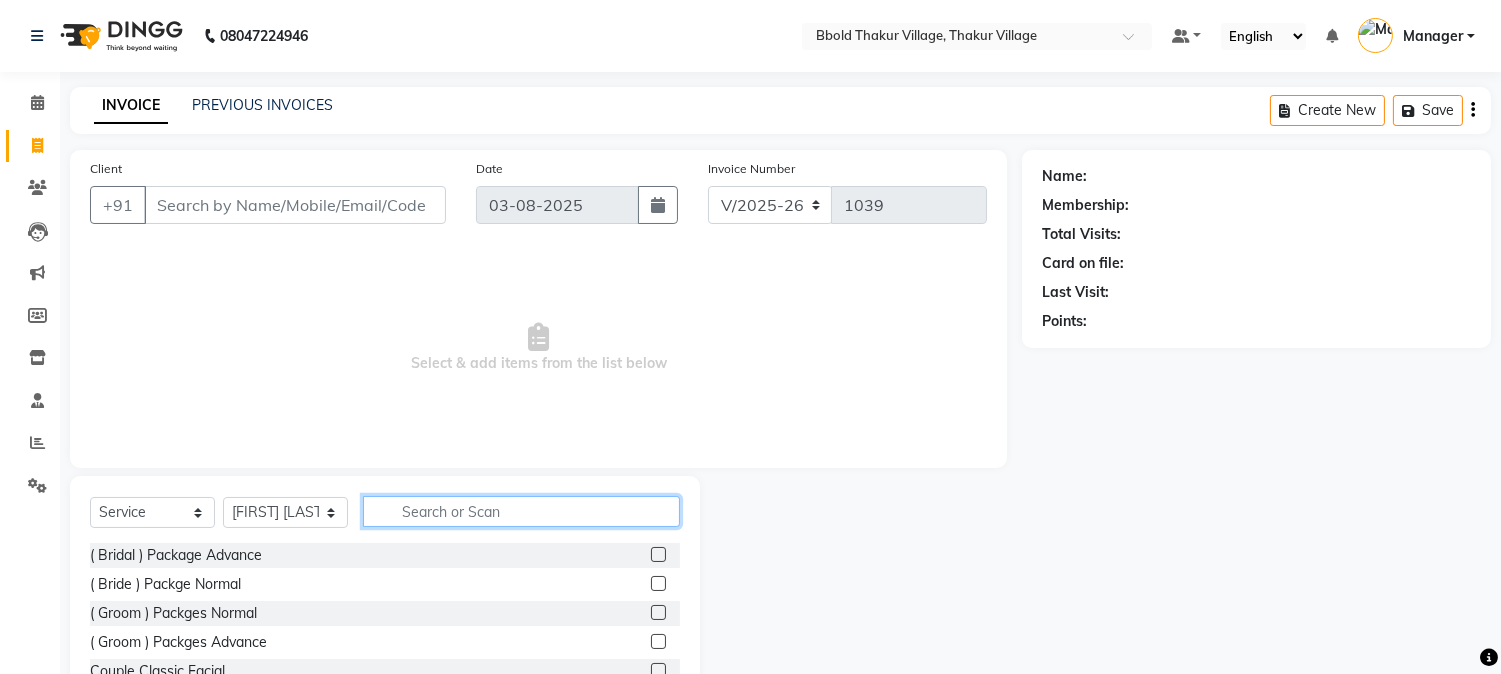 click 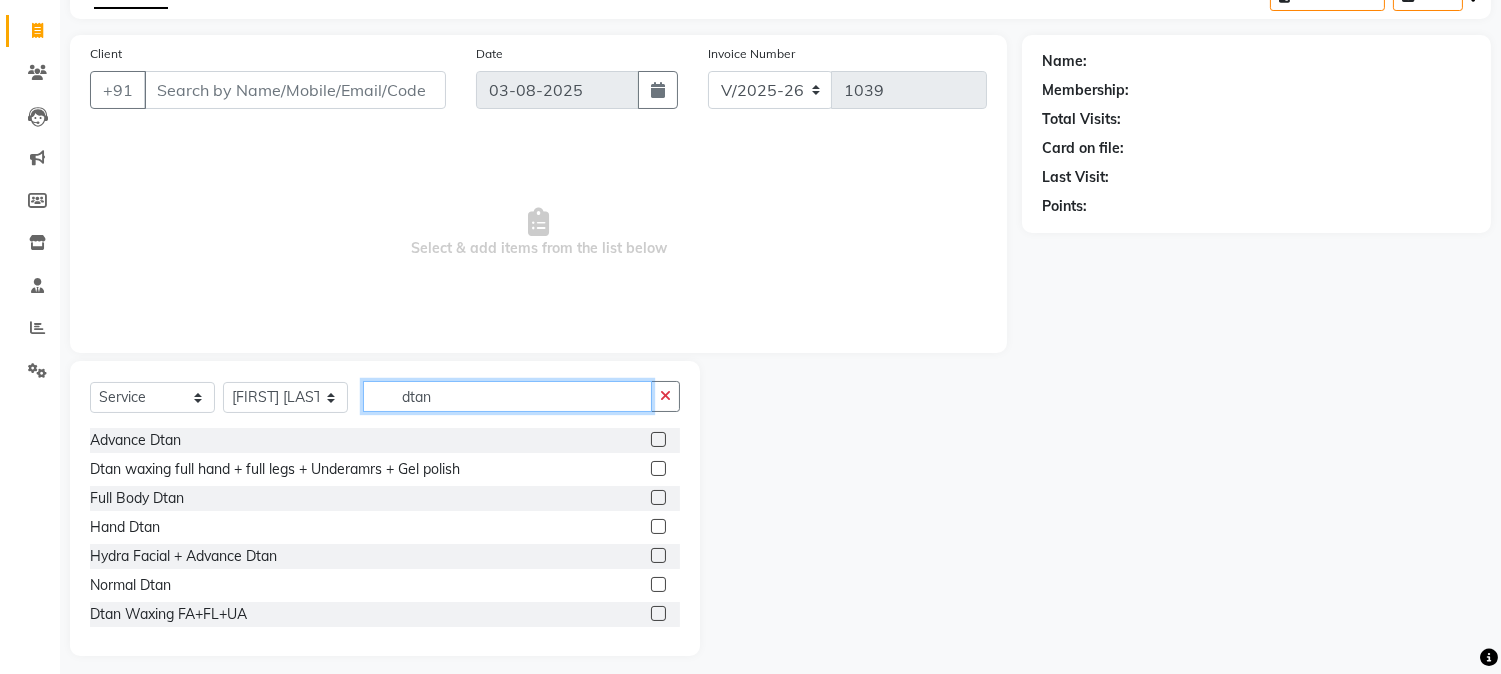scroll, scrollTop: 126, scrollLeft: 0, axis: vertical 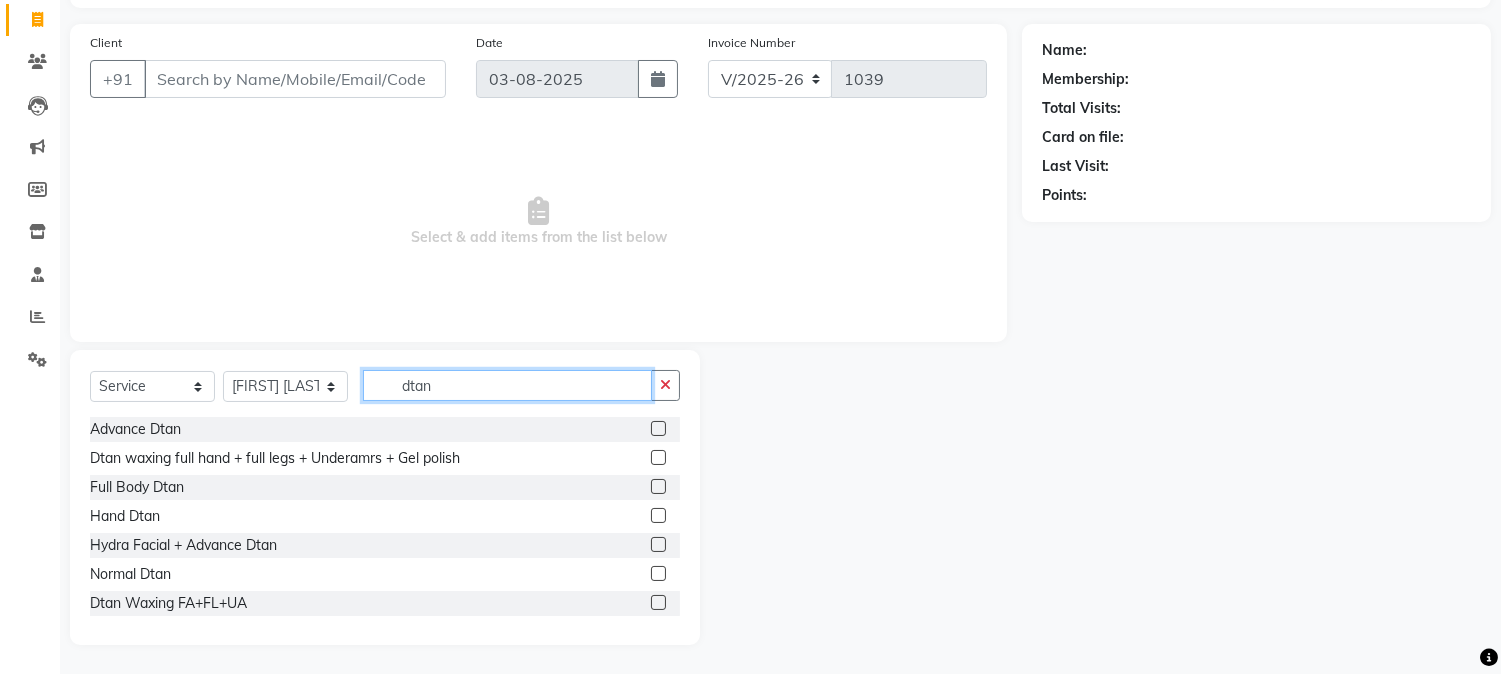 type on "dtan" 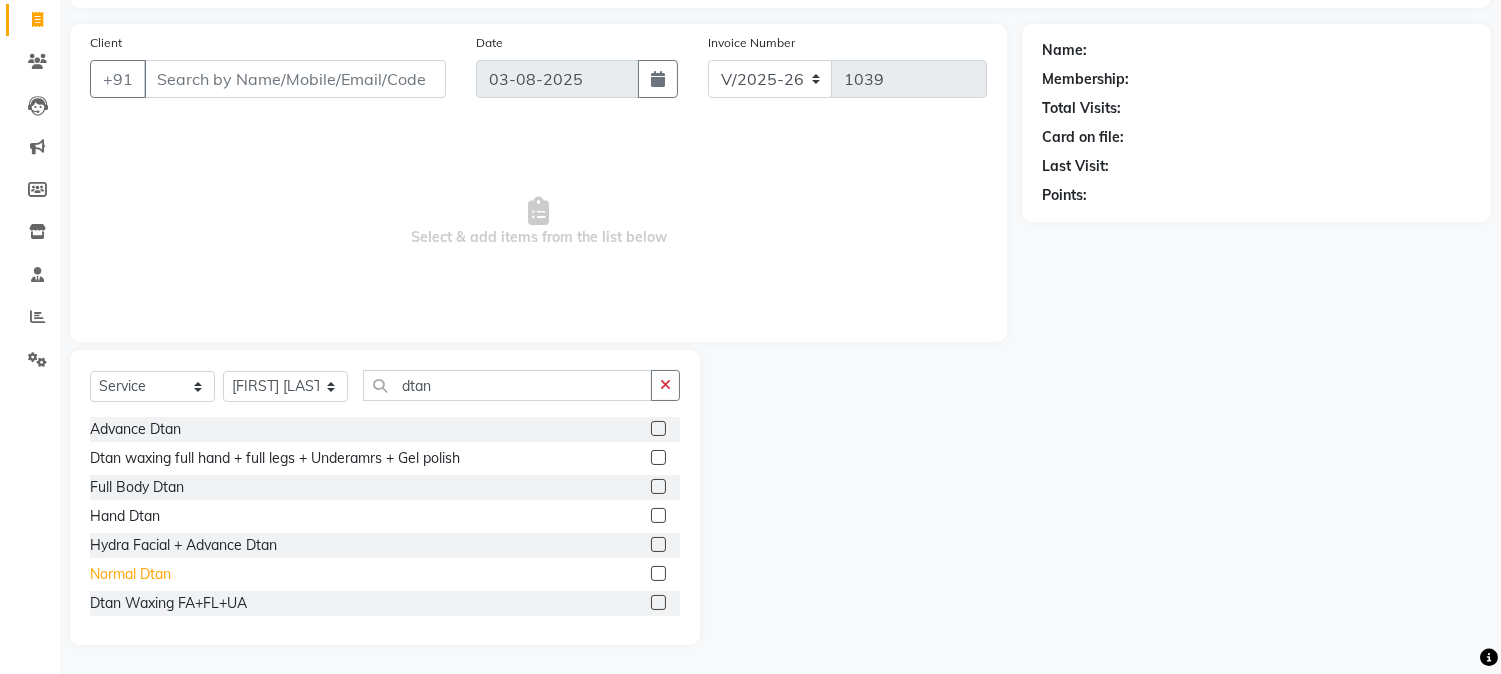 click on "Normal Dtan" 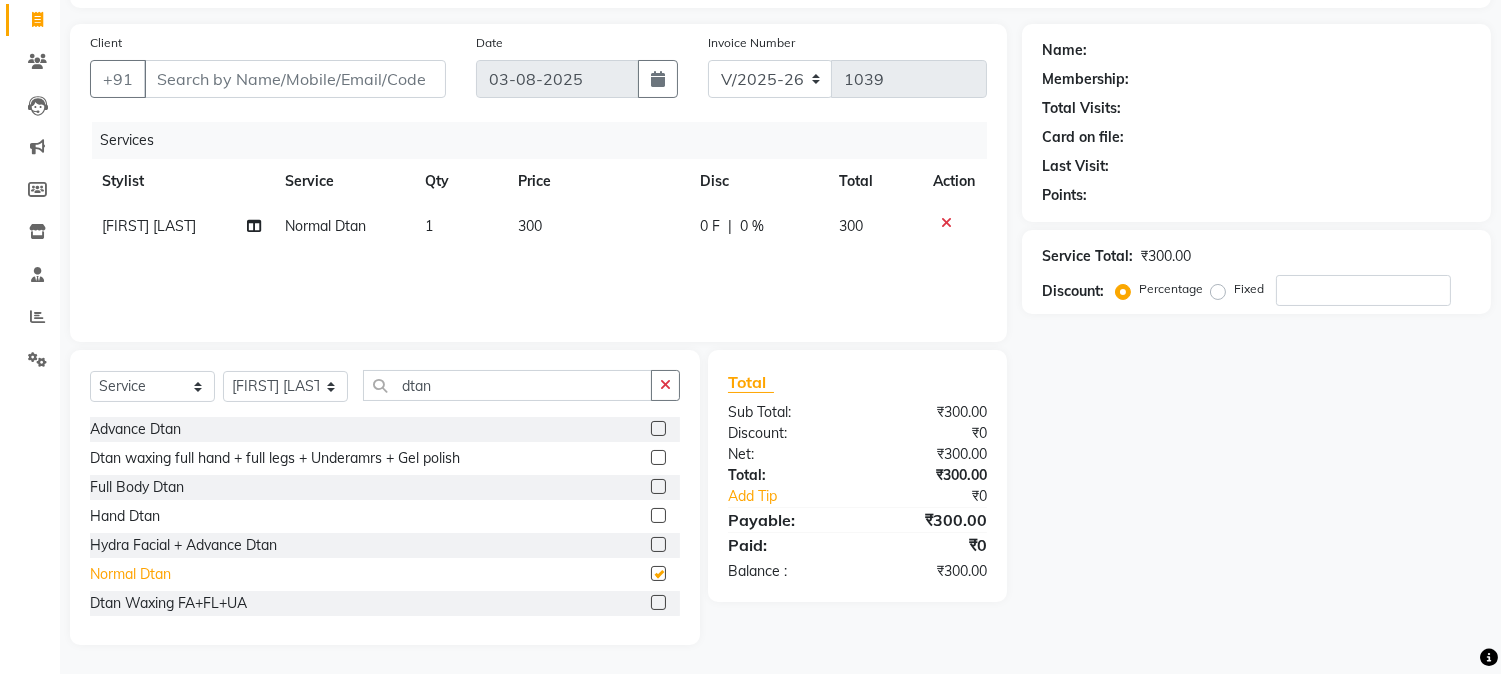 checkbox on "false" 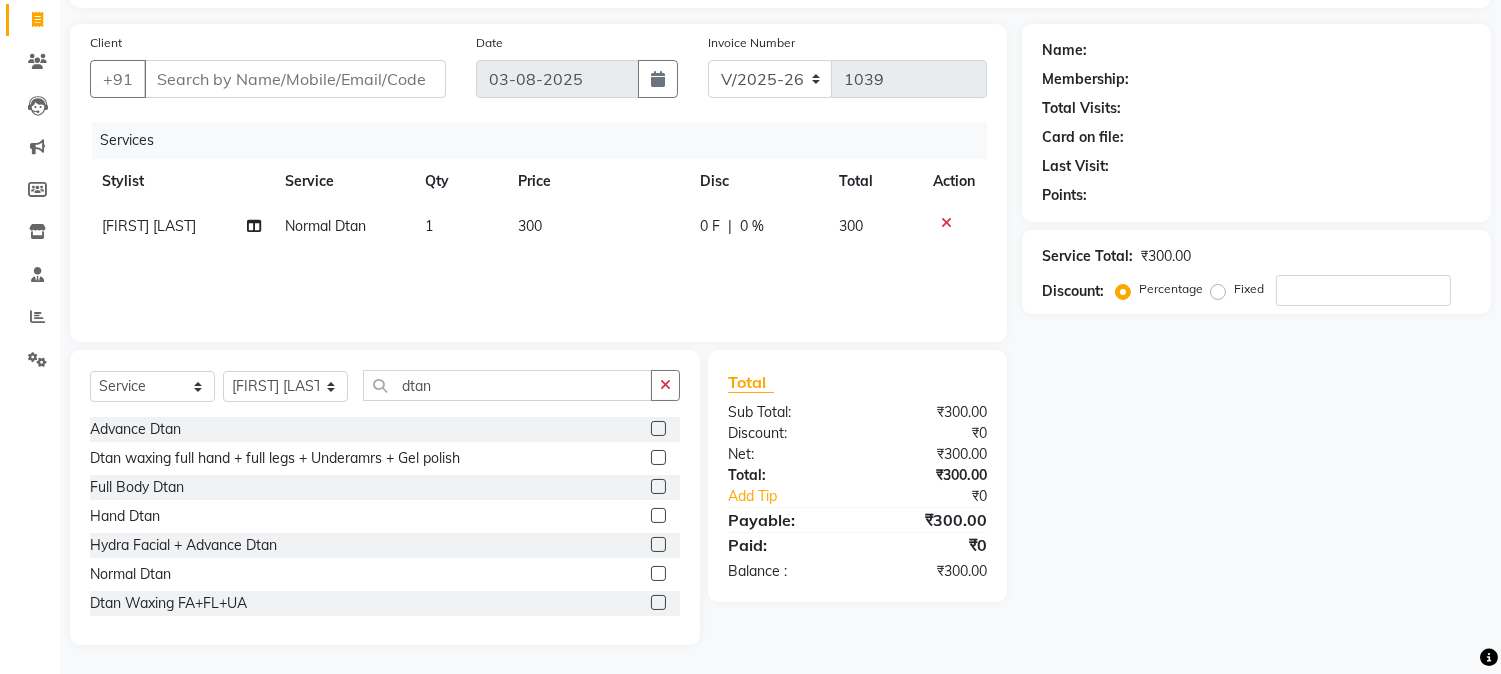 click on "300" 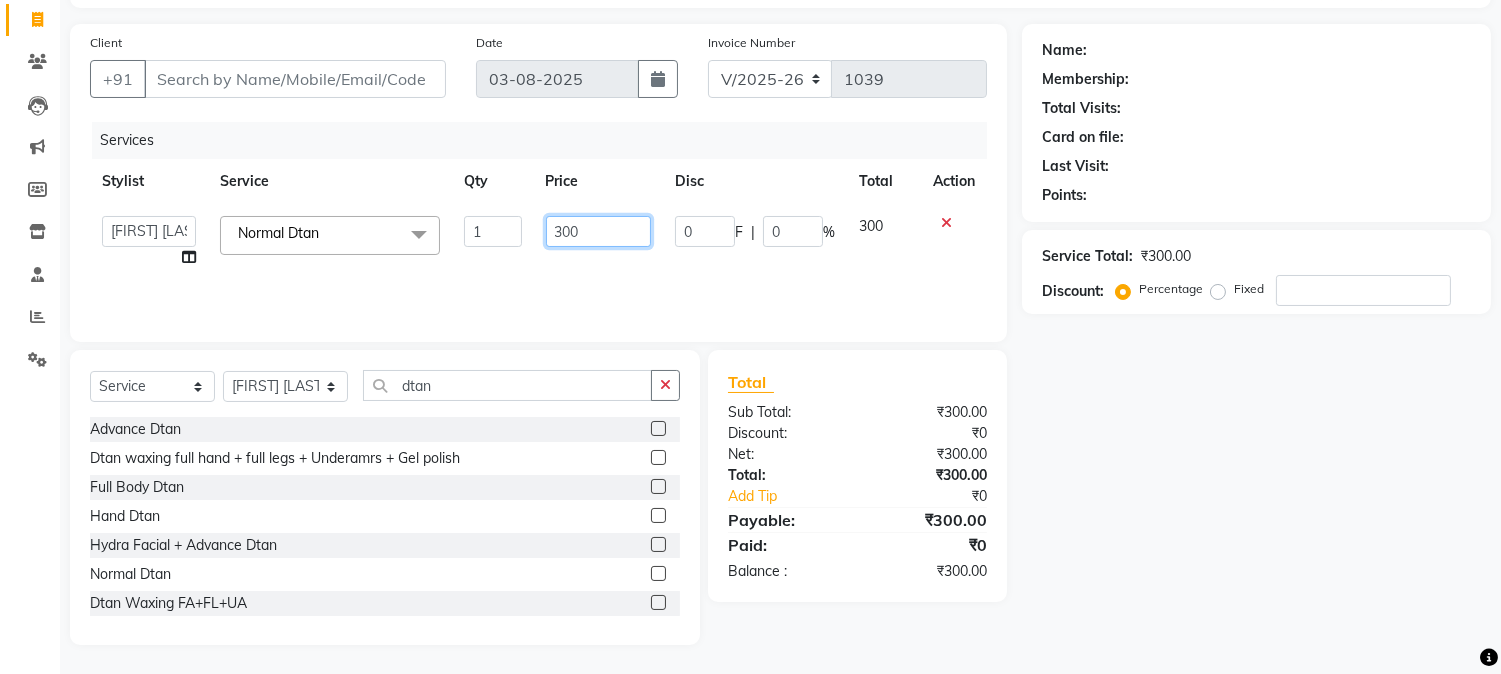 click on "300" 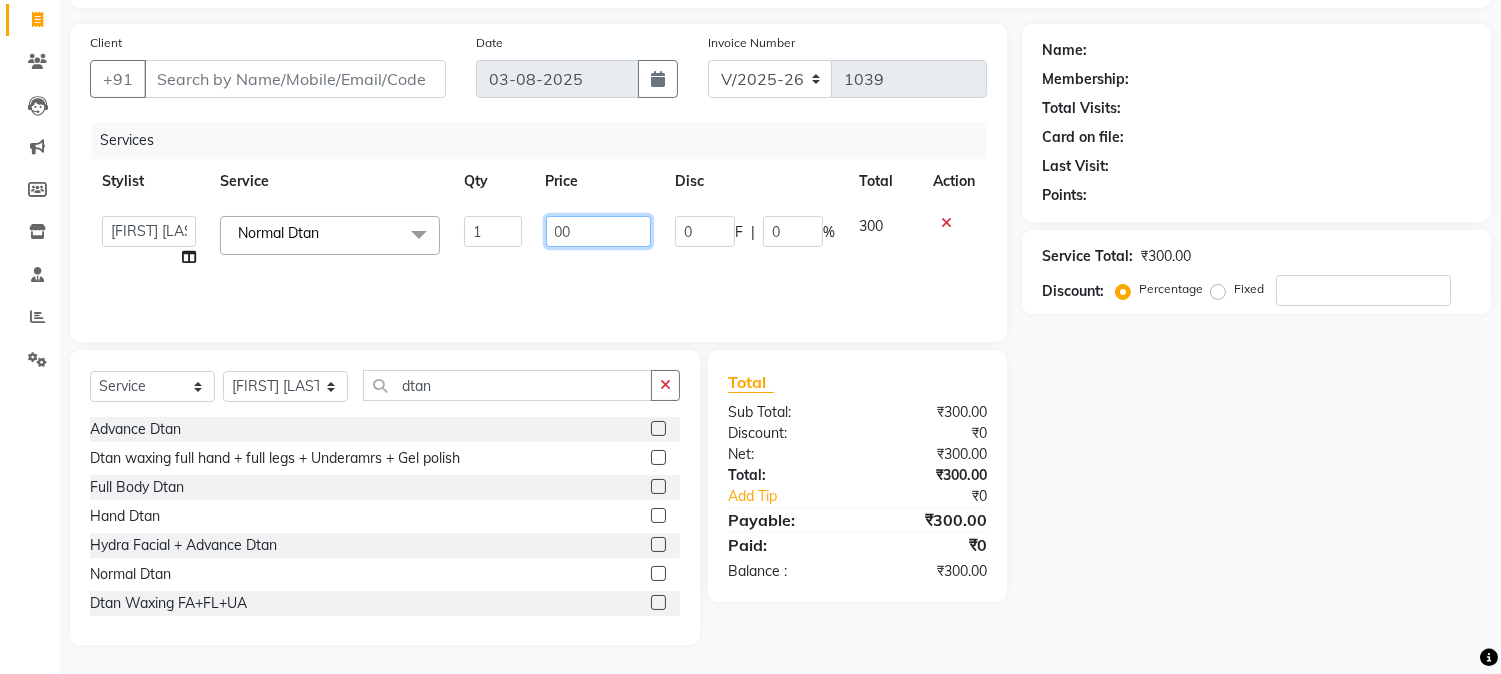 type on "100" 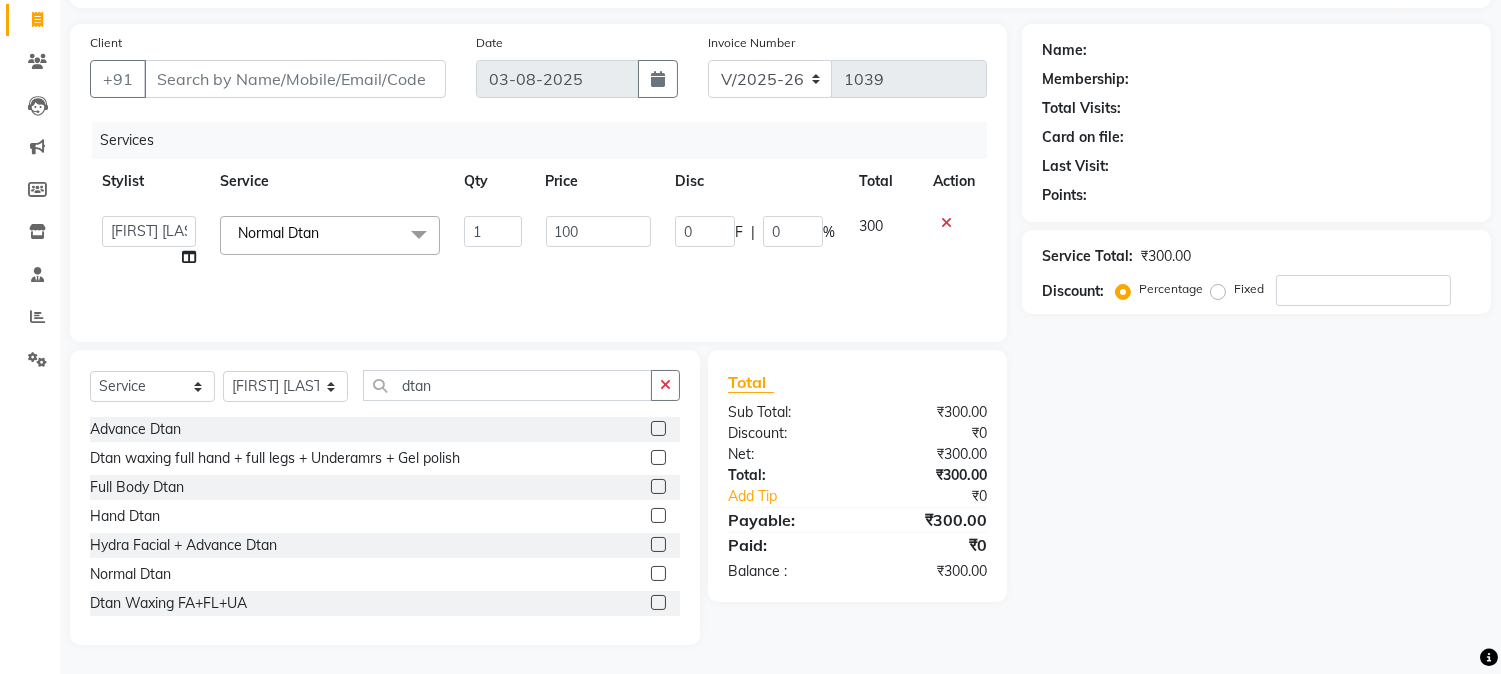 click on "Select  Service  Product  Membership  Package Voucher Prepaid Gift Card  Select Stylist [FIRST] [LAST] [FIRST] [LAST] Manager [FIRST] [LAST] [FIRST] [LAST]  [FIRST] [LAST] [FIRST]    [FIRST] [LAST]  [FIRST] [LAST] dtan" 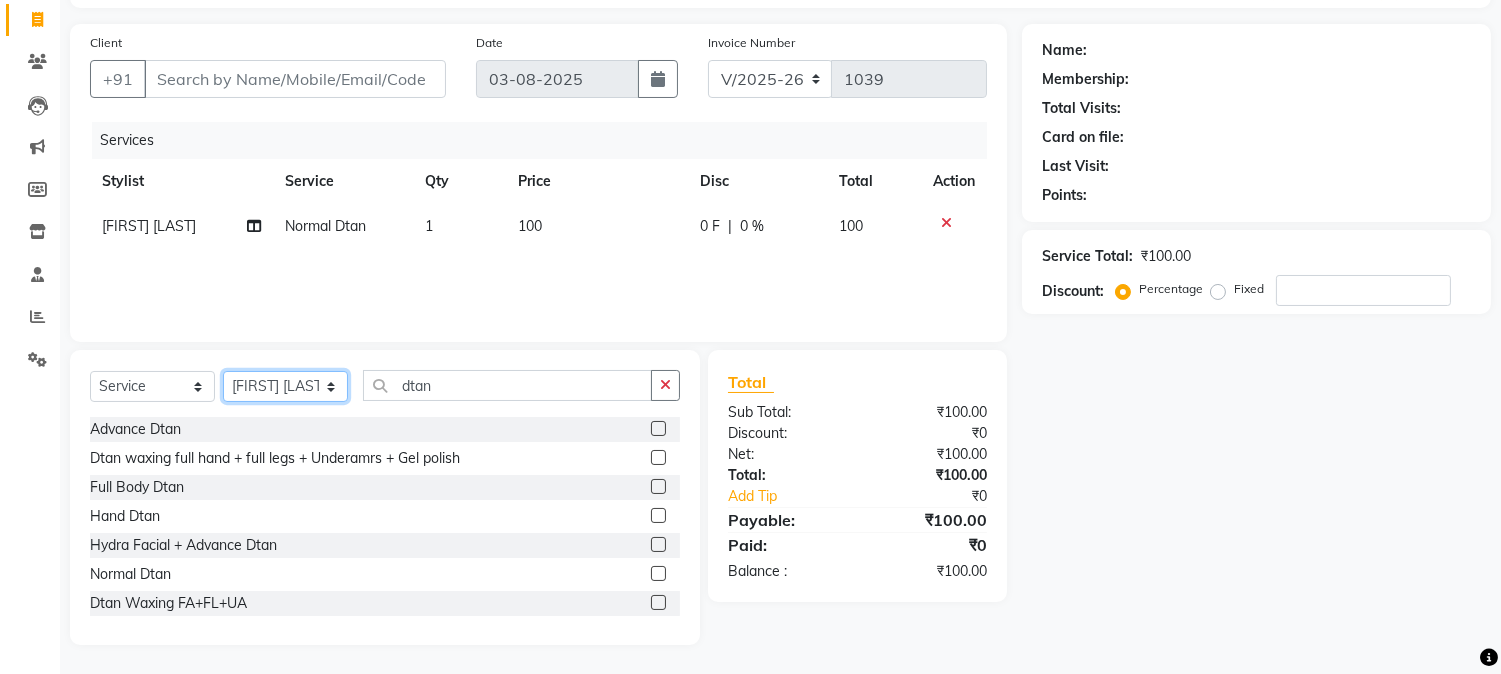 click on "Select Stylist [FIRST] [LAST] [FIRST] [LAST] Manager [FIRST] [LAST] [FIRST] [LAST]  [FIRST] [LAST] [FIRST]    [FIRST] [LAST]  [FIRST] [LAST]" 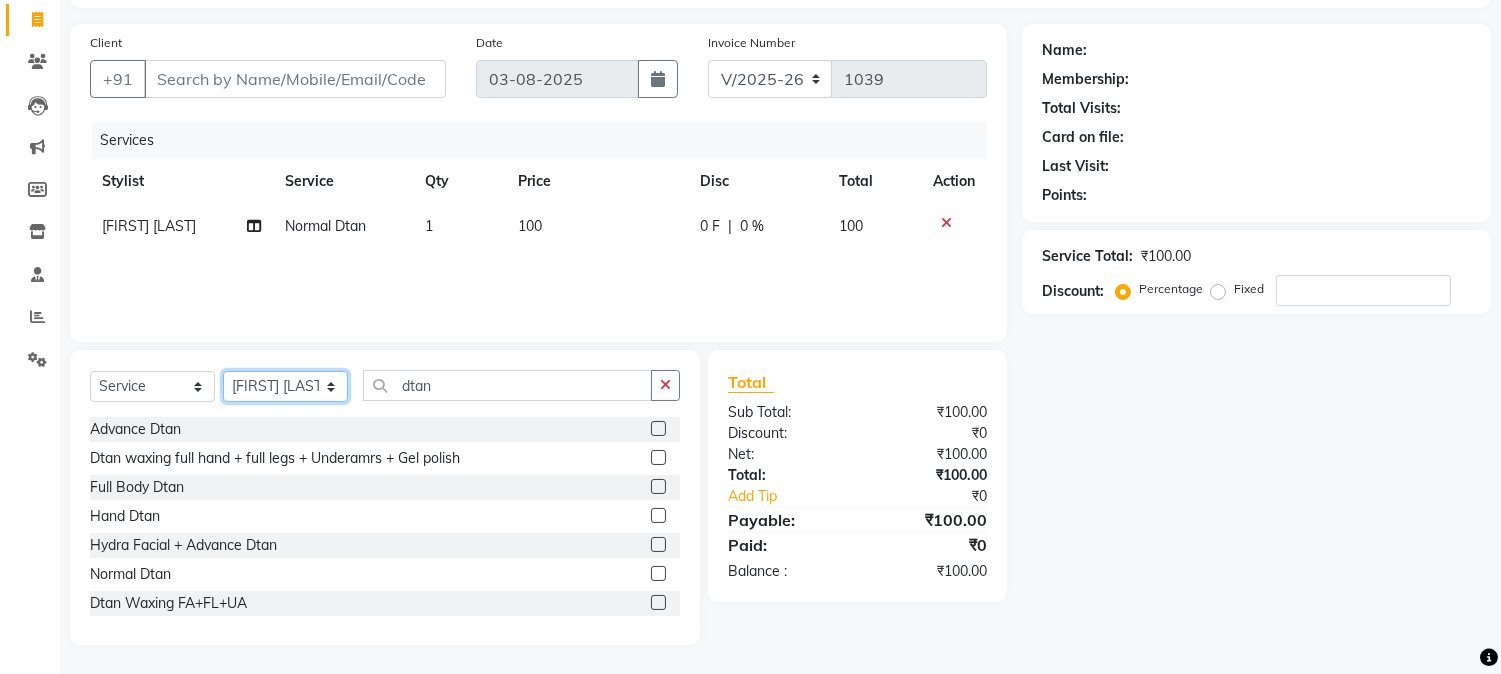select on "68996" 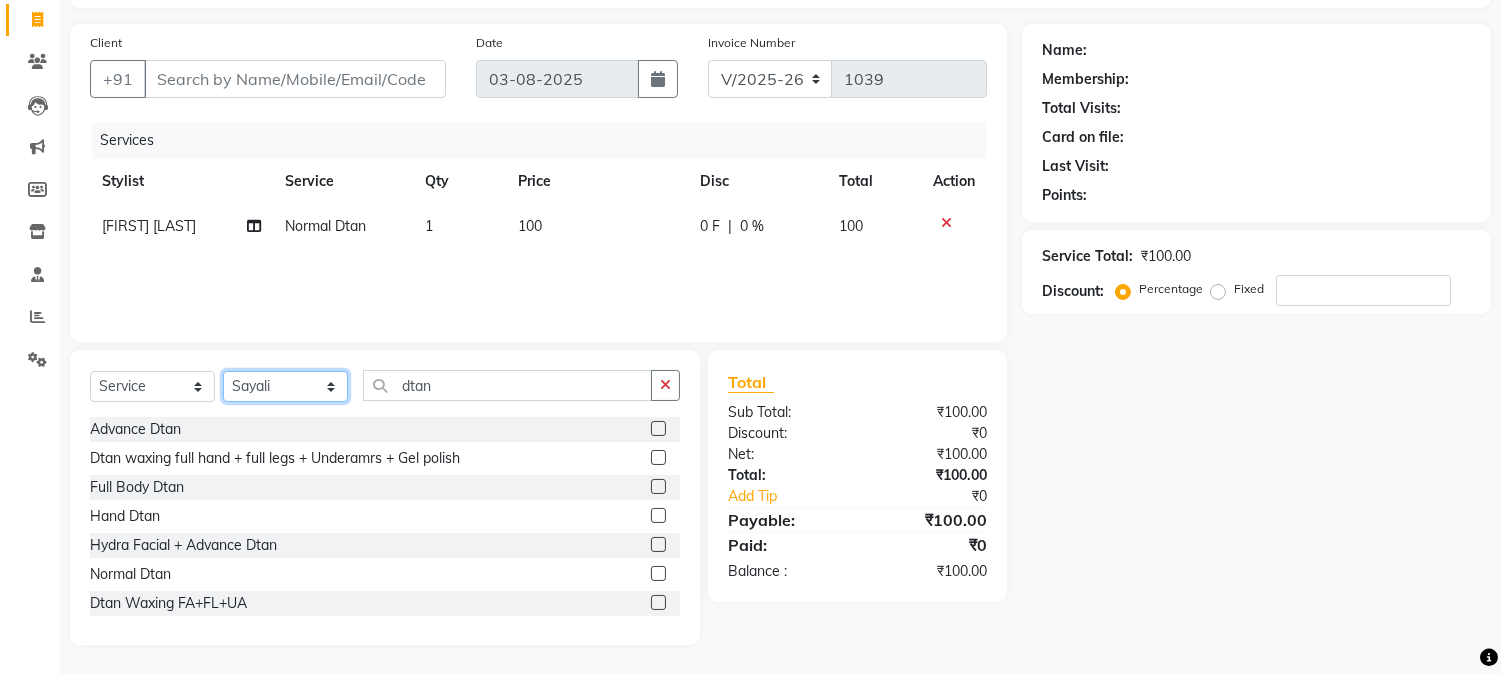 click on "Select Stylist [FIRST] [LAST] [FIRST] [LAST] Manager [FIRST] [LAST] [FIRST] [LAST]  [FIRST] [LAST] [FIRST]    [FIRST] [LAST]  [FIRST] [LAST]" 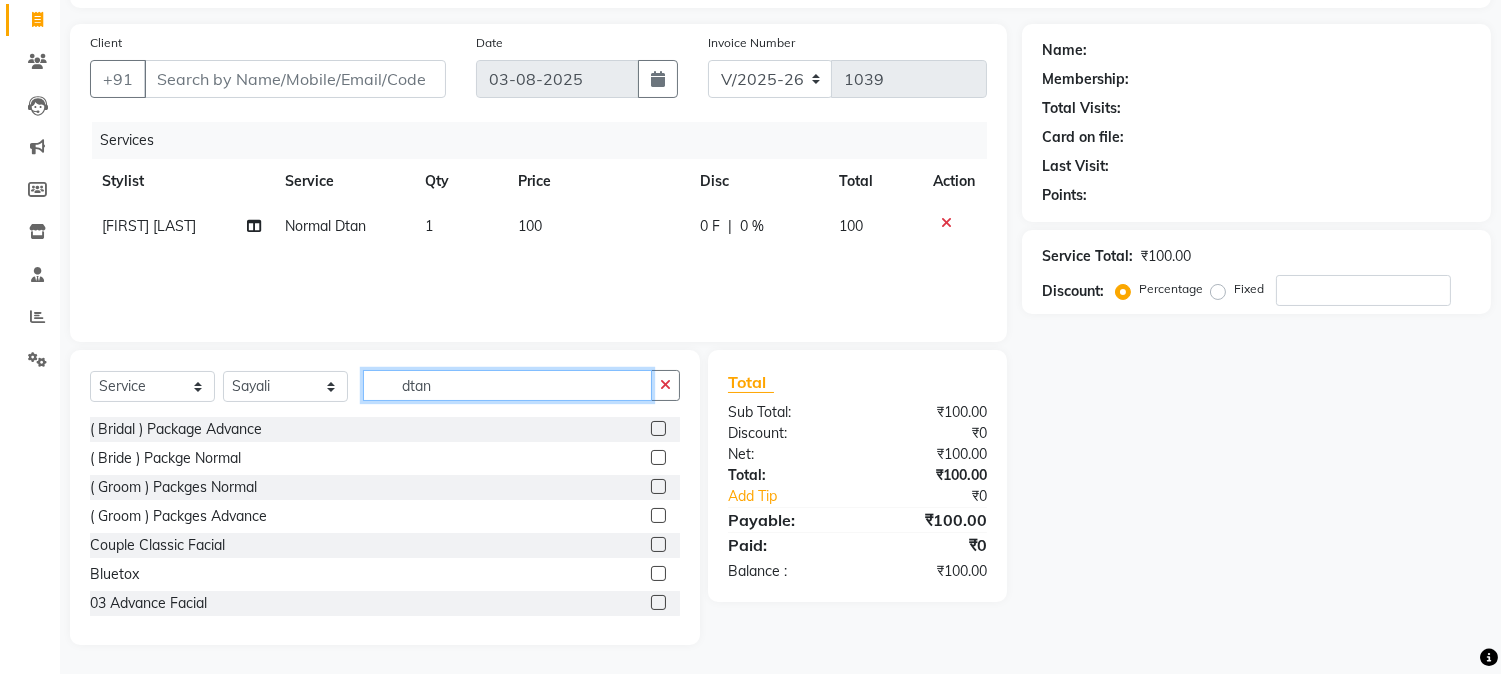 click on "dtan" 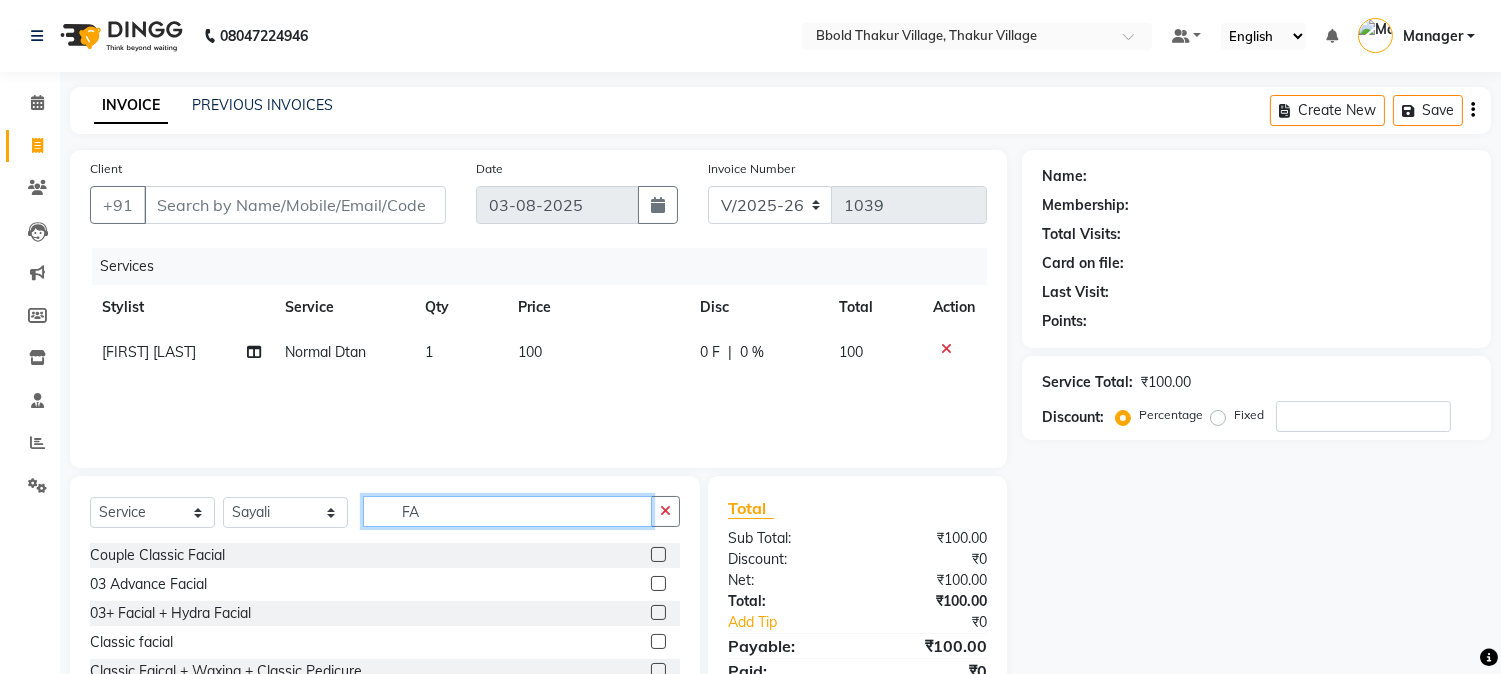 scroll, scrollTop: 126, scrollLeft: 0, axis: vertical 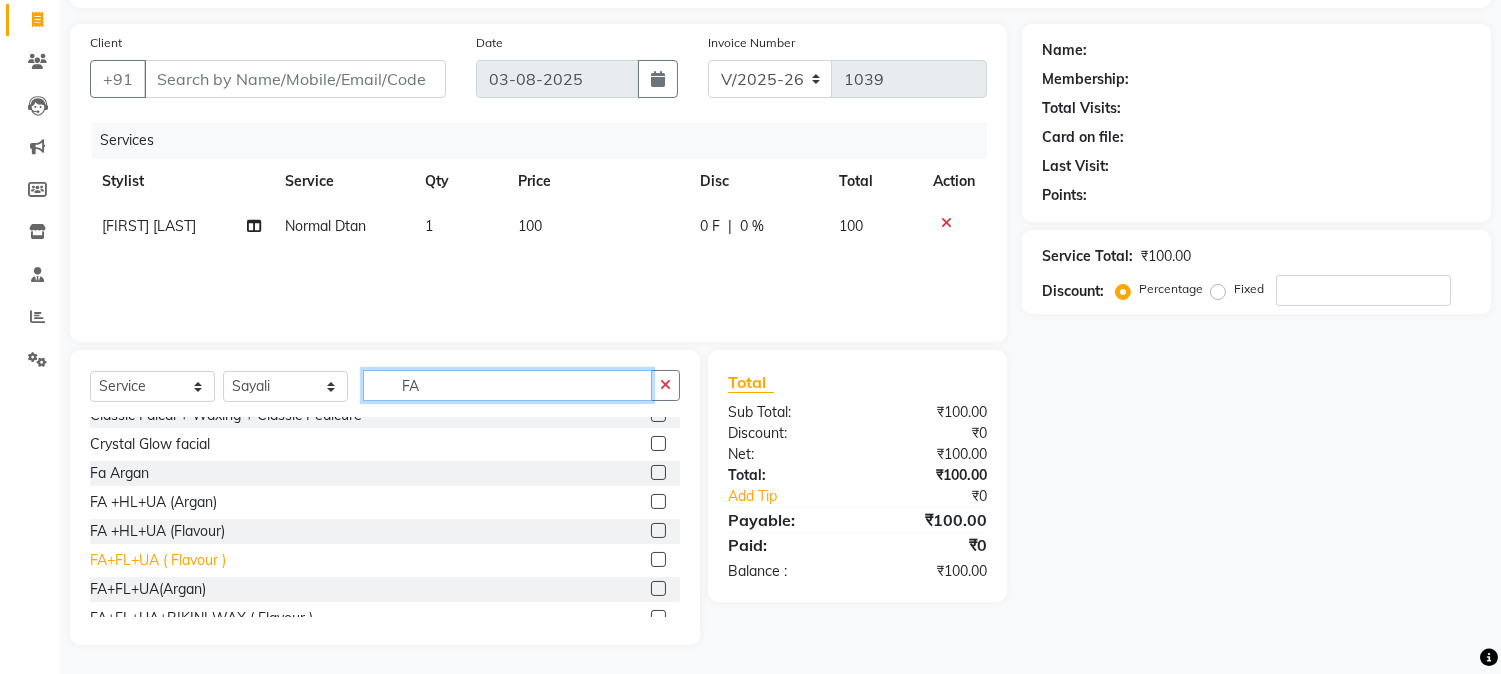 type on "FA" 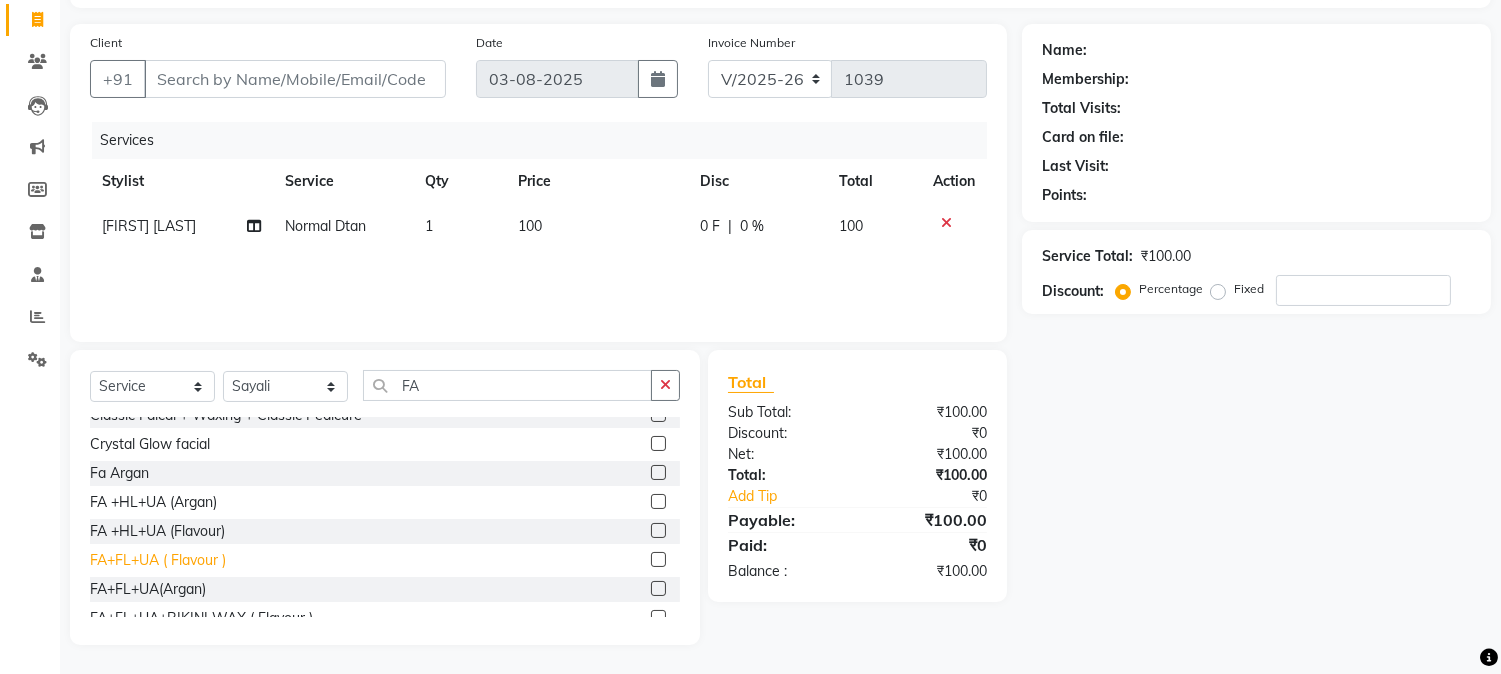 click on "FA+FL+UA ( Flavour )" 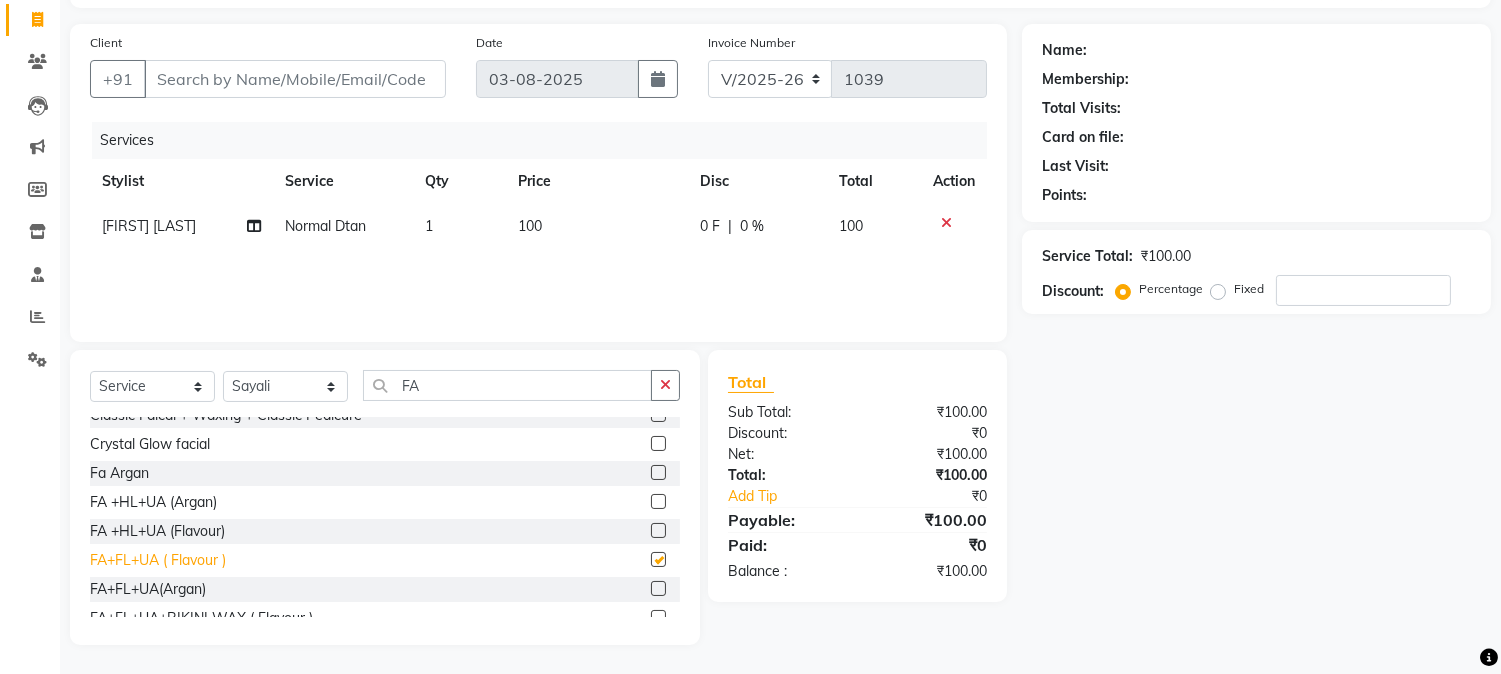 checkbox on "false" 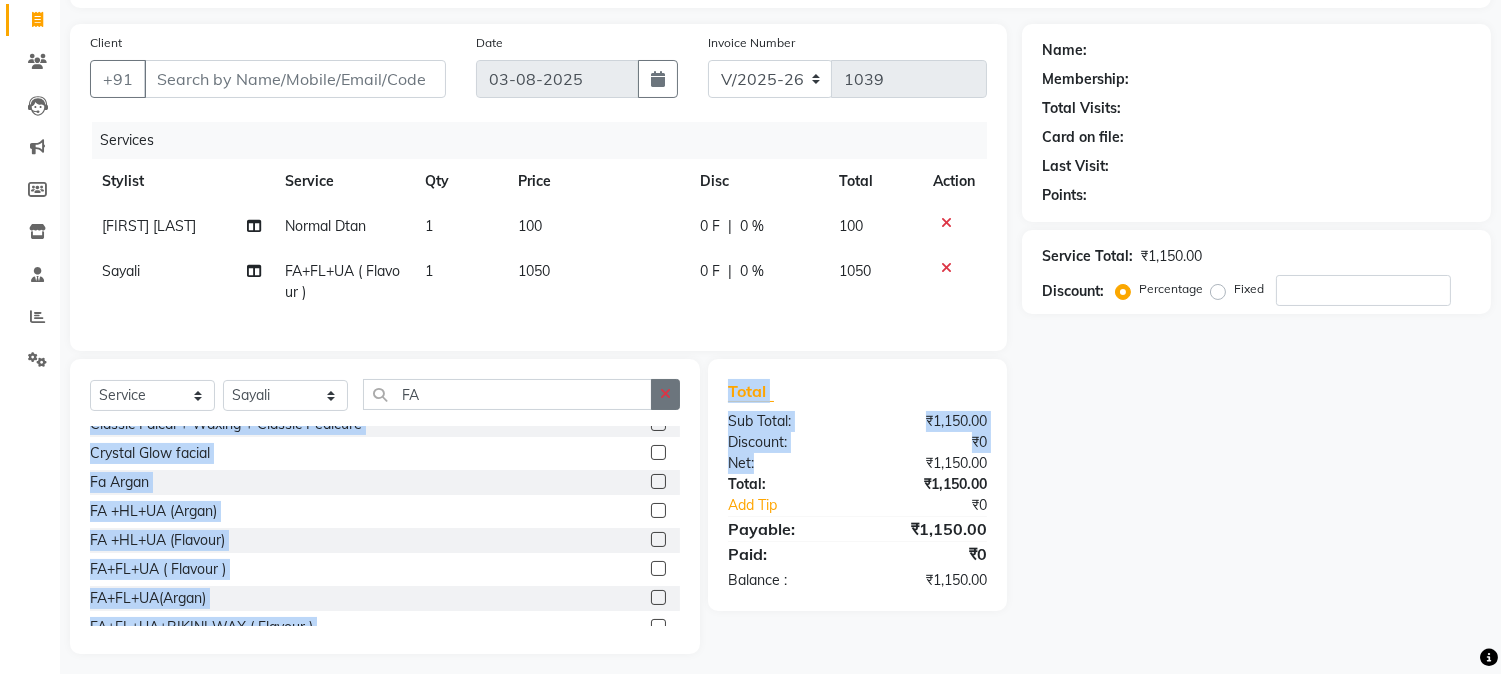 drag, startPoint x: 781, startPoint y: 477, endPoint x: 667, endPoint y: 405, distance: 134.83324 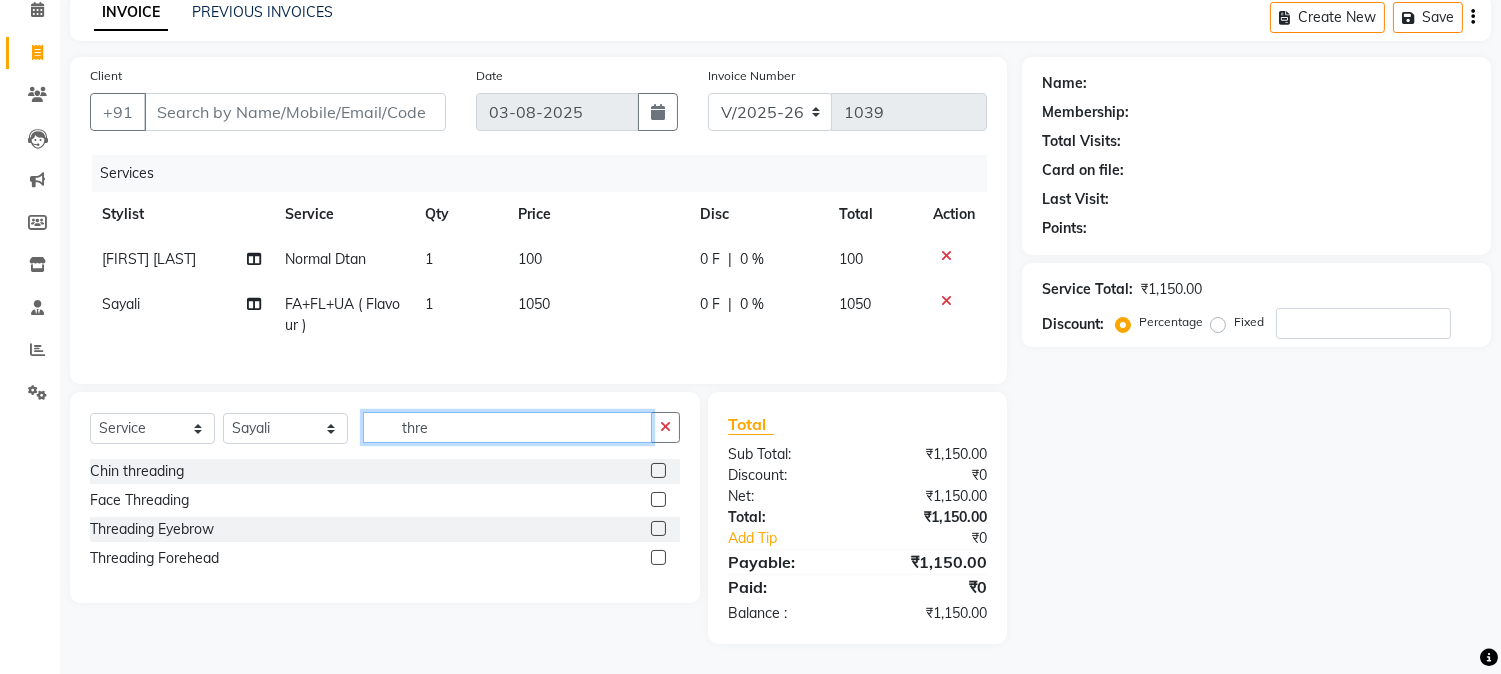 scroll, scrollTop: 0, scrollLeft: 0, axis: both 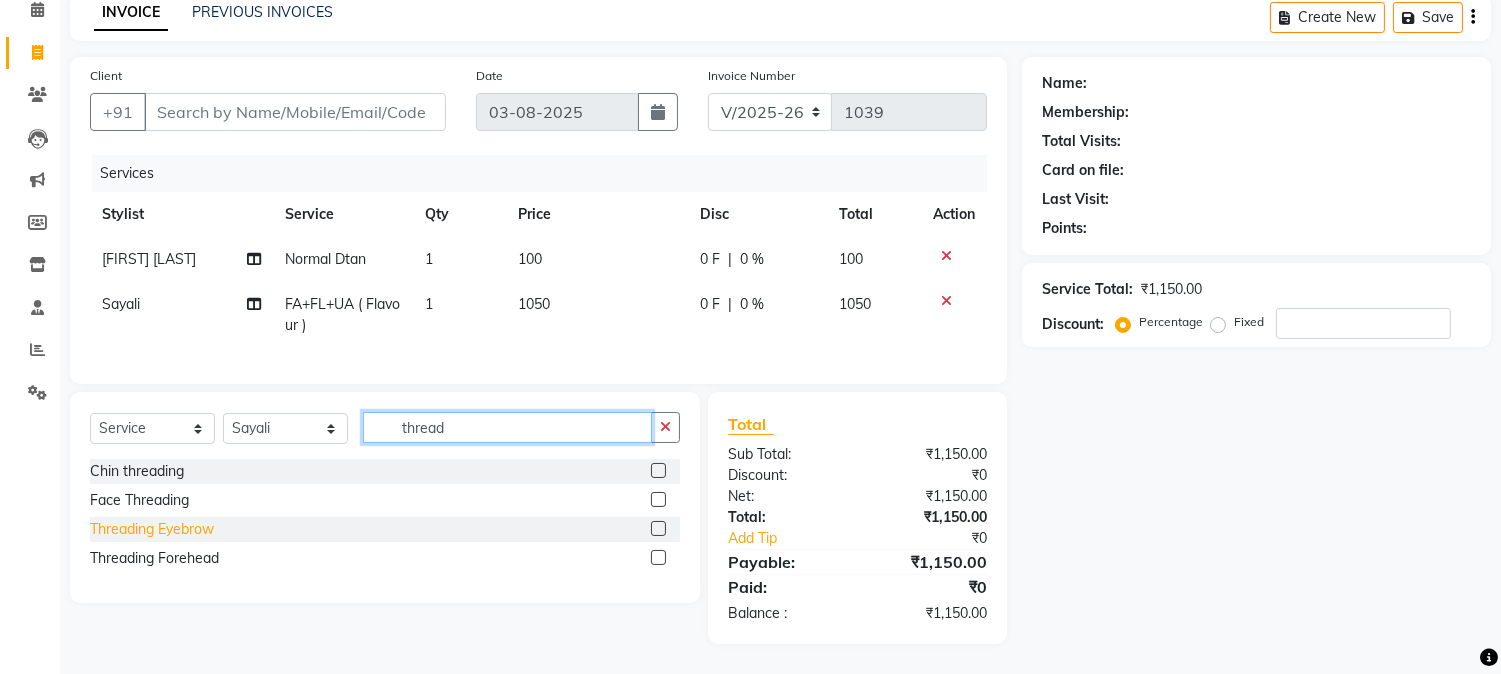 type on "thread" 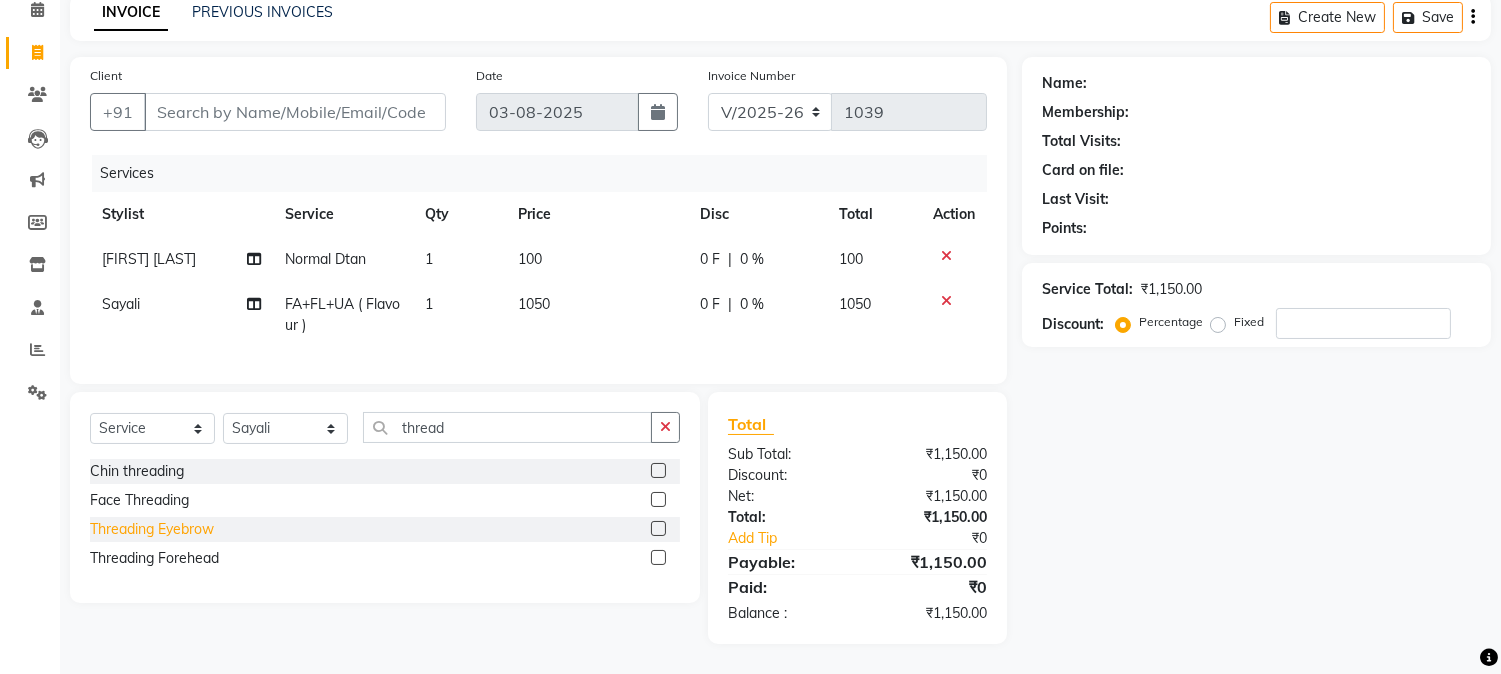 click on "Threading Eyebrow" 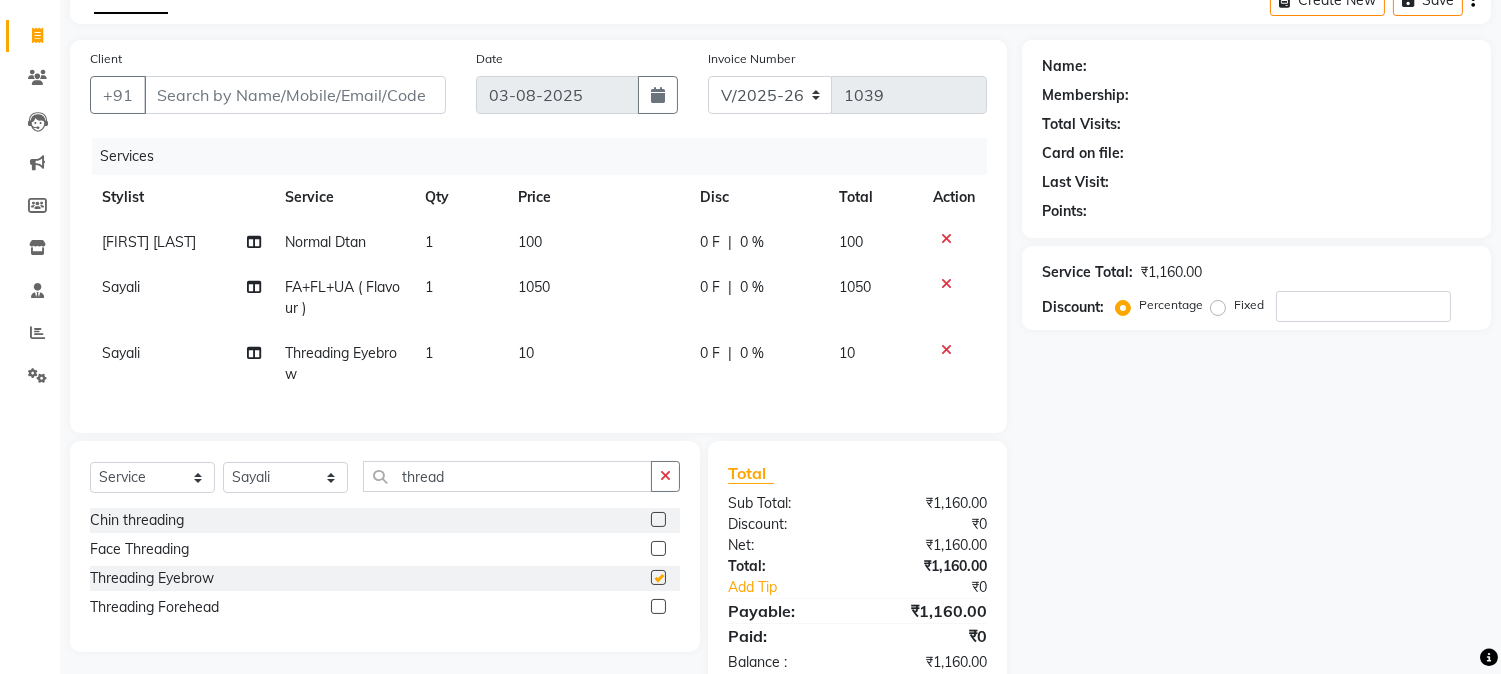 checkbox on "false" 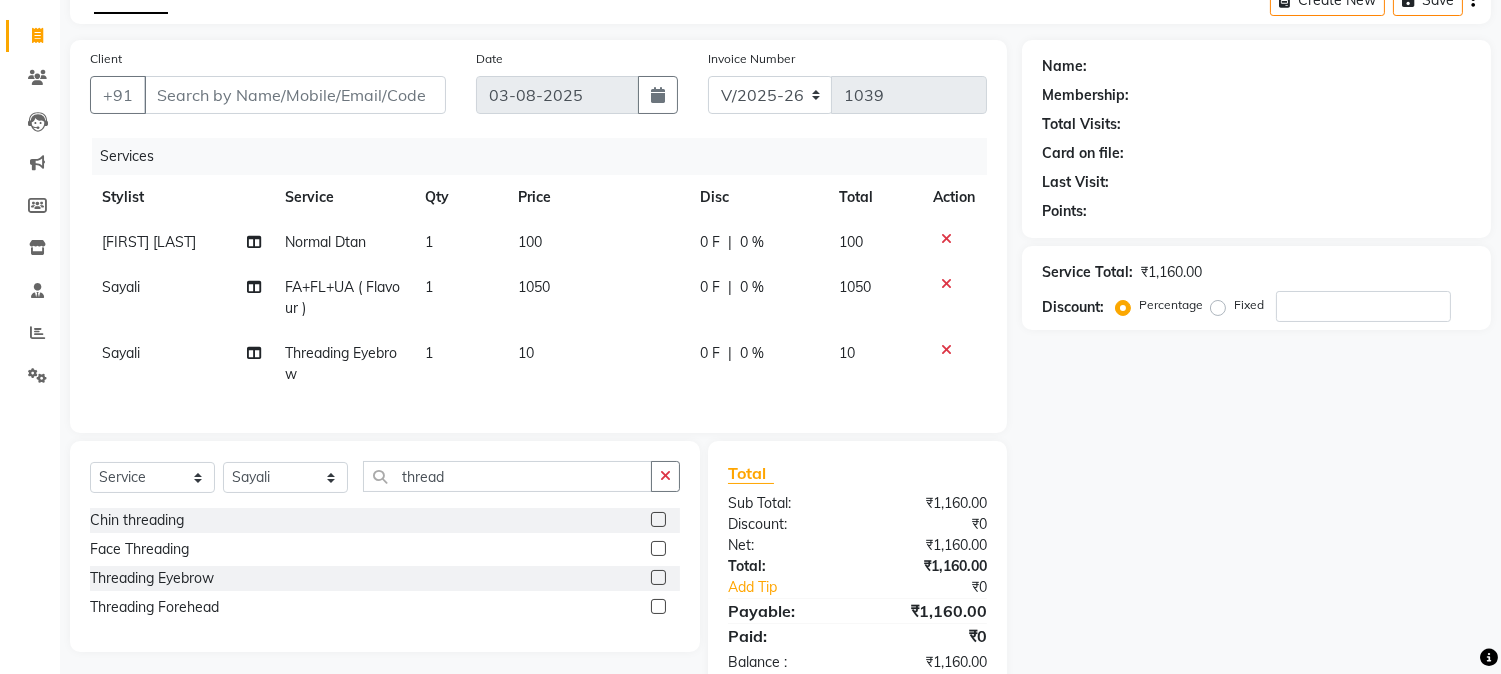 click on "10" 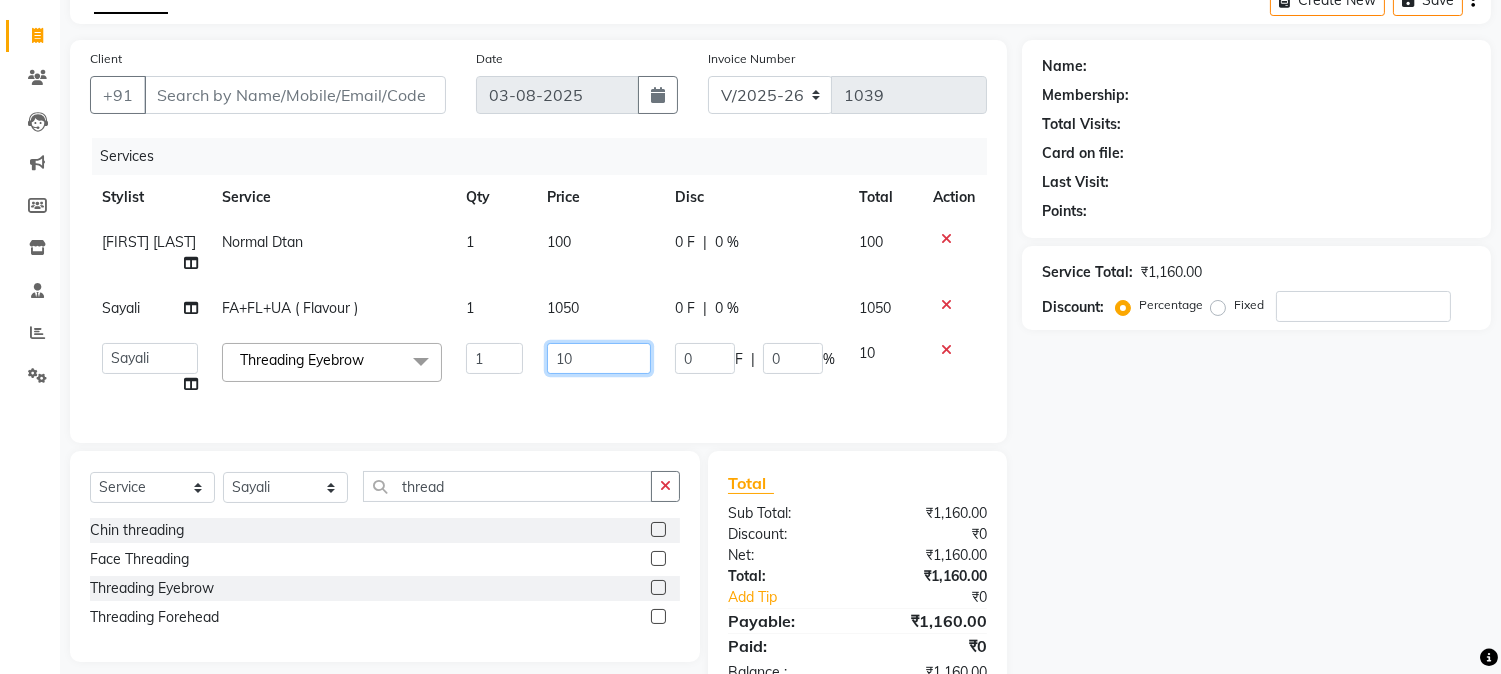 click on "10" 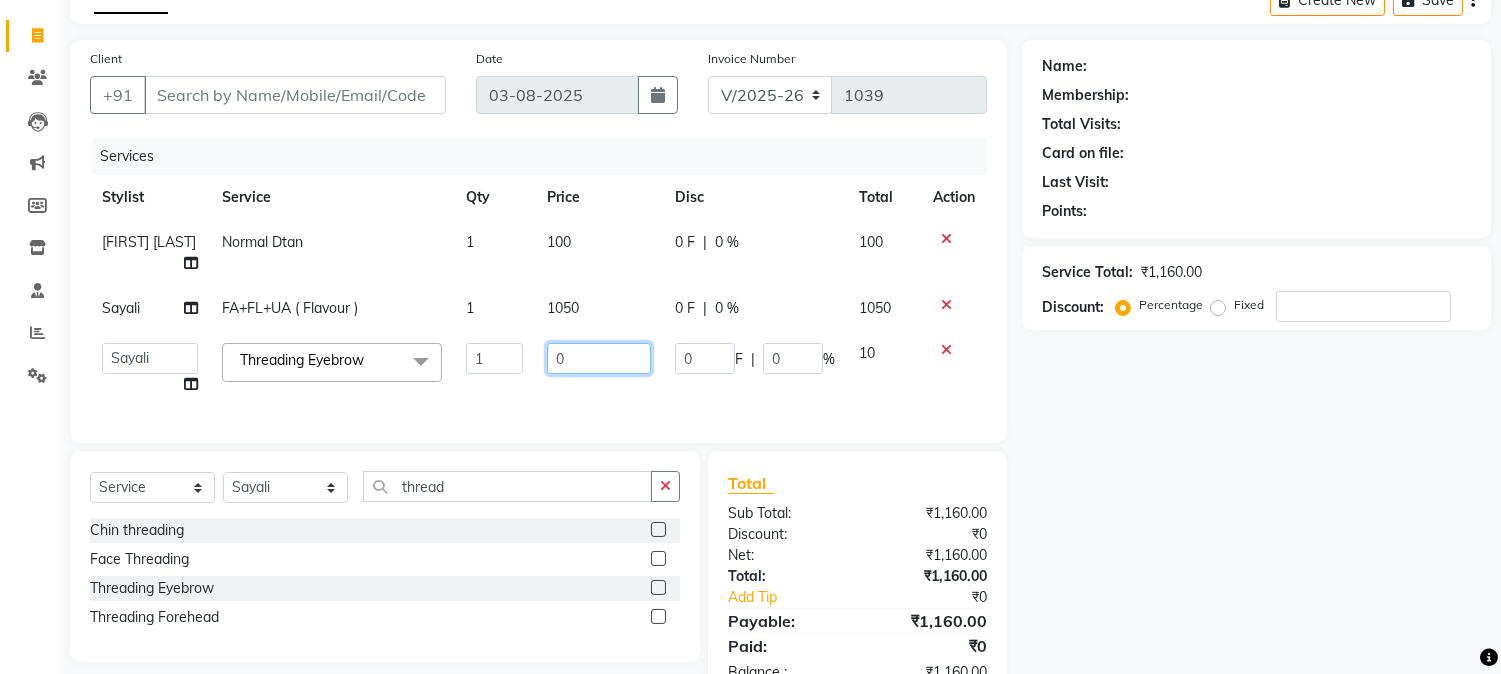 type on "20" 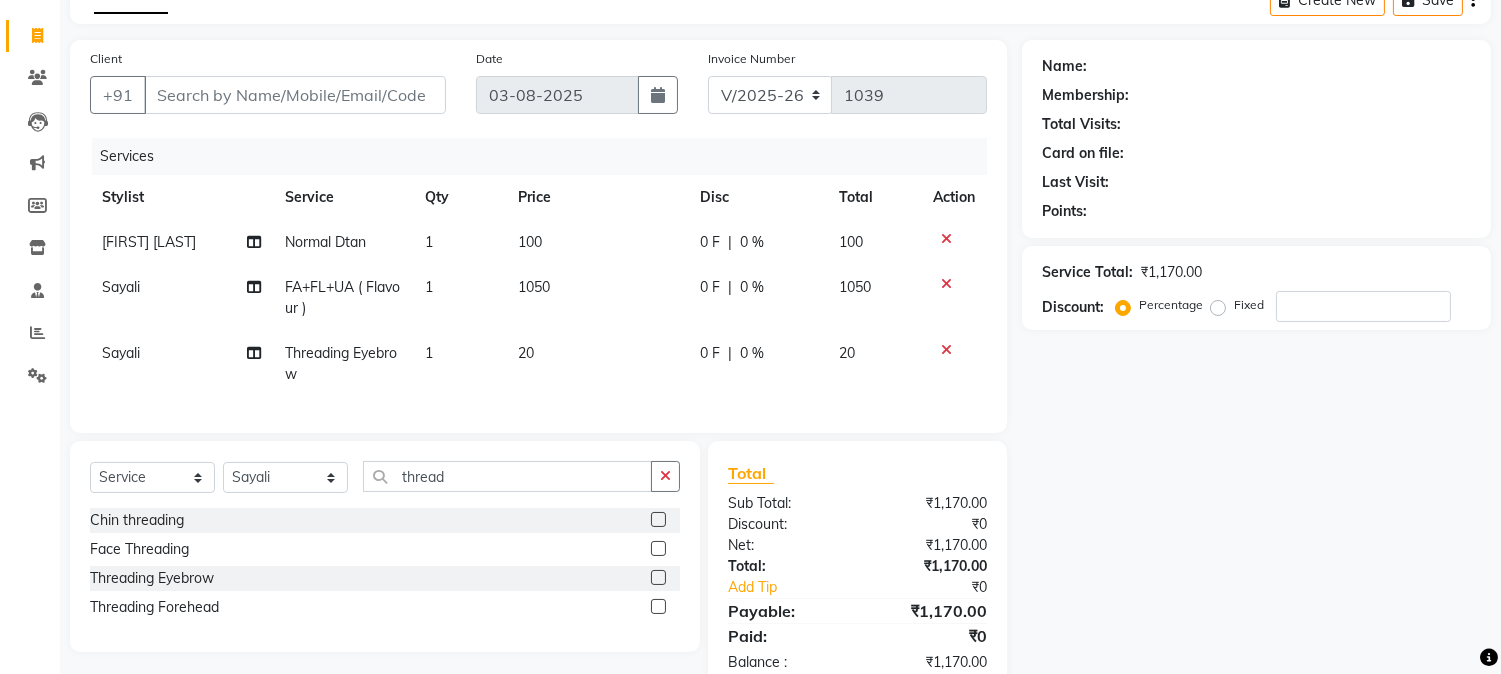 click on "Total" 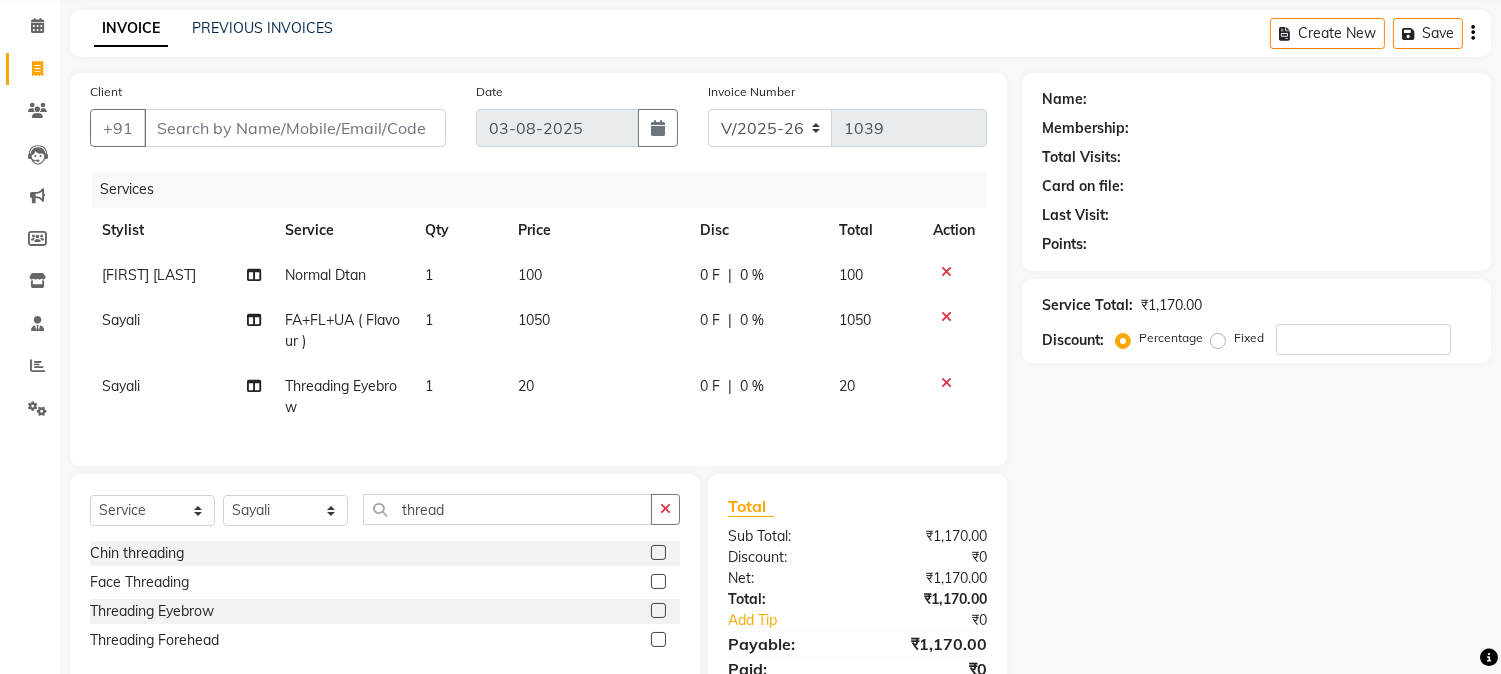 scroll, scrollTop: 66, scrollLeft: 0, axis: vertical 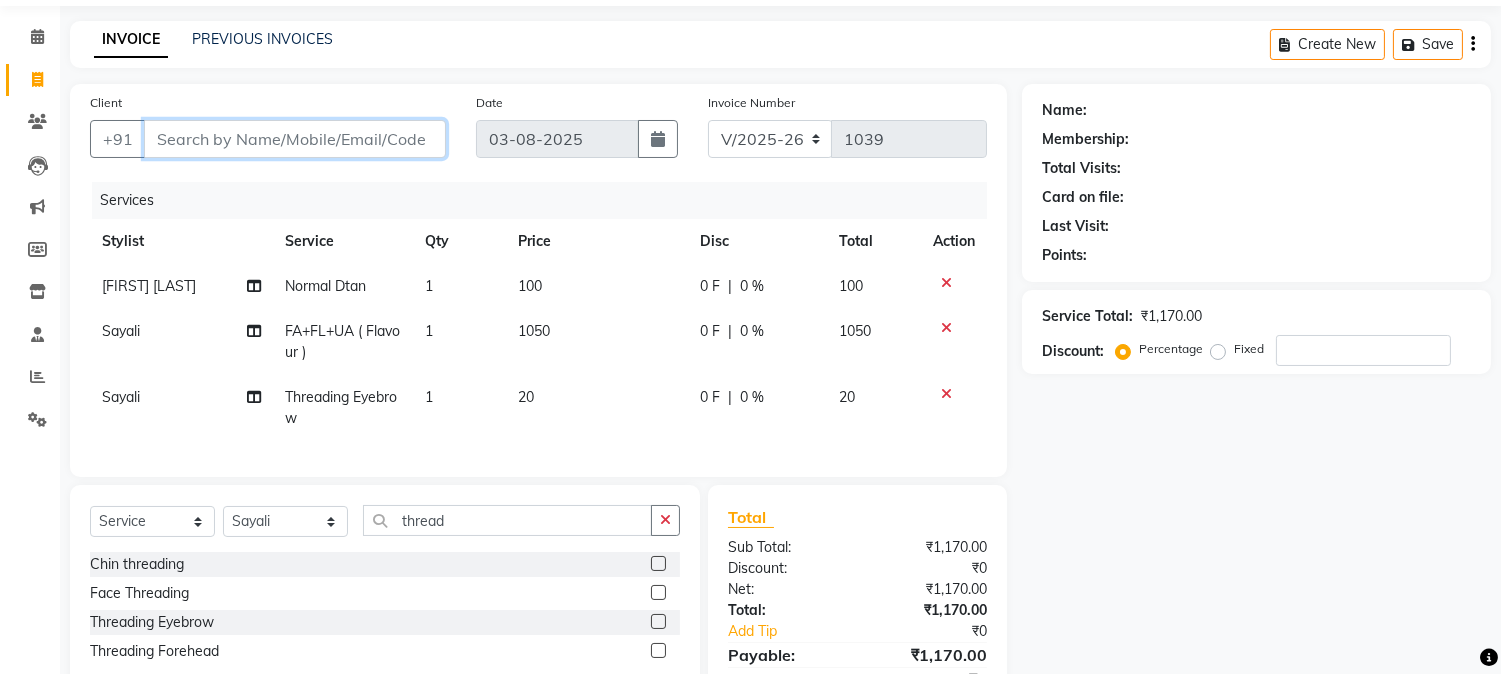 click on "Client" at bounding box center (295, 139) 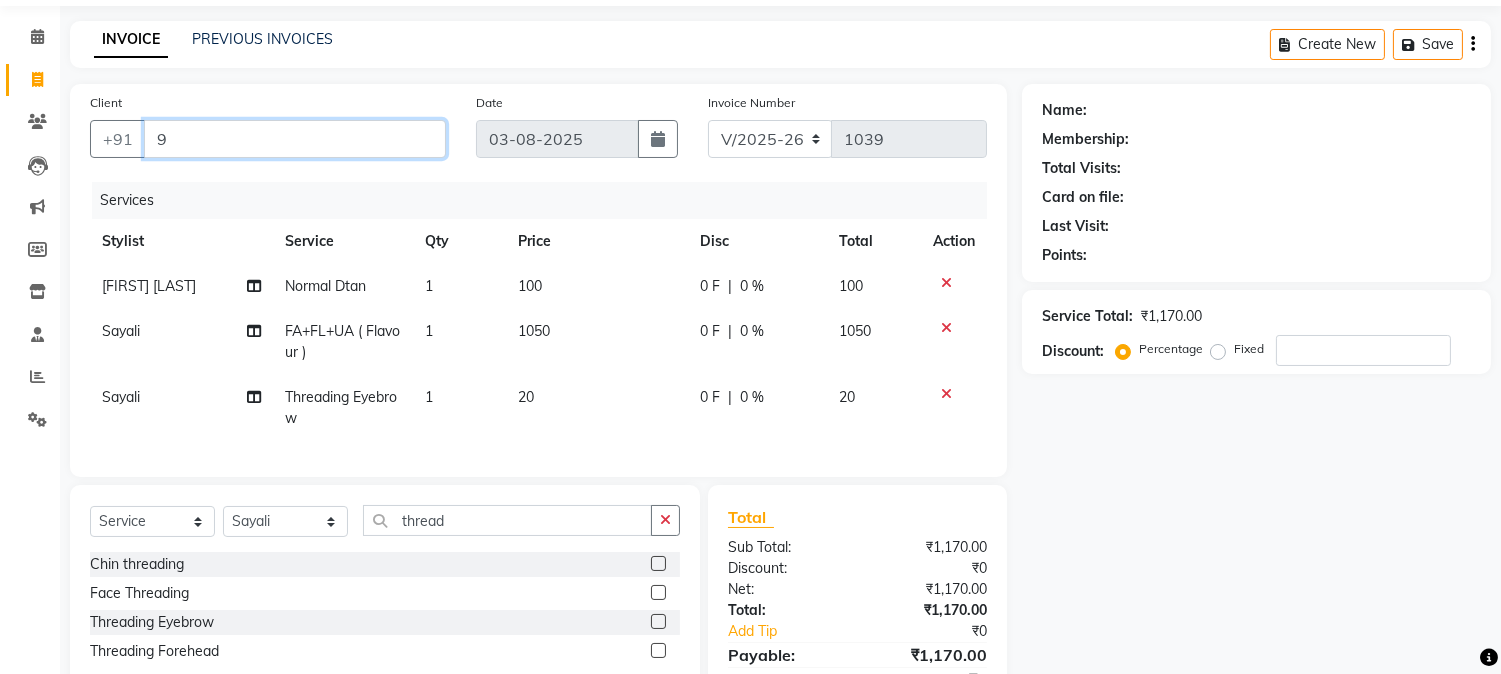 type on "0" 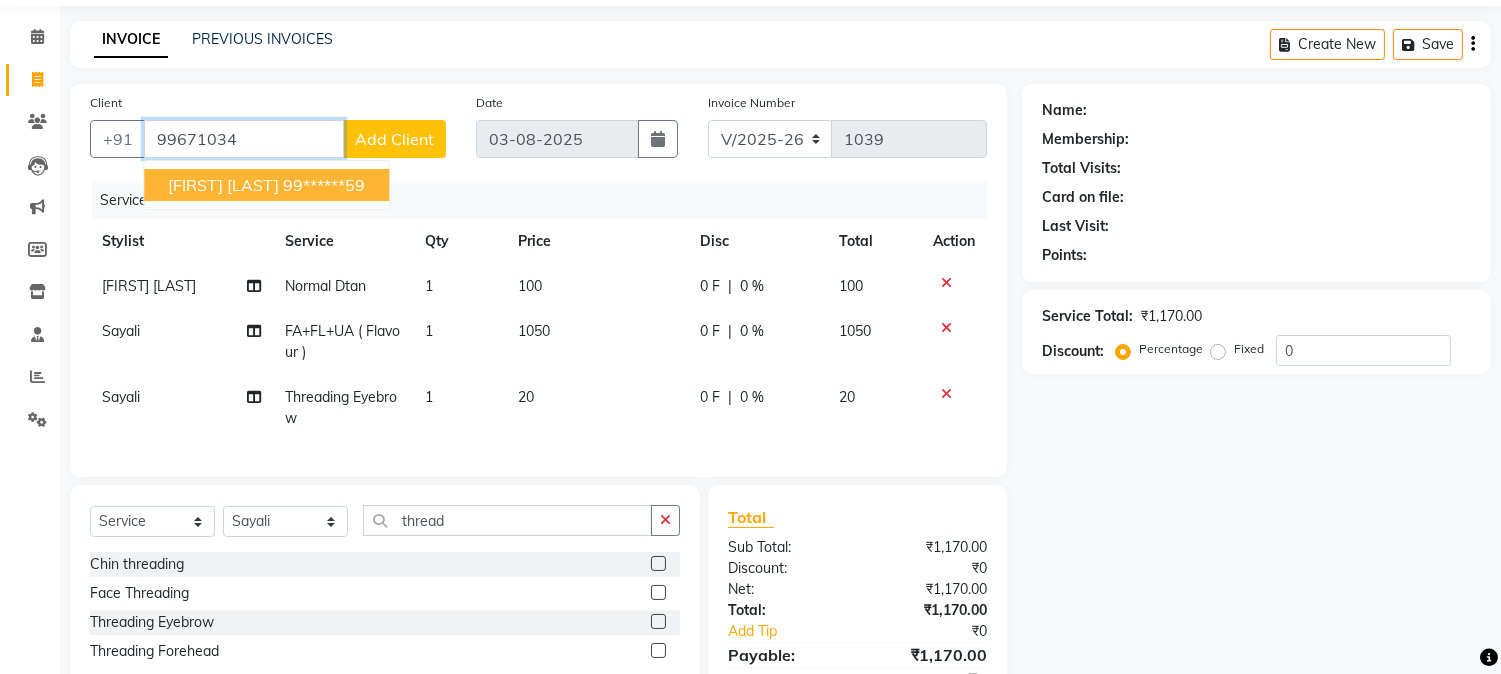 click on "99******59" at bounding box center [324, 185] 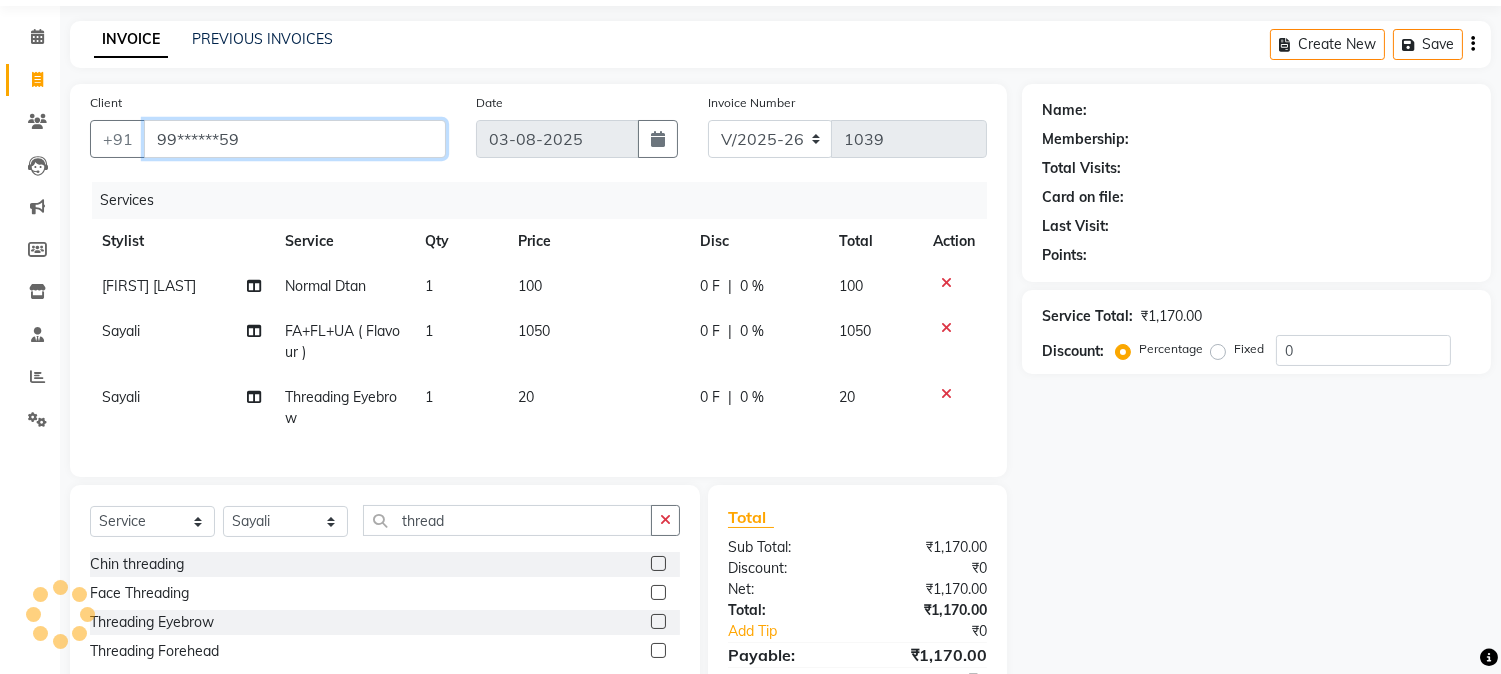 type on "99******59" 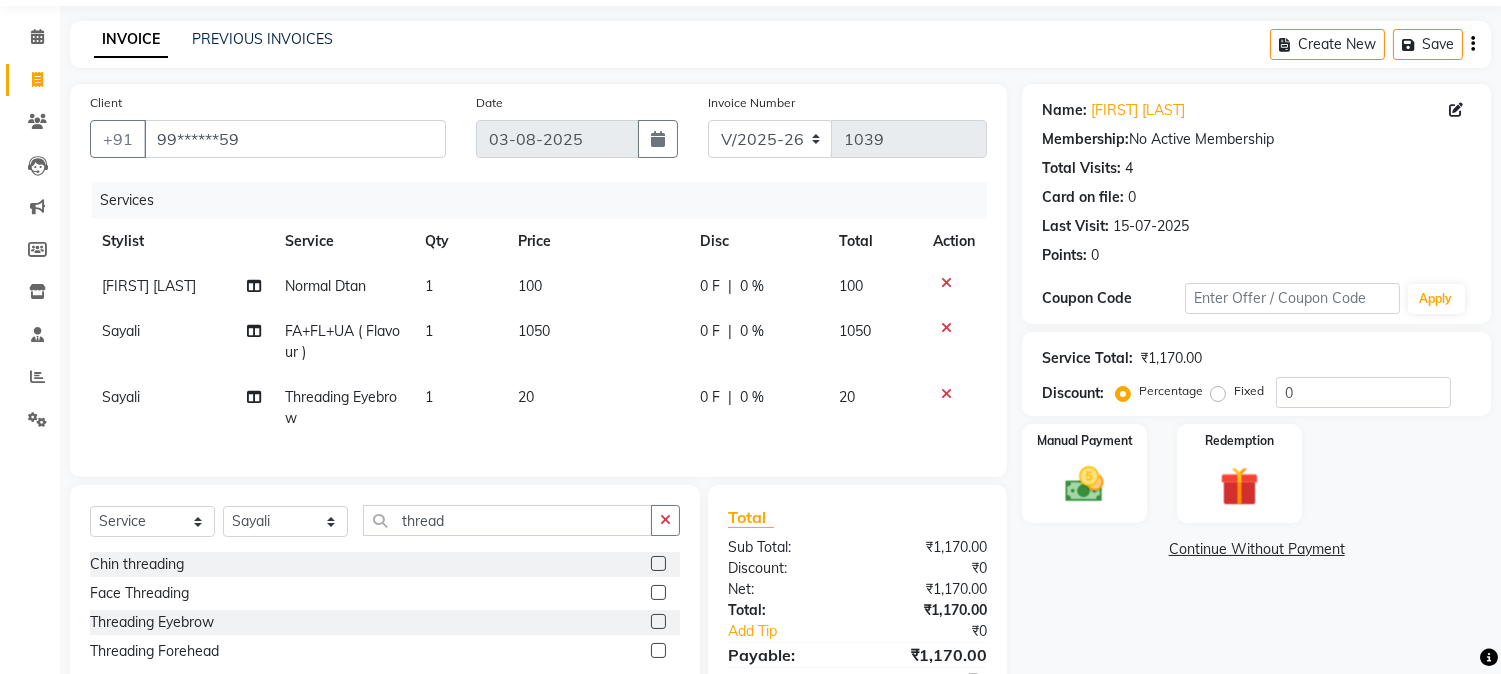 click on "Manual Payment Redemption" 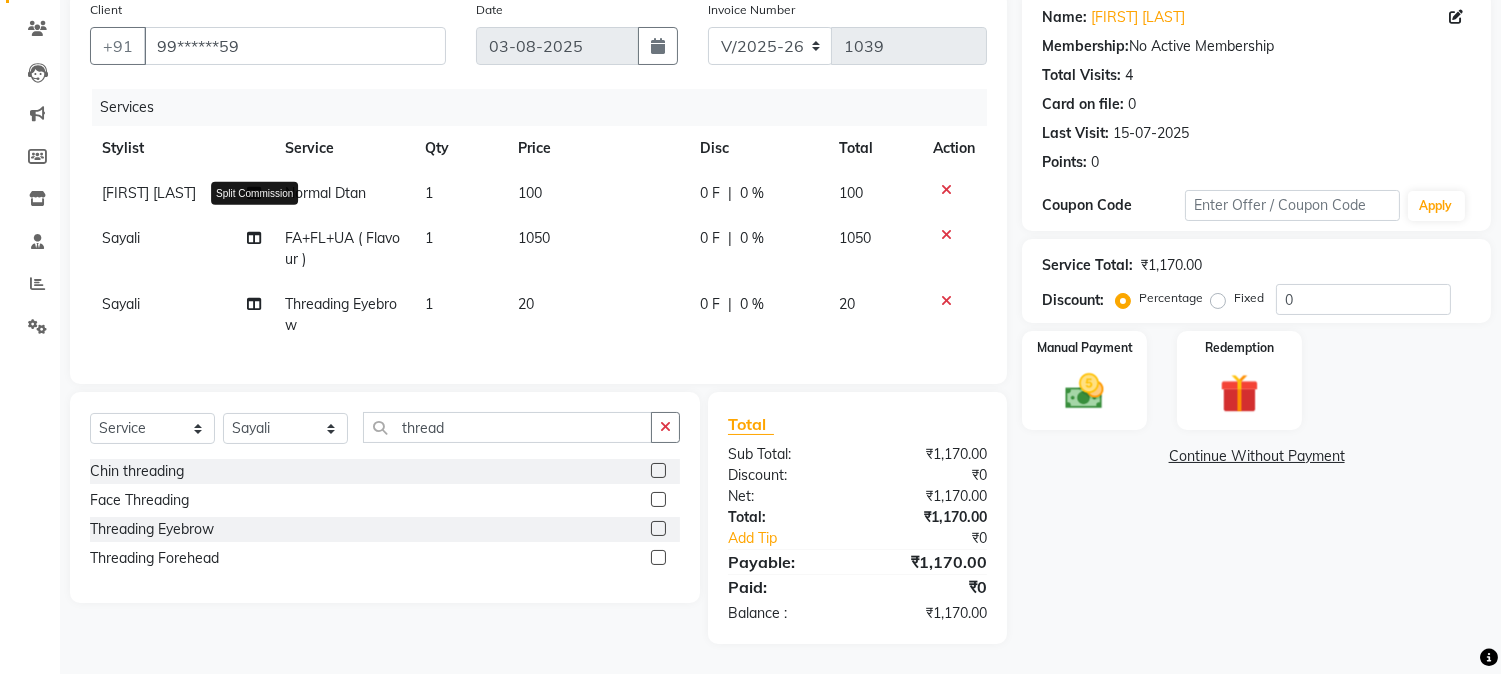 click 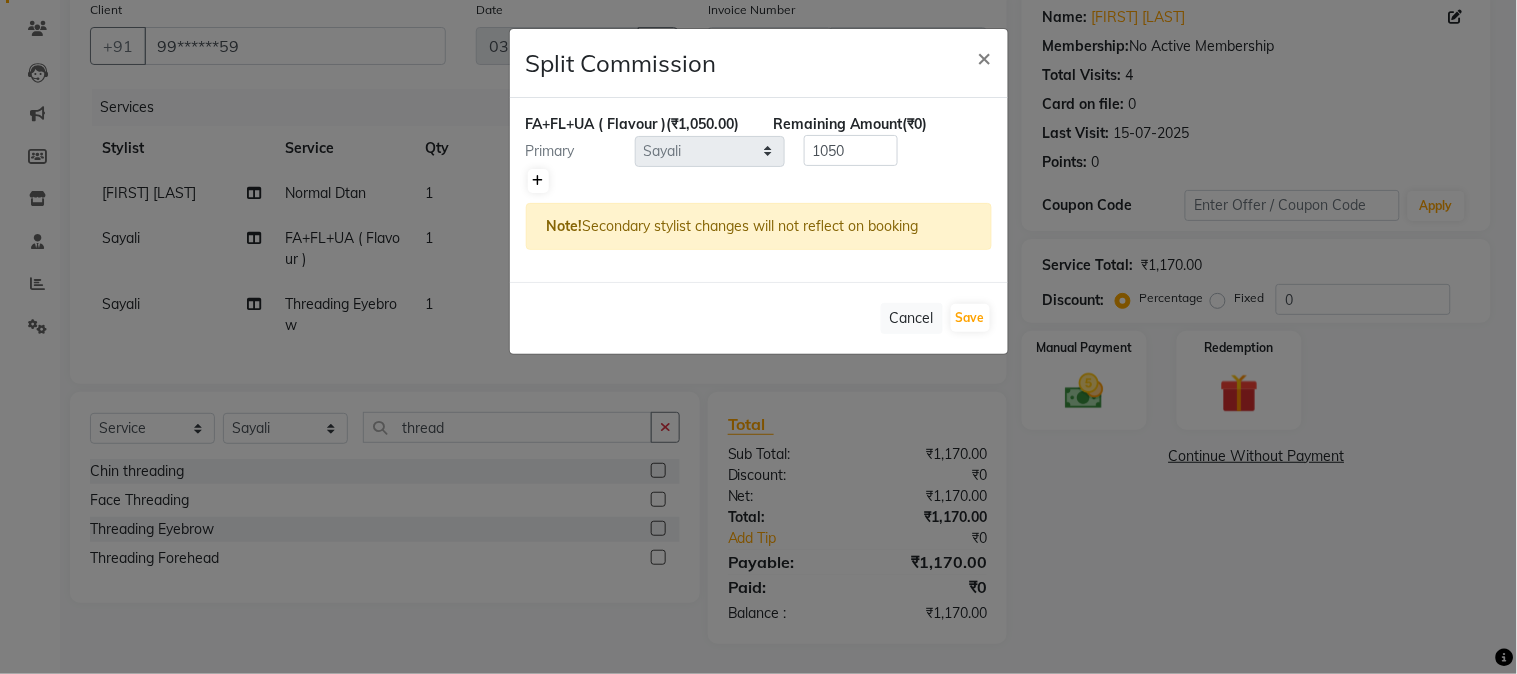 click 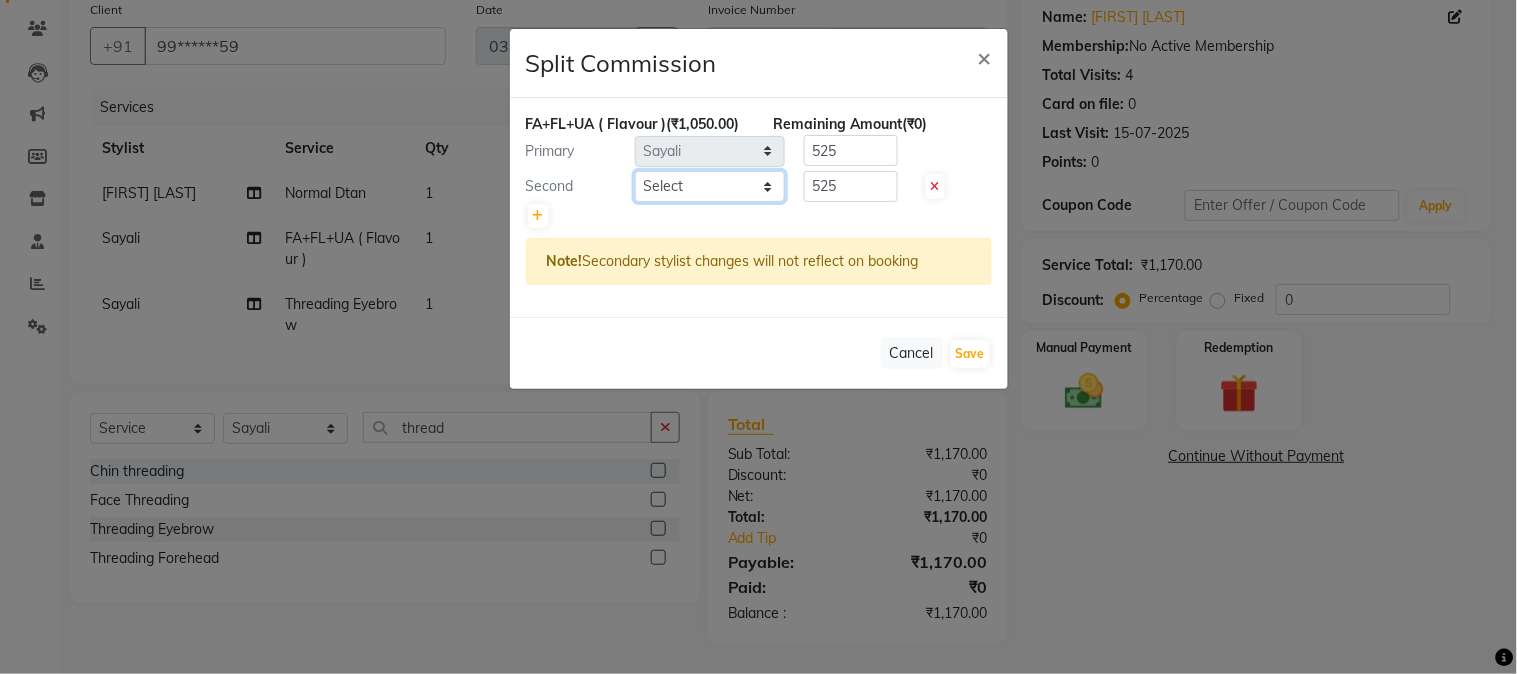 click on "Select  [FIRST] [LAST]   [FIRST] [LAST]   Manager   [FIRST] [LAST]   [FIRST] [LAST]    [FIRST] [LAST]   [FIRST]    [FIRST] [LAST]" 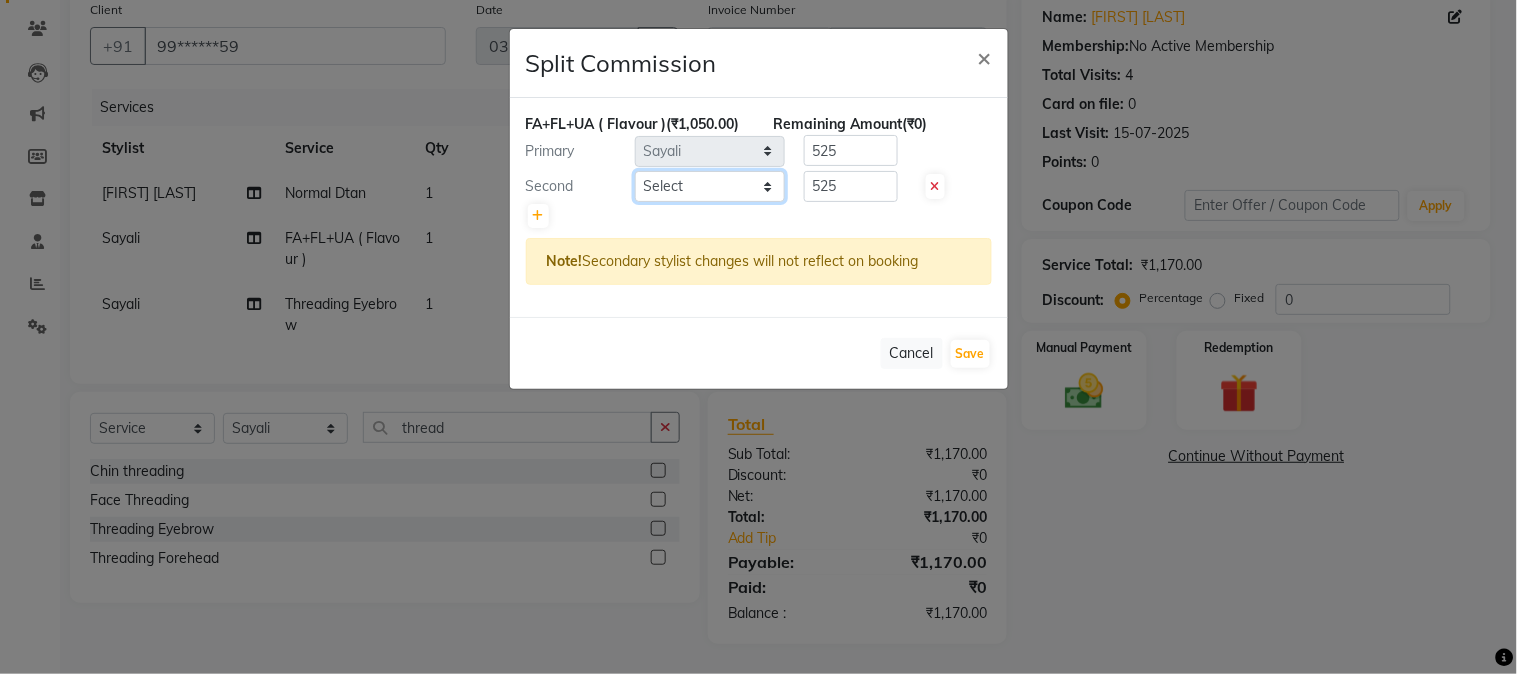 select on "85918" 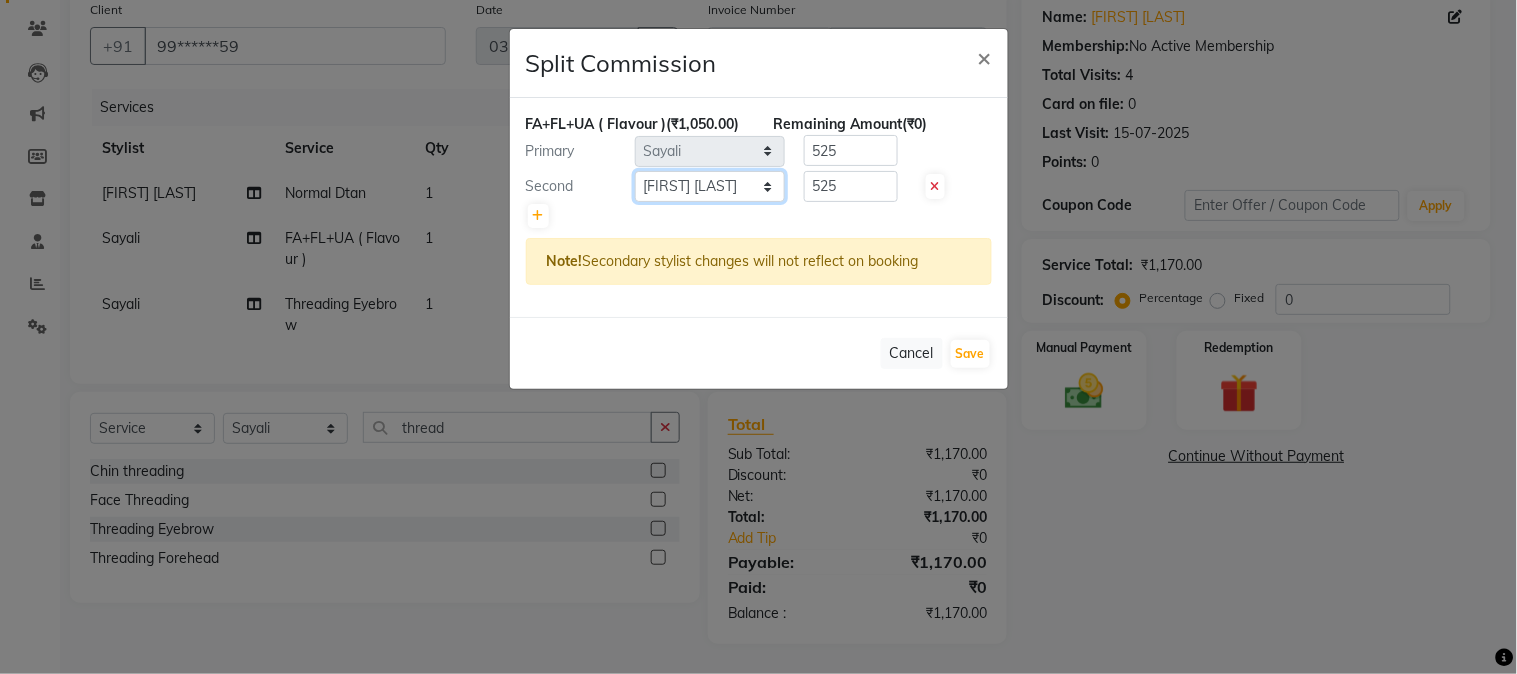 click on "Select  [FIRST] [LAST]   [FIRST] [LAST]   Manager   [FIRST] [LAST]   [FIRST] [LAST]    [FIRST] [LAST]   [FIRST]    [FIRST] [LAST]" 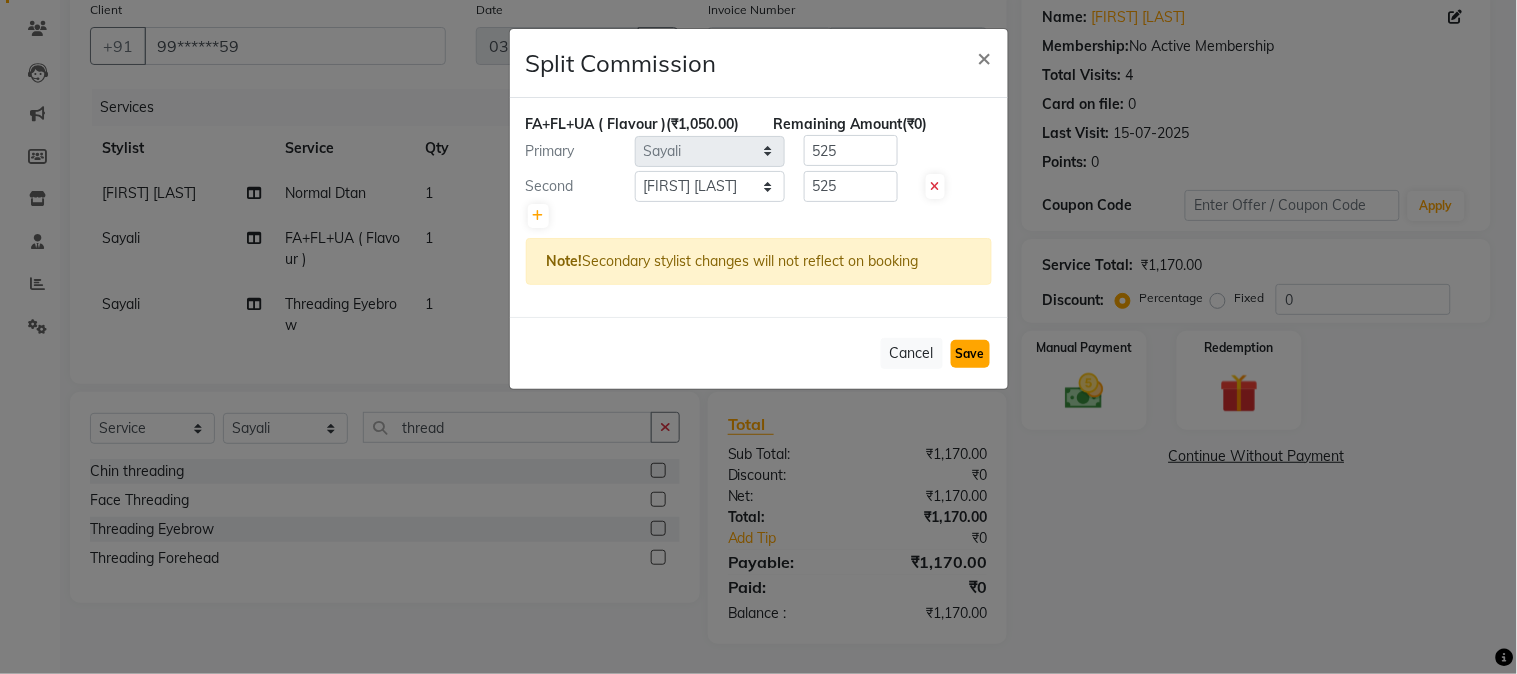 click on "Save" 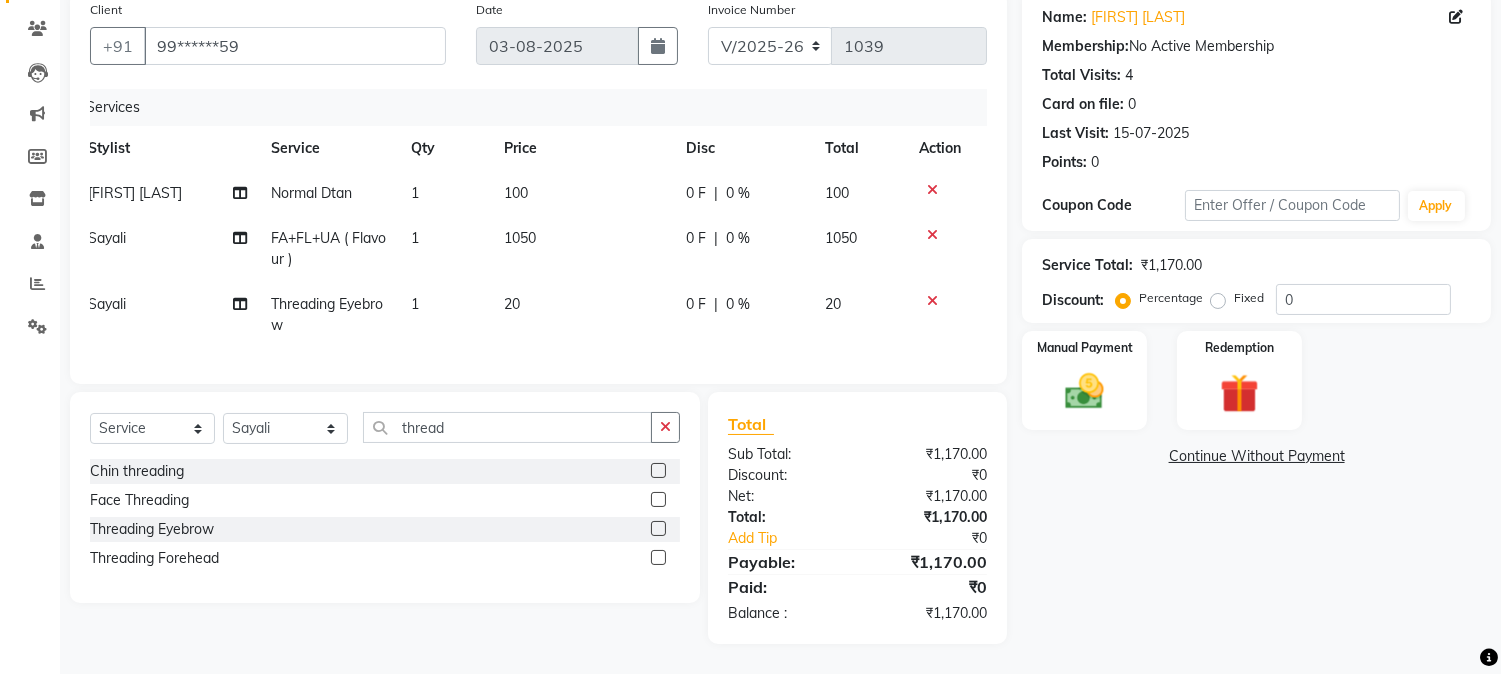 scroll, scrollTop: 0, scrollLeft: 0, axis: both 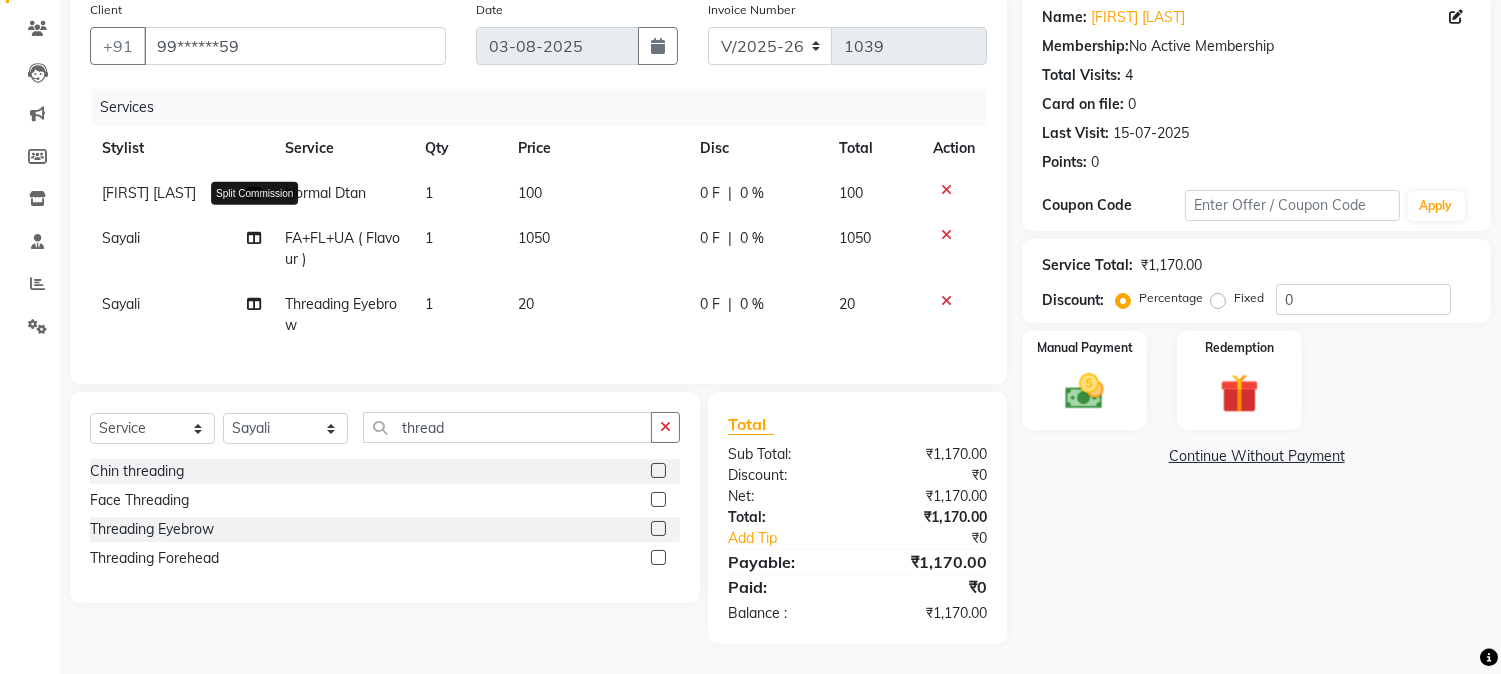 click 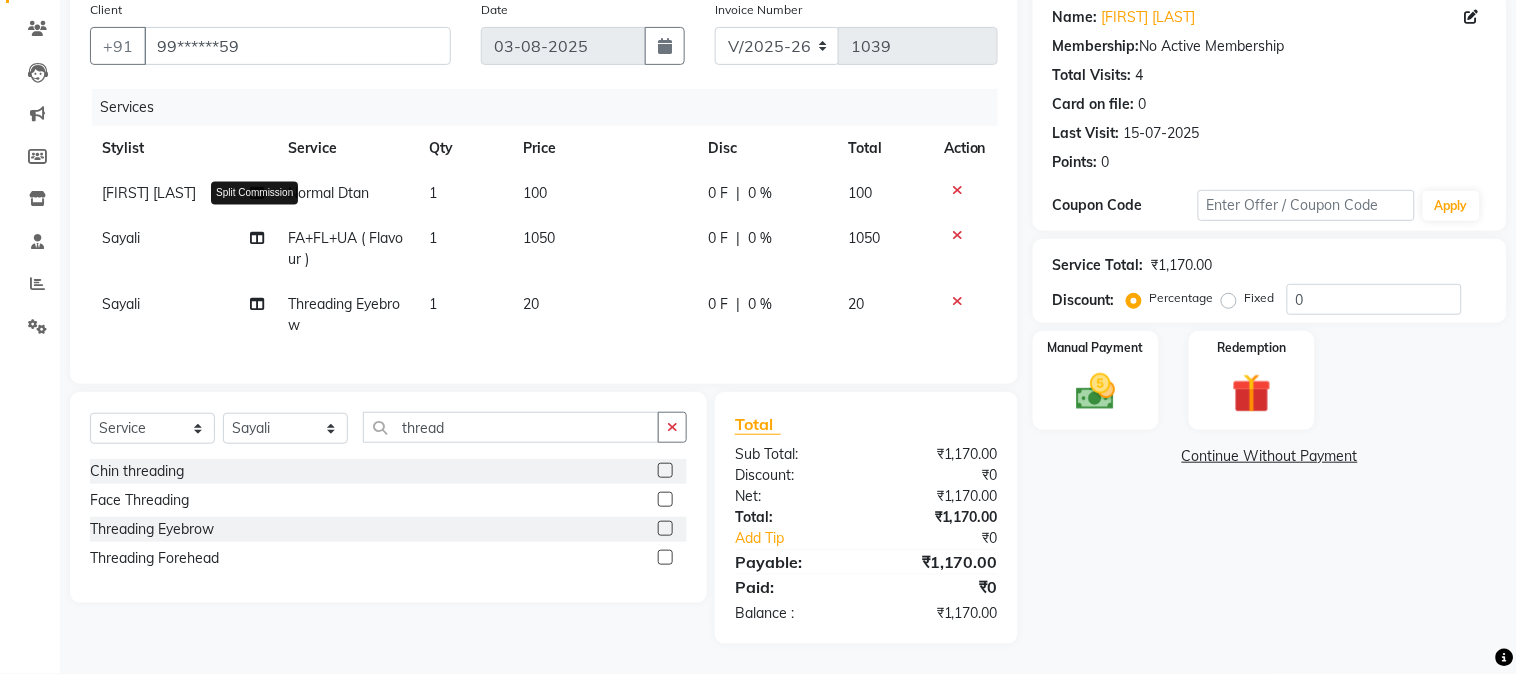 select on "68996" 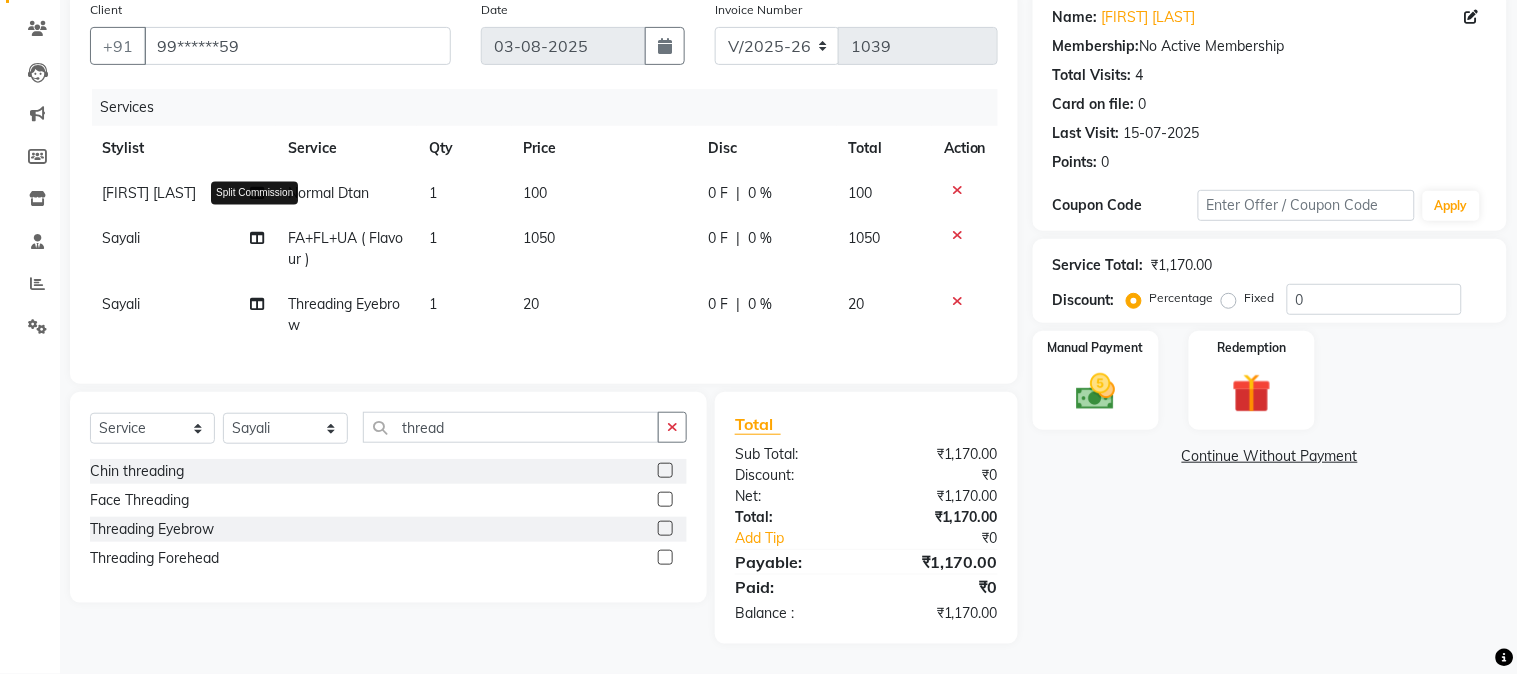 select on "85918" 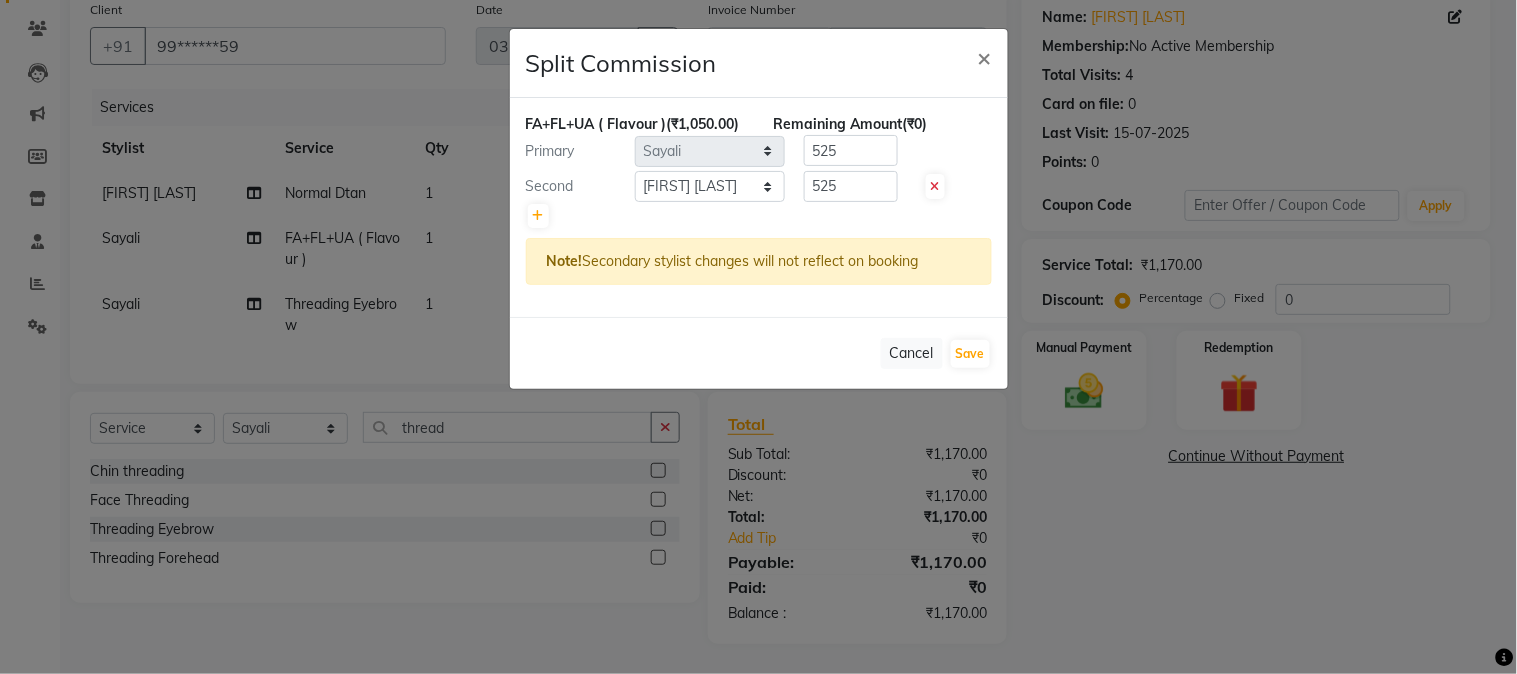 click on "Split Commission × FA+FL+UA ( Flavour )  (₹1,050.00) Remaining Amount  (₹0) Primary Select  [FIRST] [LAST]   [FIRST] [LAST]   Manager   [FIRST] [LAST]   [FIRST] [LAST]    [FIRST] [LAST]   [FIRST]    [FIRST] [LAST]  525 Second Select  [FIRST] [LAST]   [FIRST] [LAST]   Manager   [FIRST] [LAST]   [FIRST] [LAST]    [FIRST] [LAST]   [FIRST]    [FIRST] [LAST]  525 Note!  Secondary stylist changes will not reflect on booking   Cancel   Save" 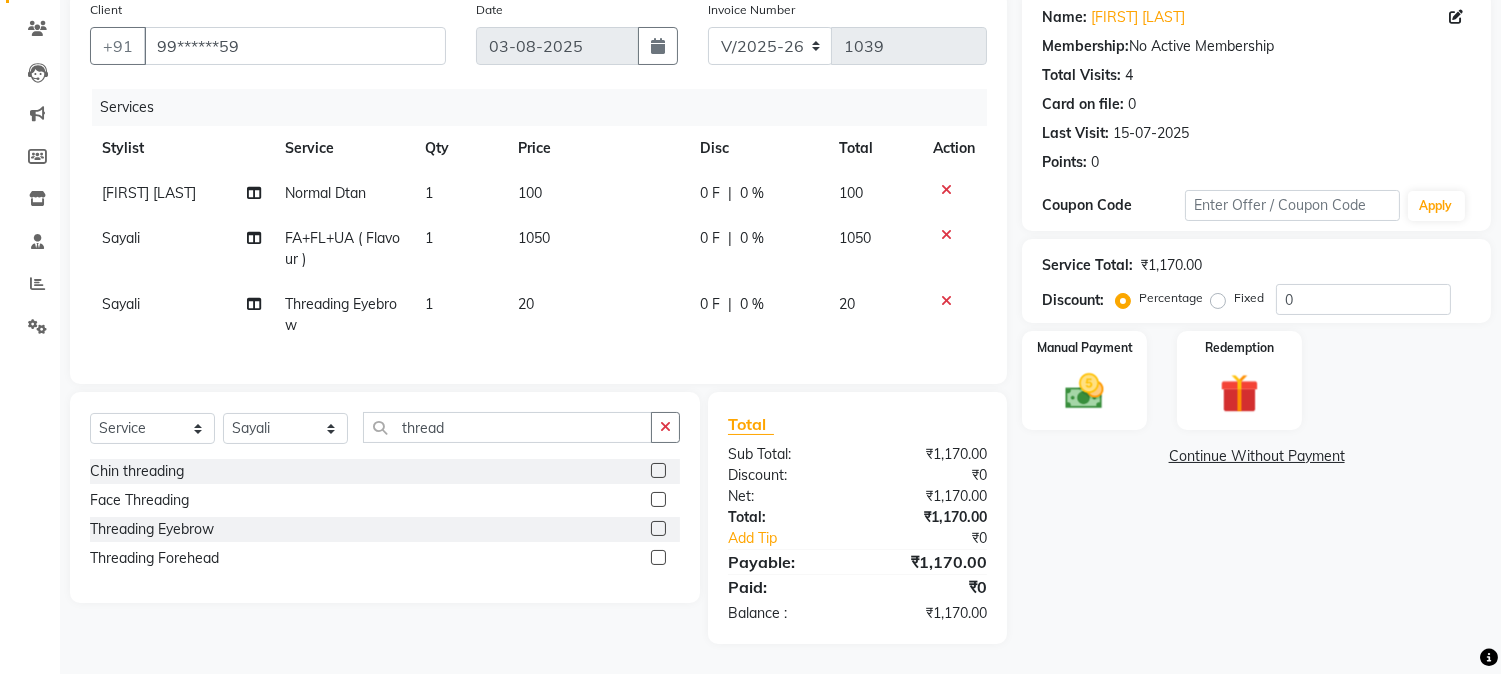 click on "₹0" 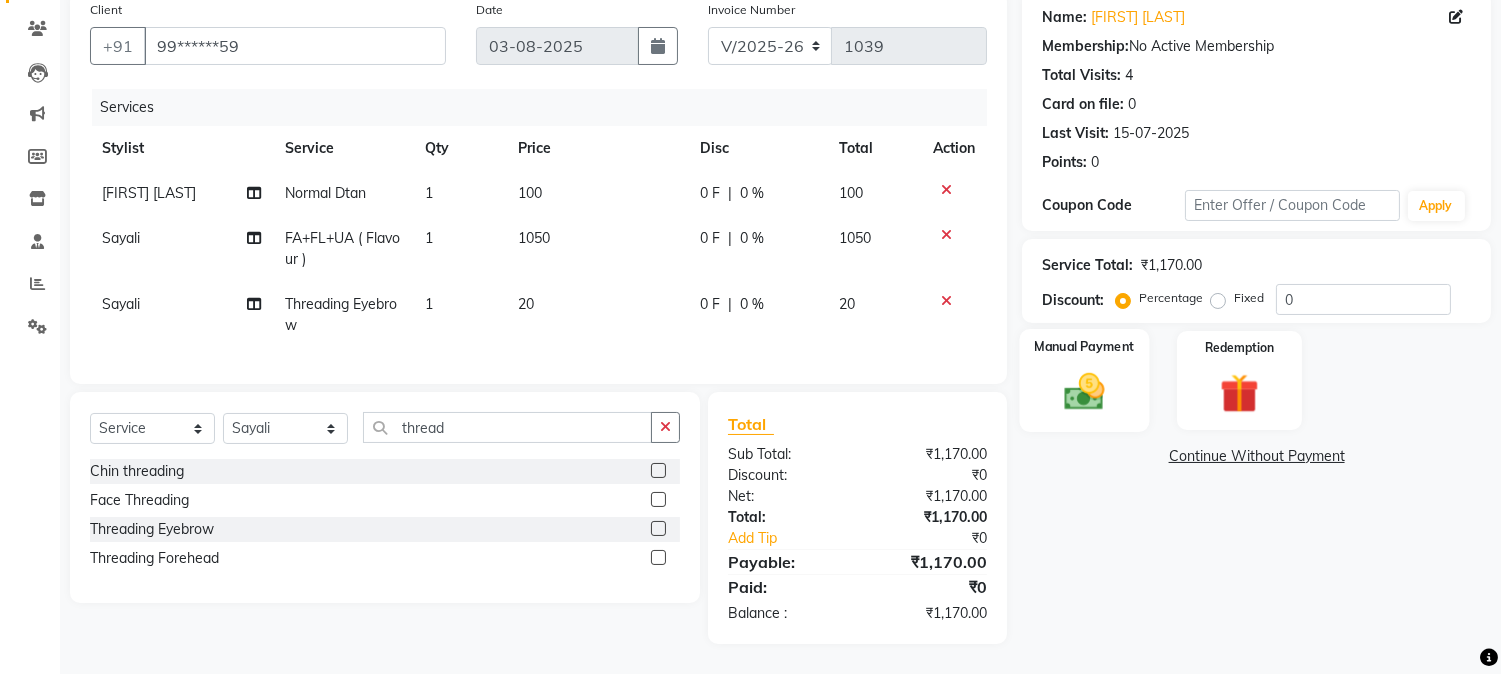 click 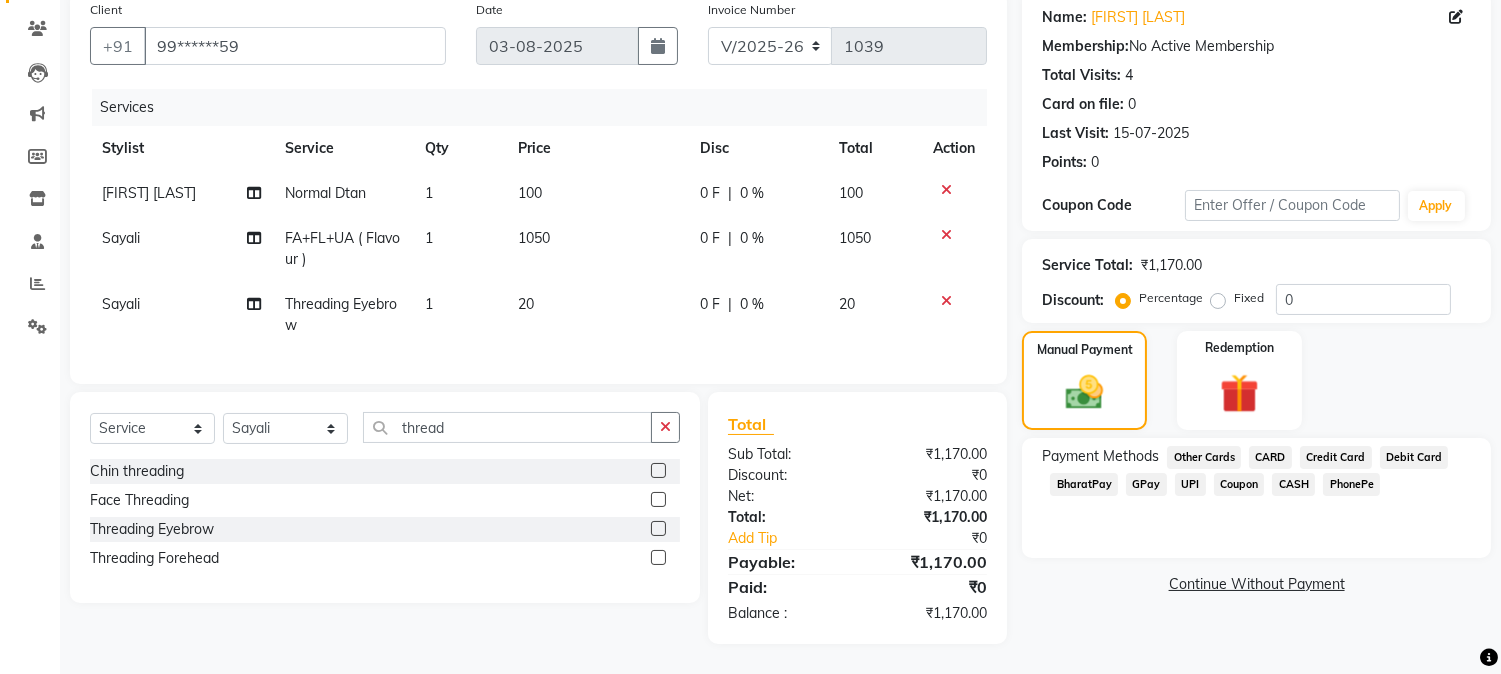 click on "GPay" 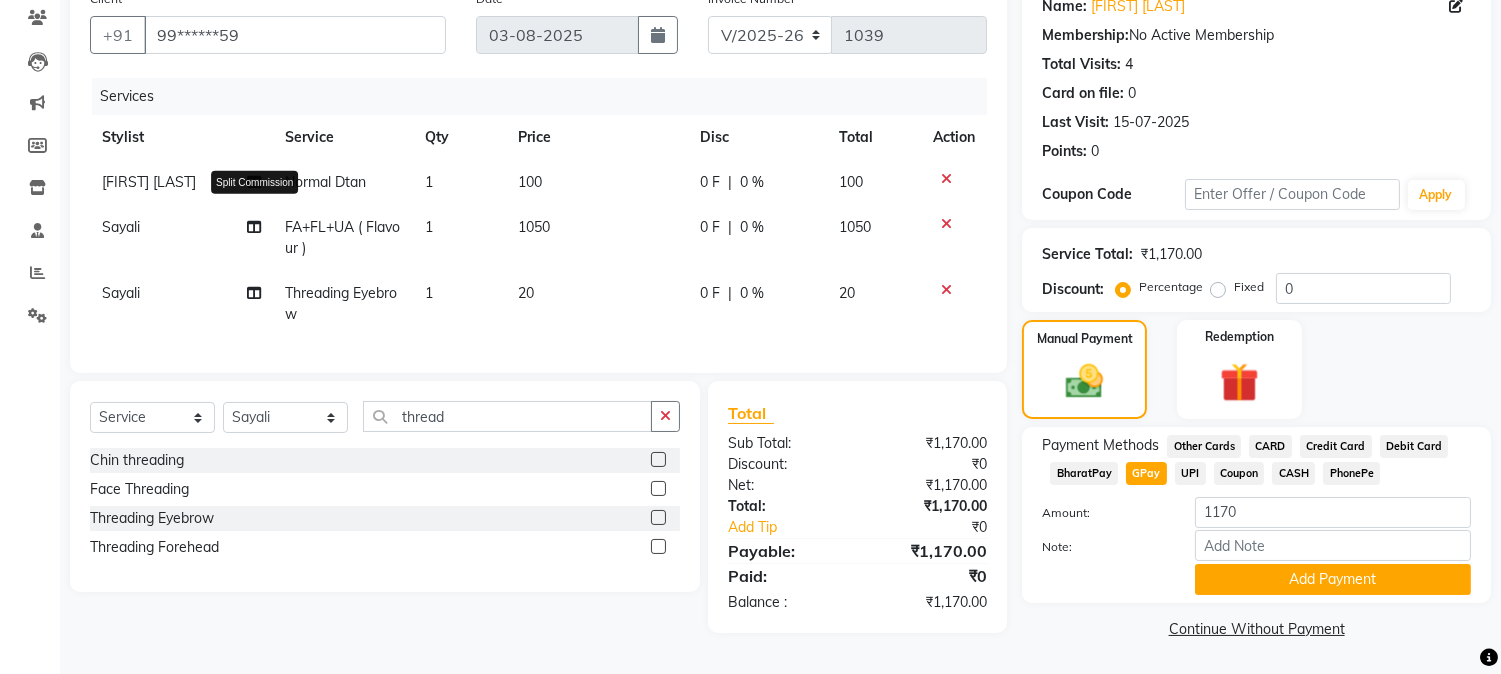 click 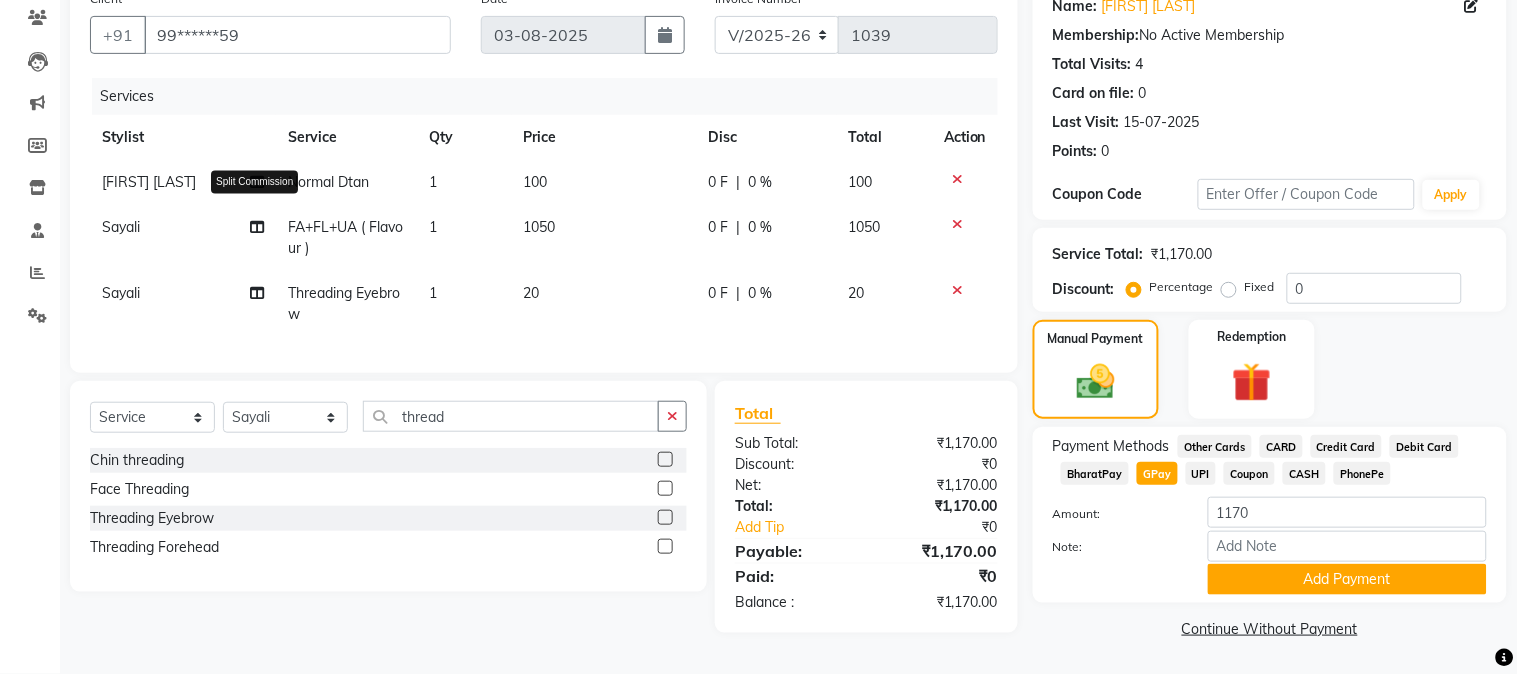 select on "68996" 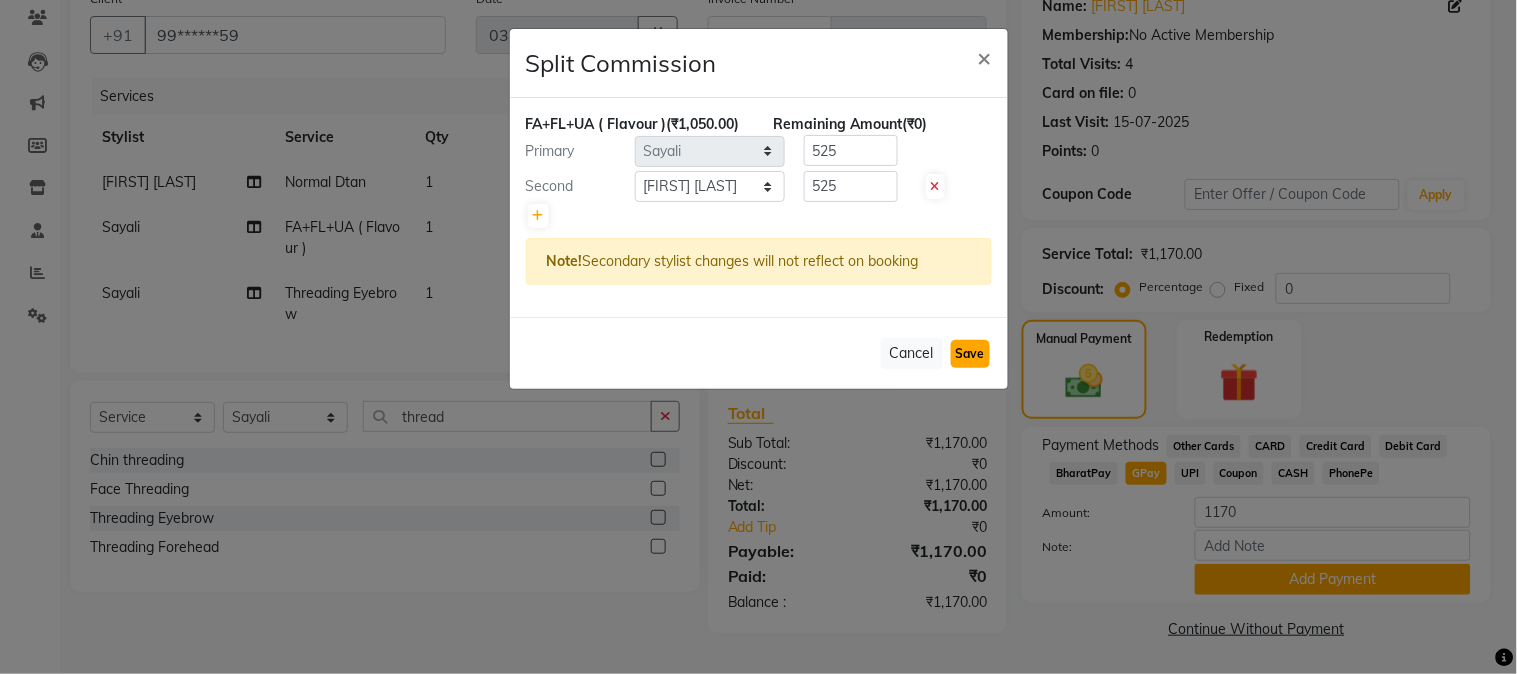 click on "Save" 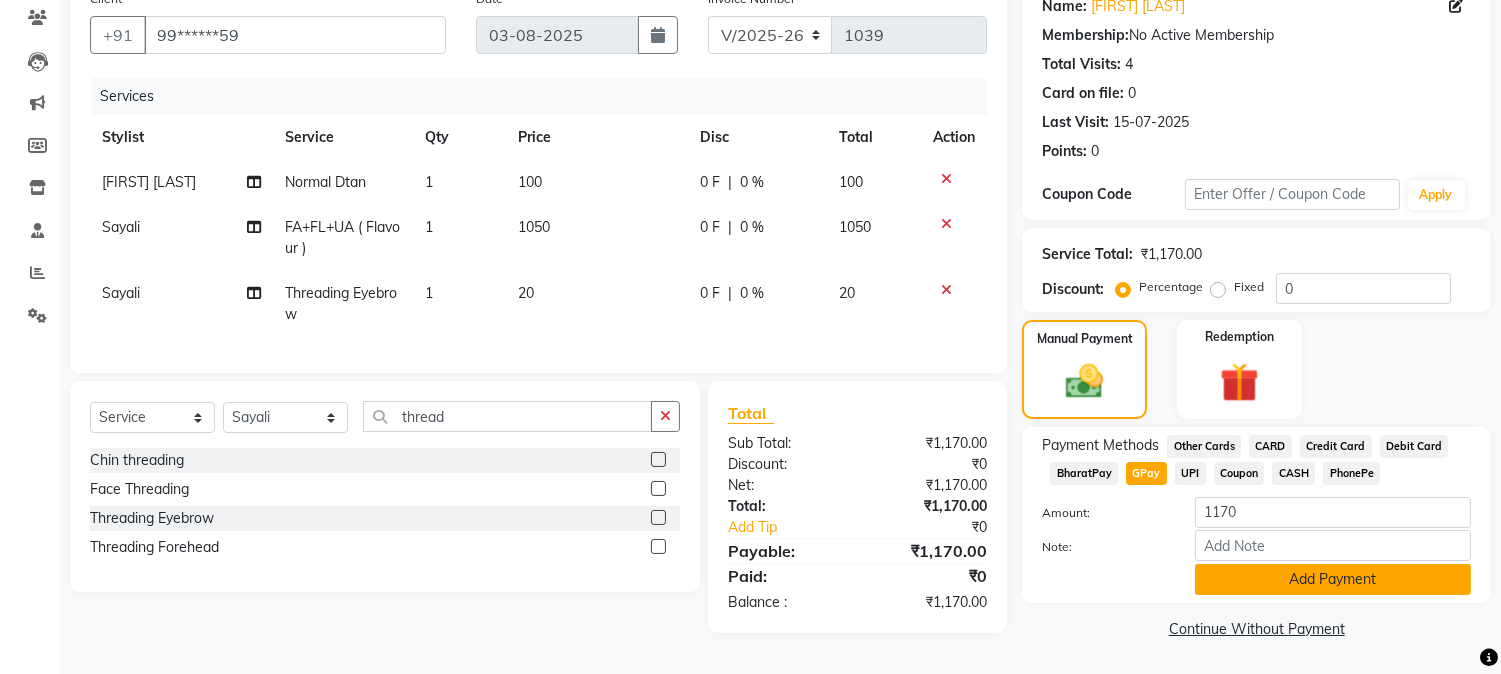 click on "Add Payment" 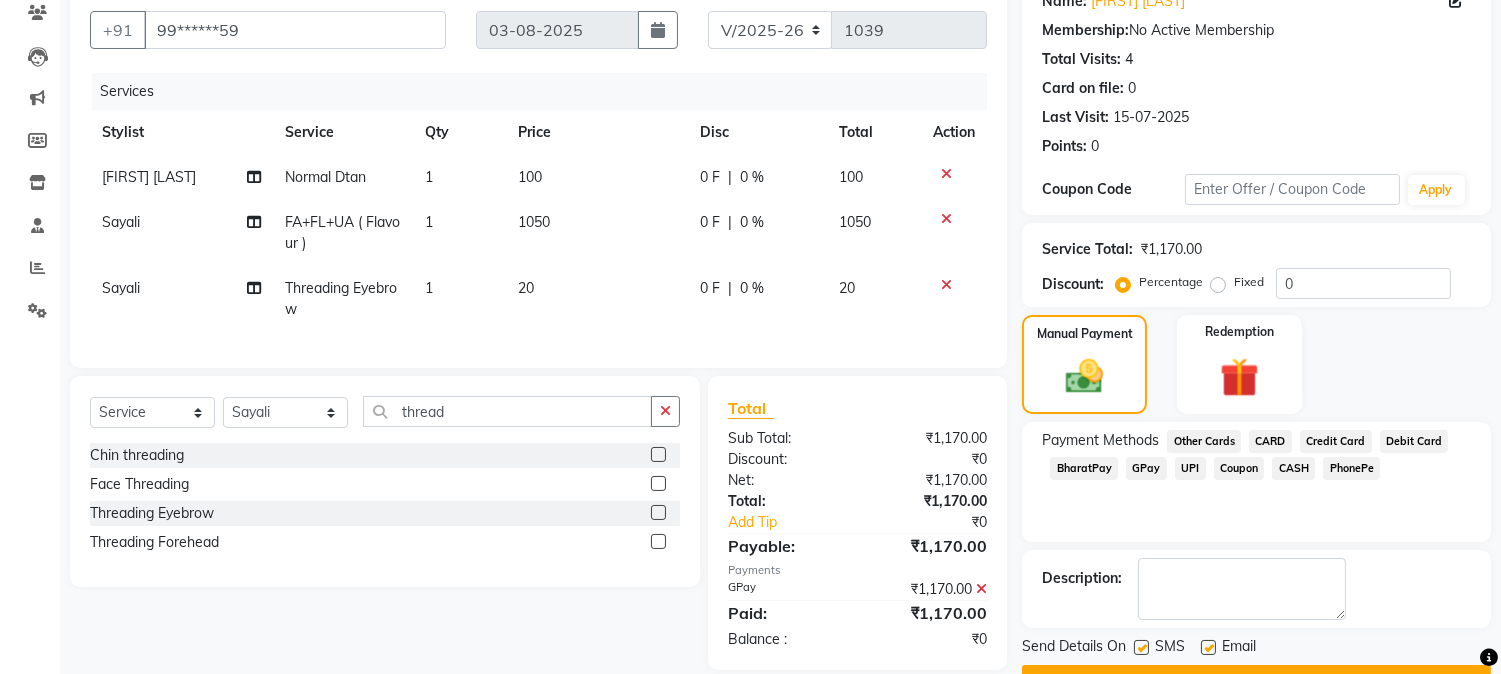 type 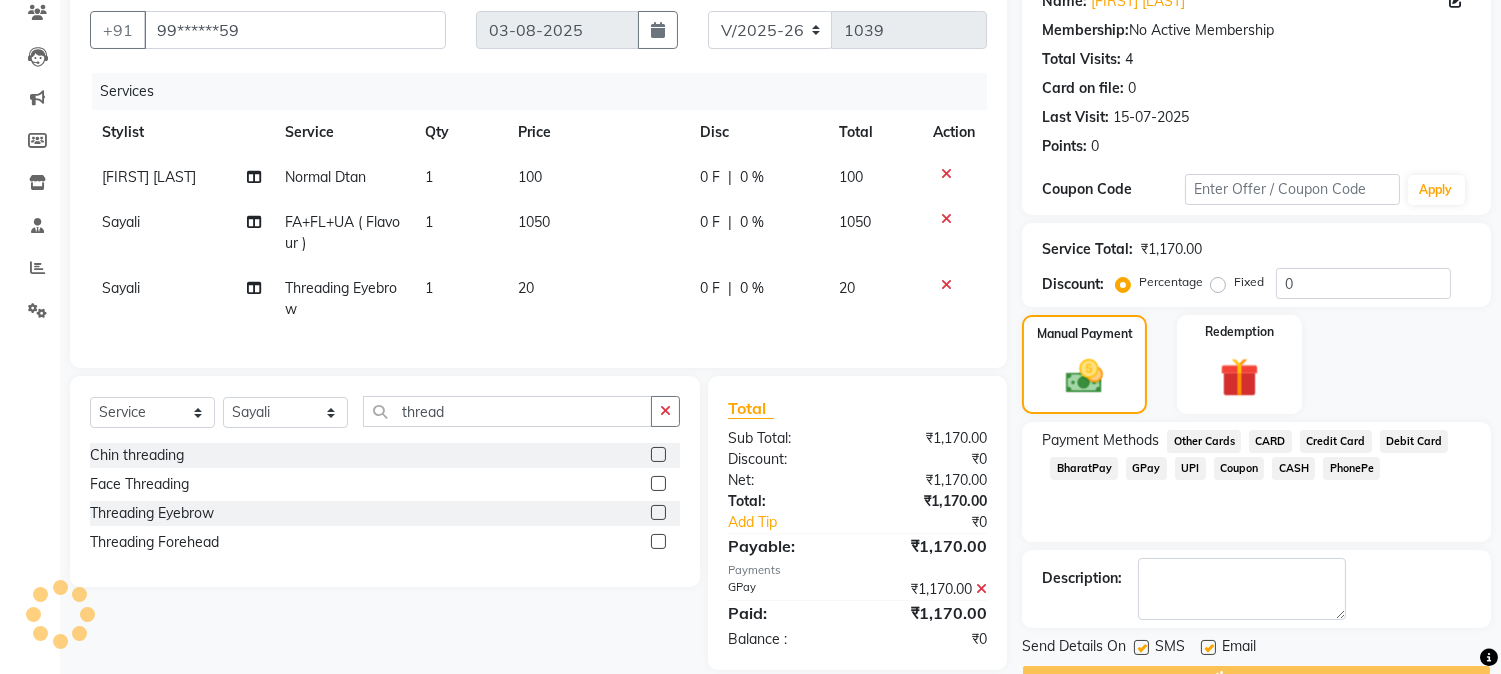 scroll, scrollTop: 225, scrollLeft: 0, axis: vertical 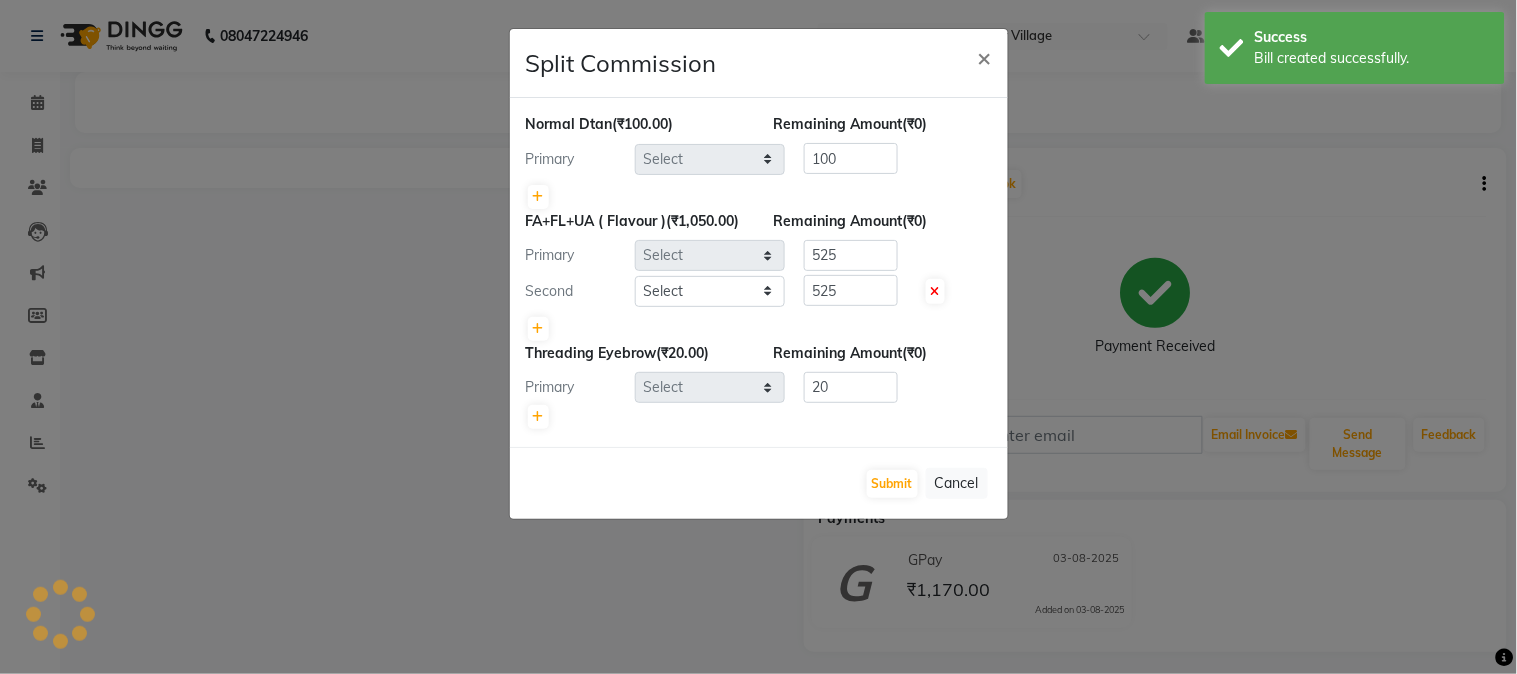 type 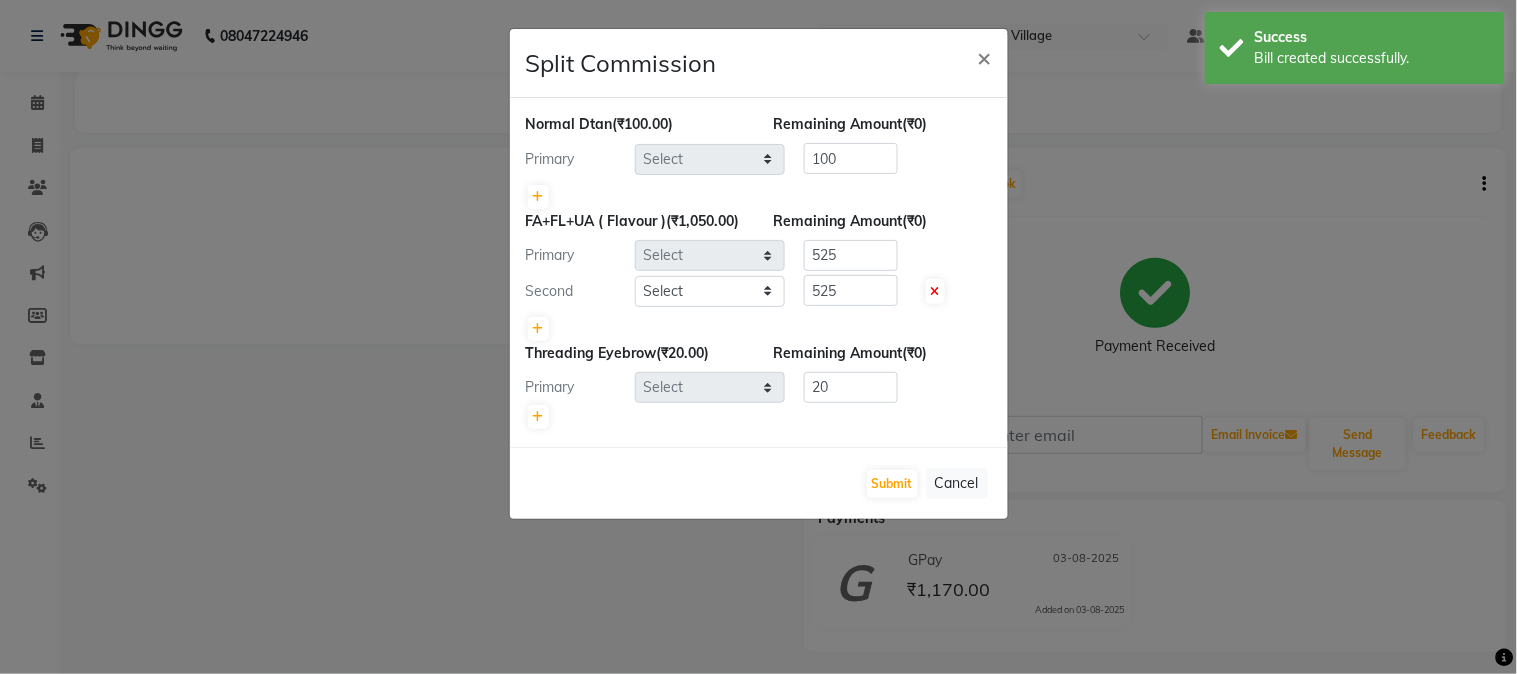 select on "85918" 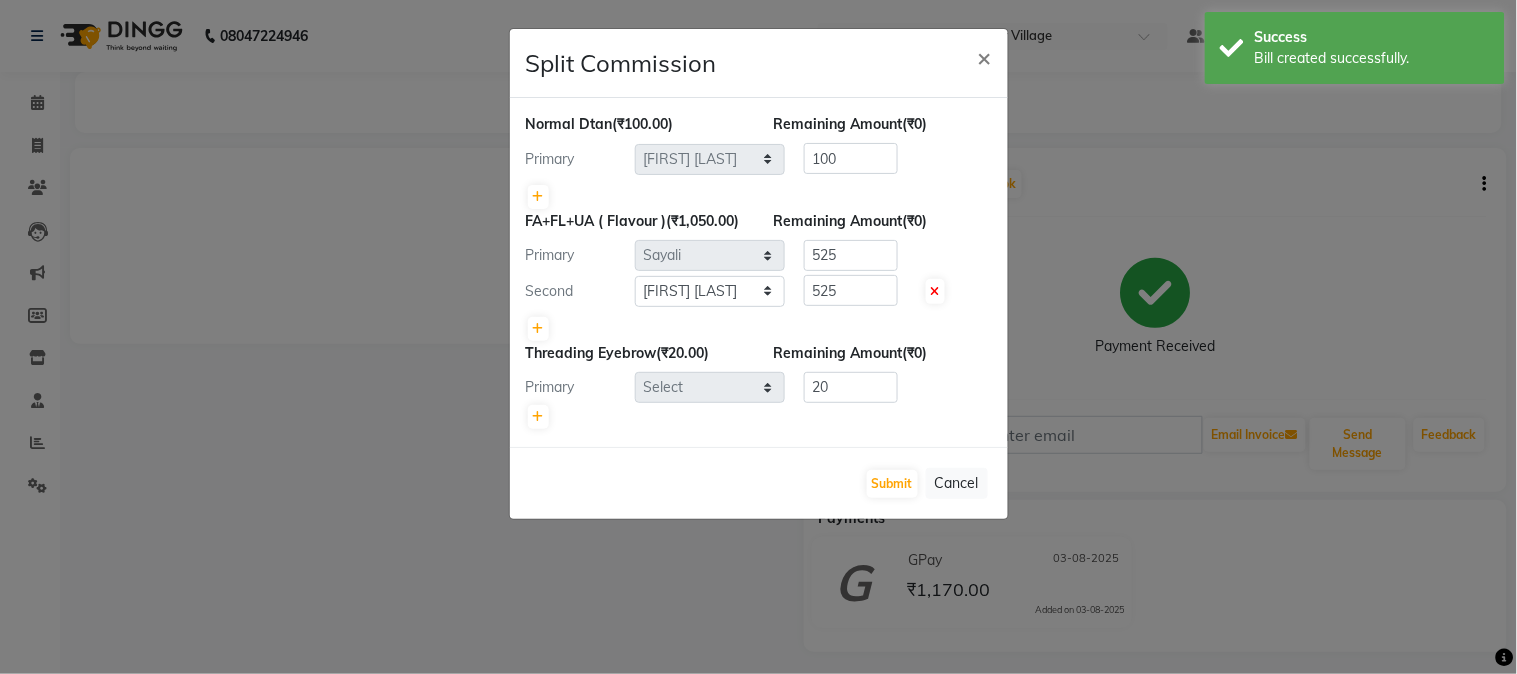 select on "68996" 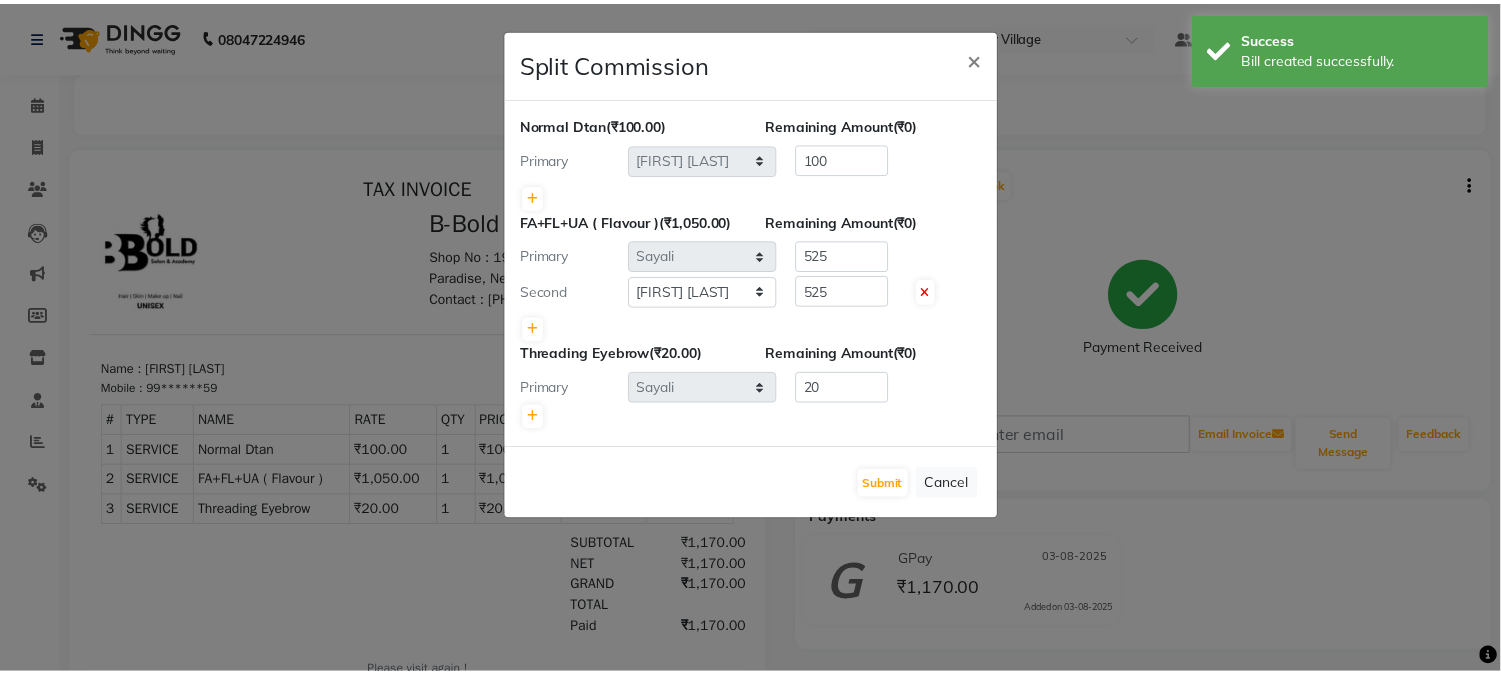scroll, scrollTop: 0, scrollLeft: 0, axis: both 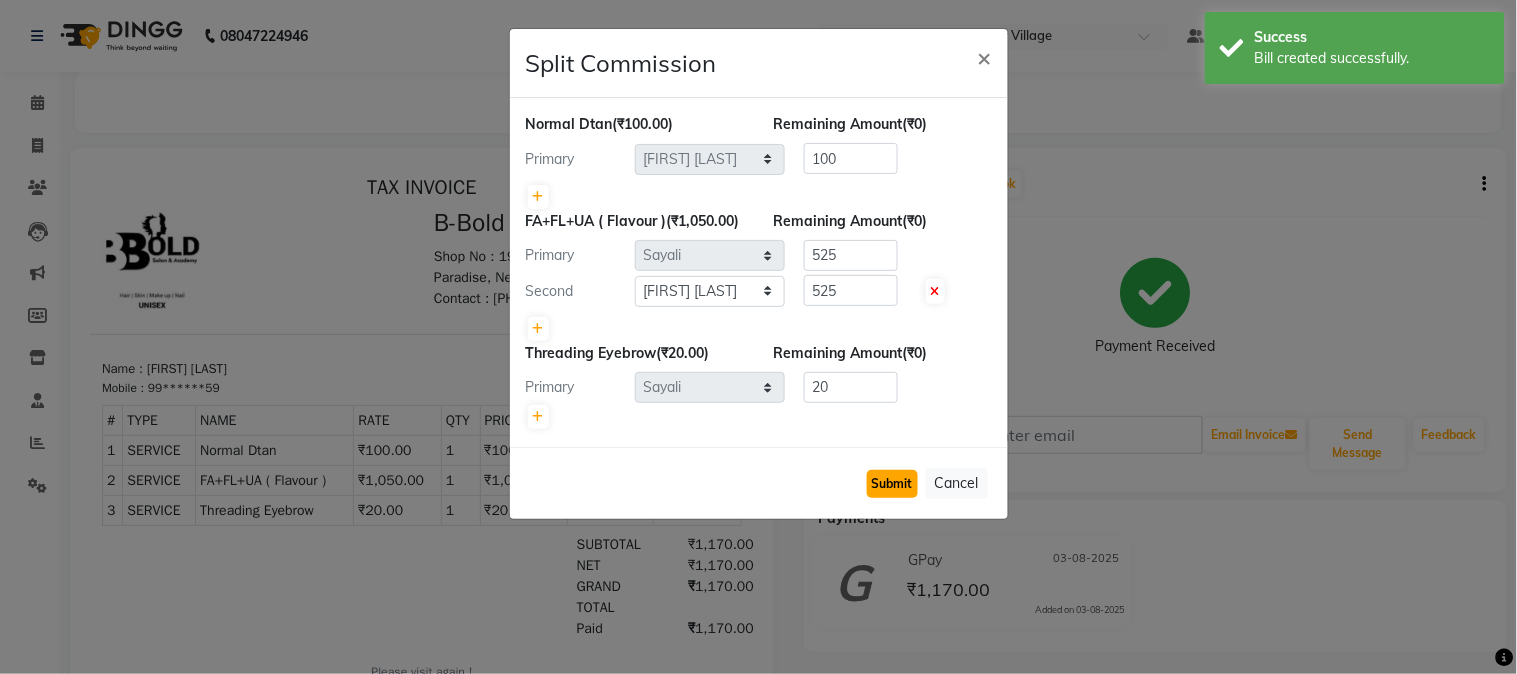 click on "Submit" 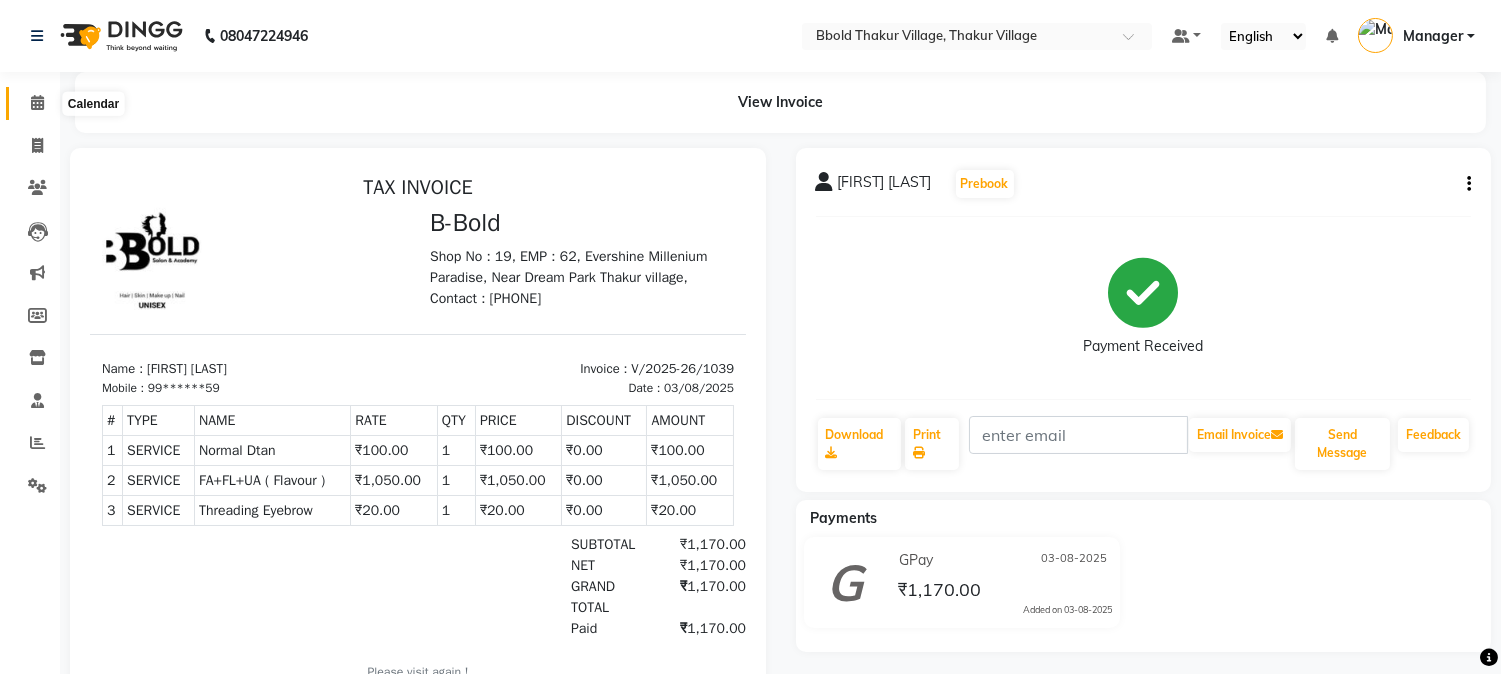 click 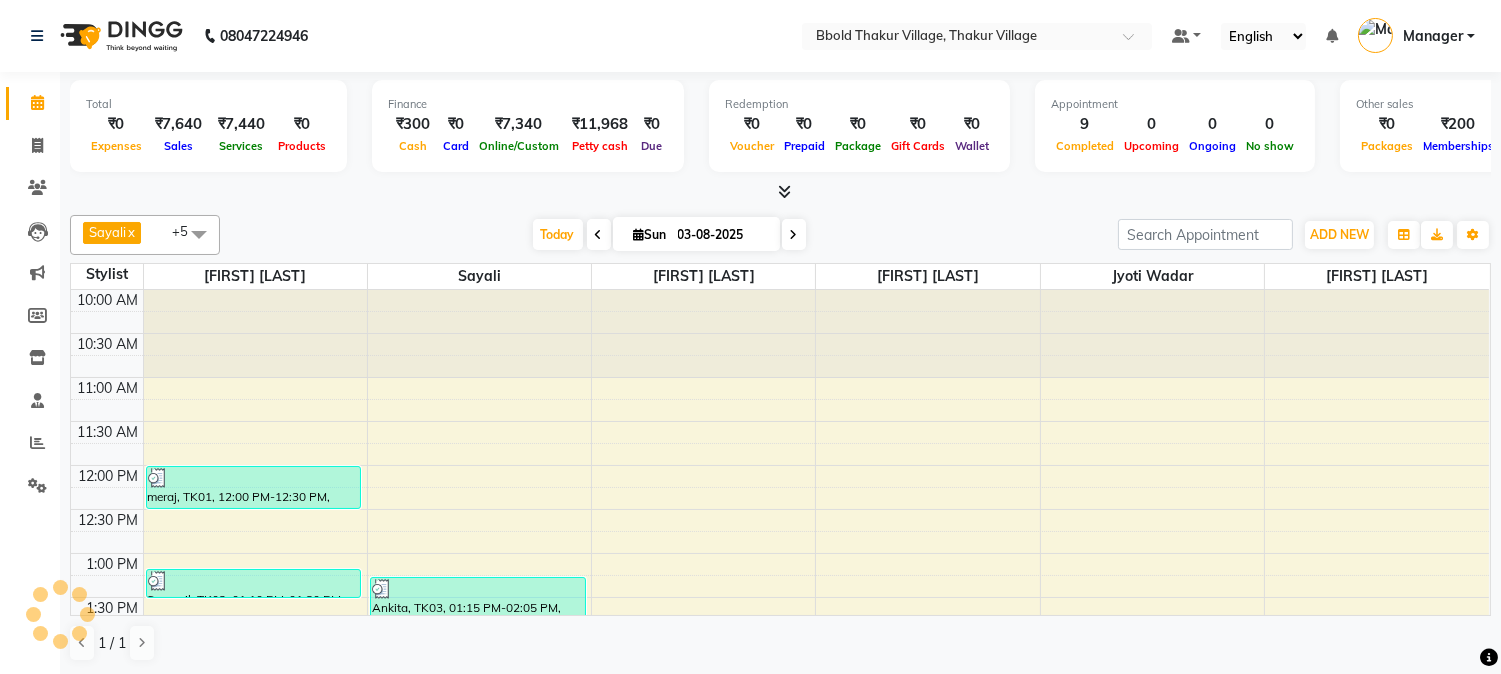 scroll, scrollTop: 0, scrollLeft: 0, axis: both 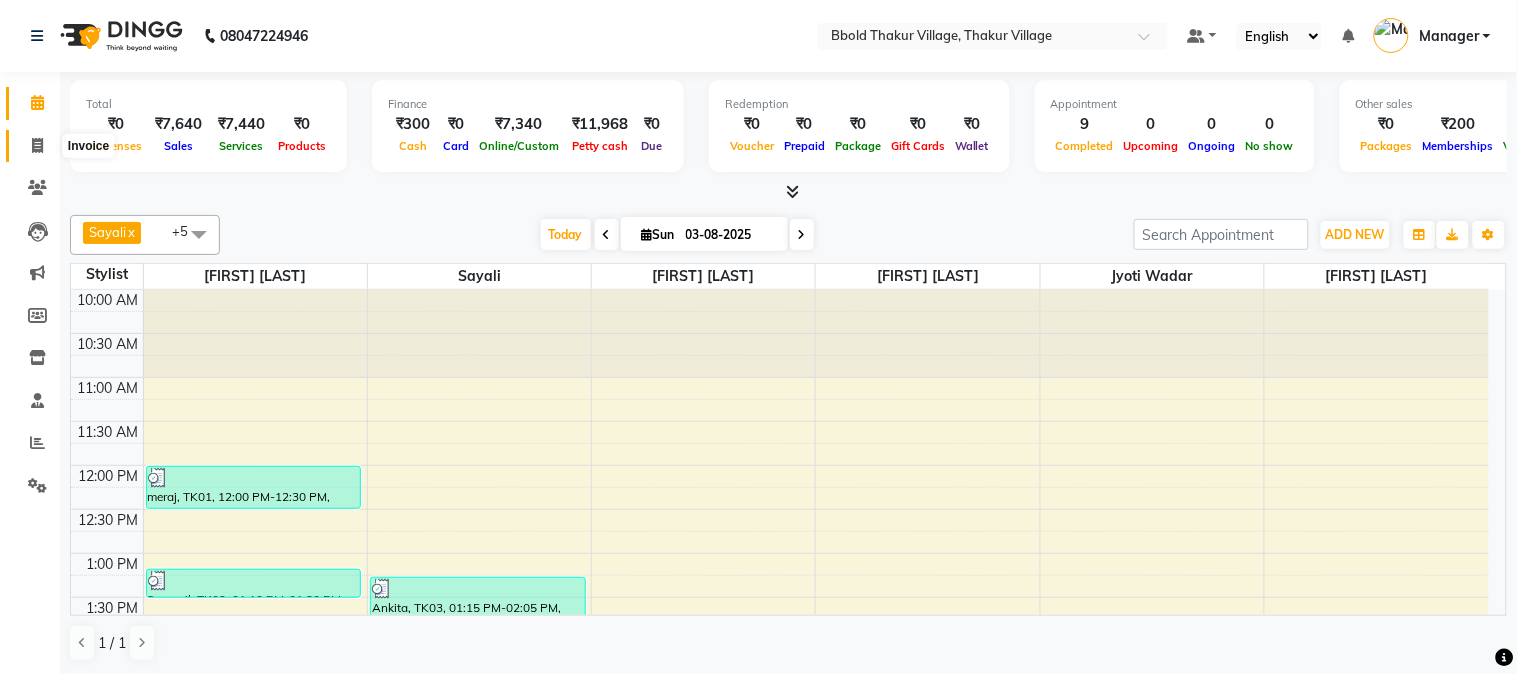click 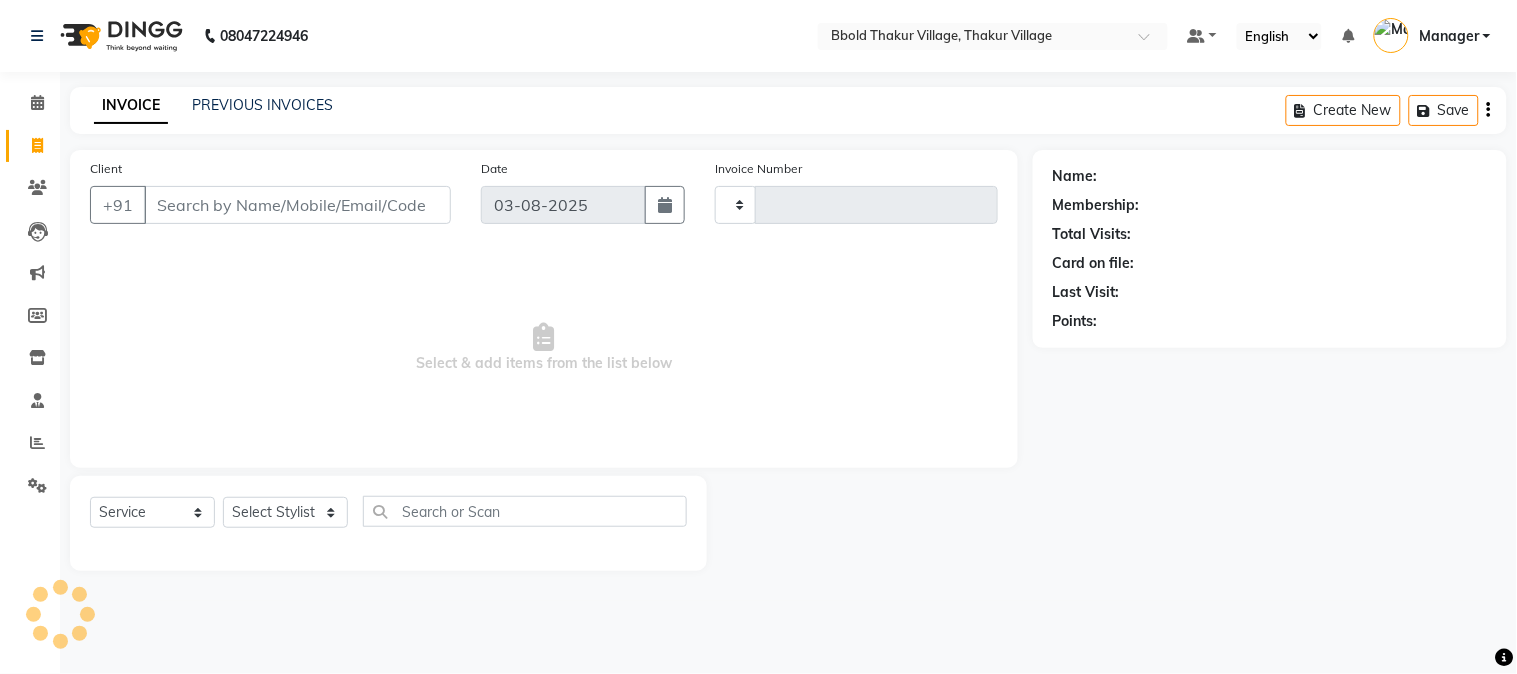 click on "Client" at bounding box center (297, 205) 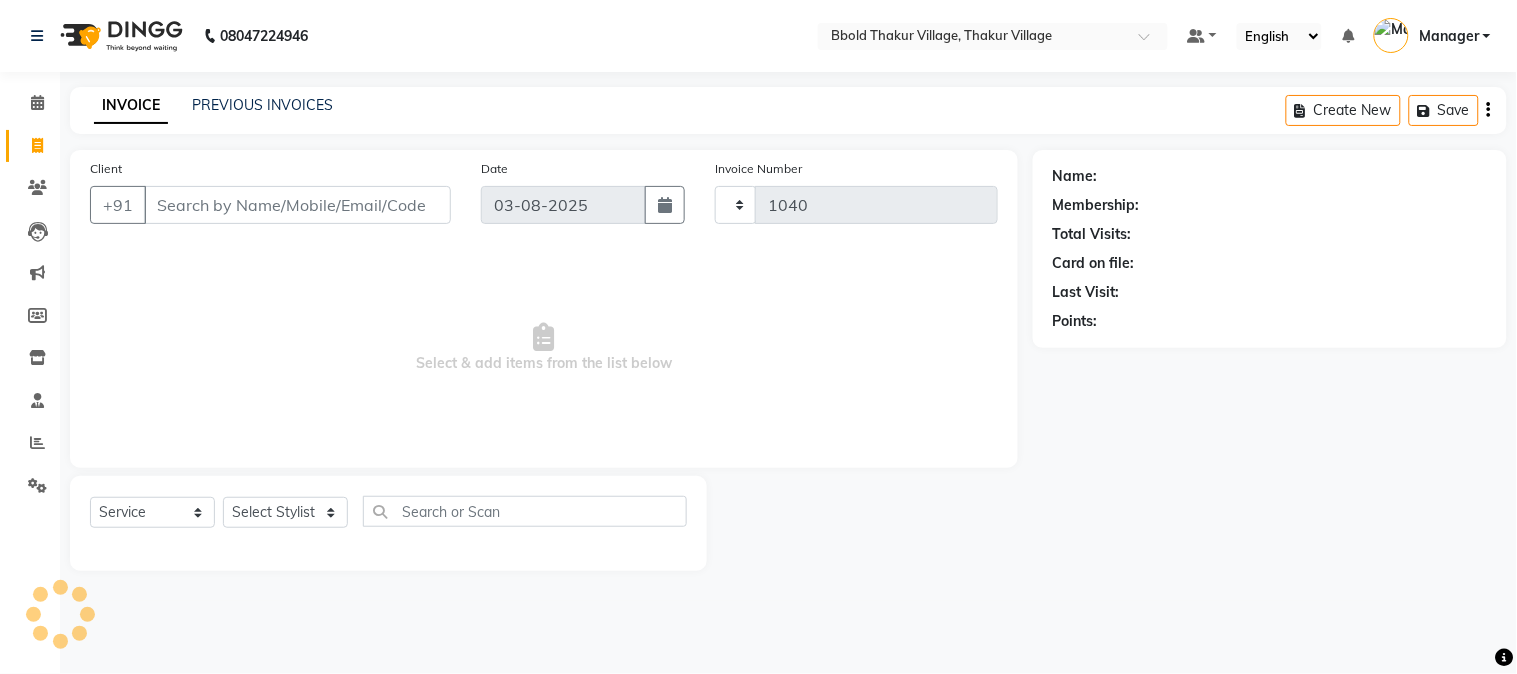 select on "7742" 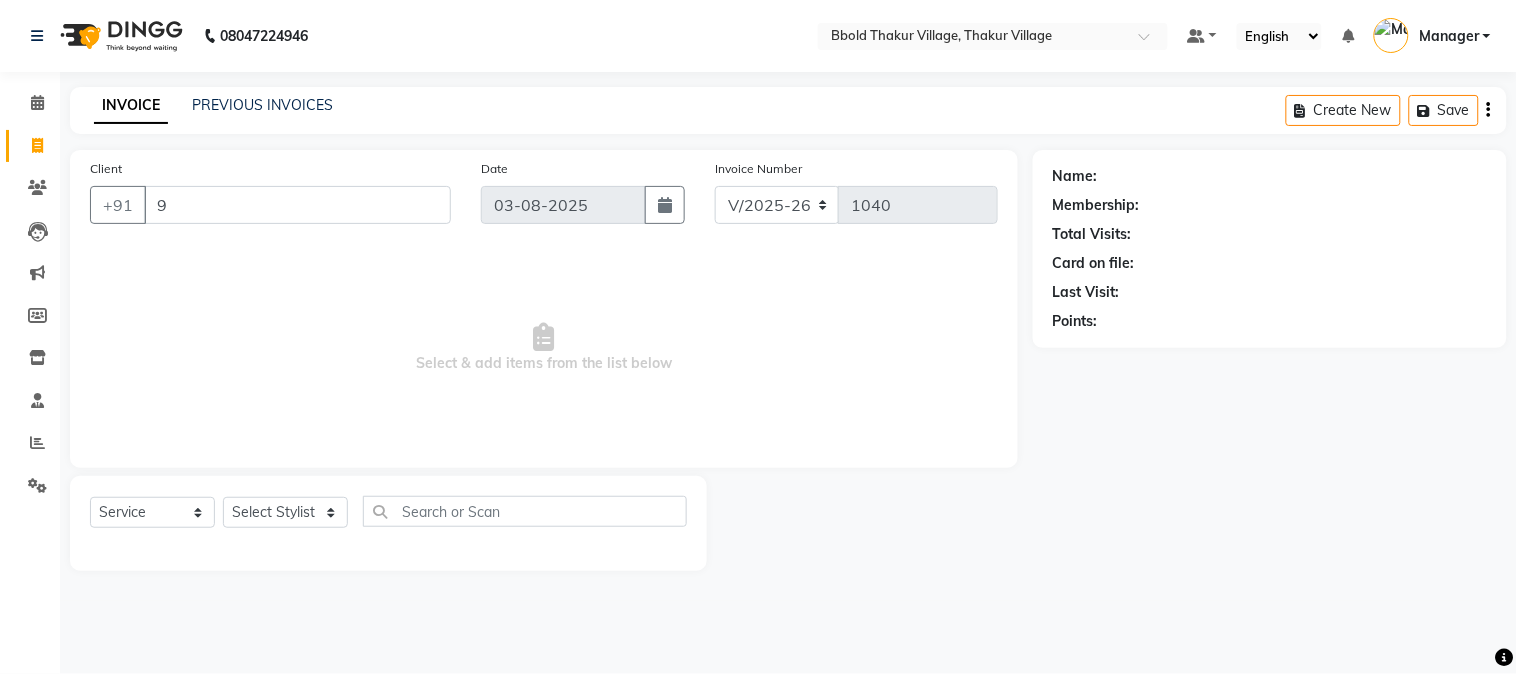 type on "99" 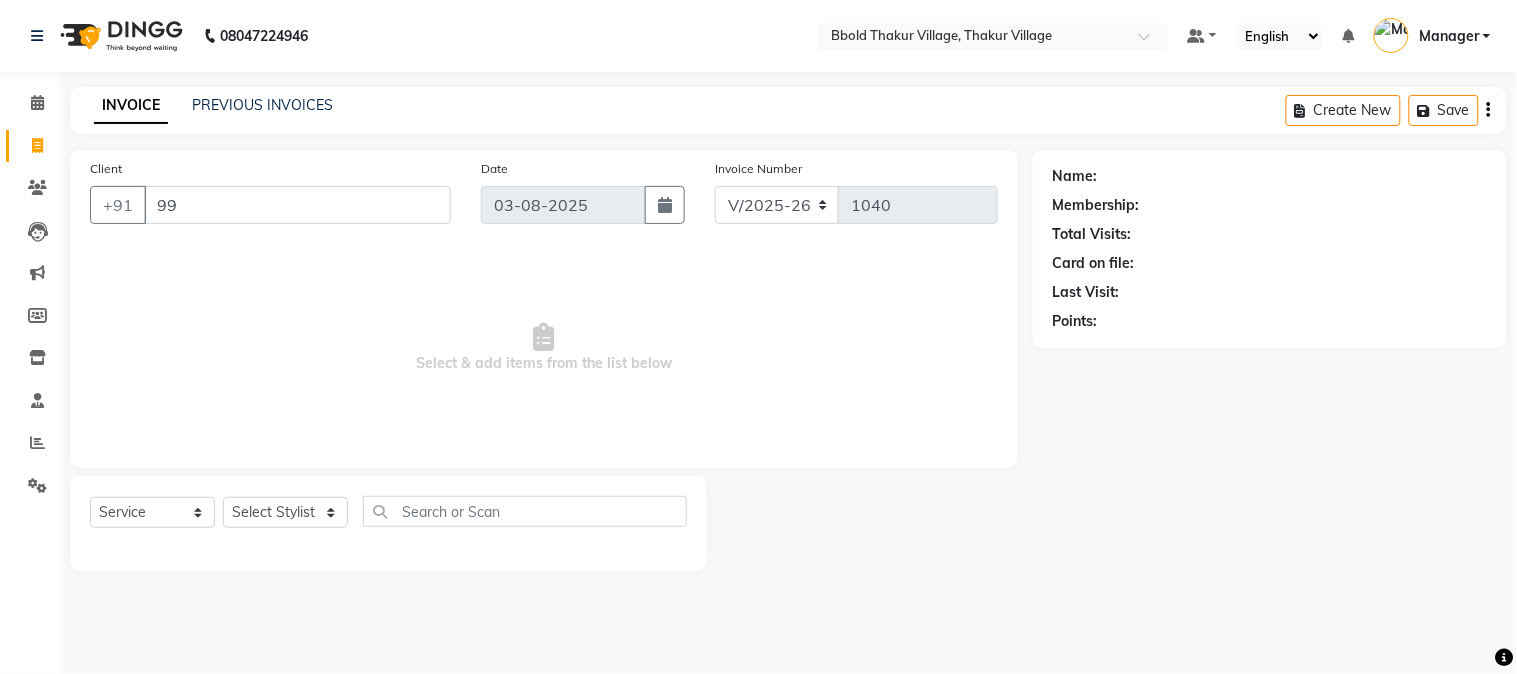 select on "membership" 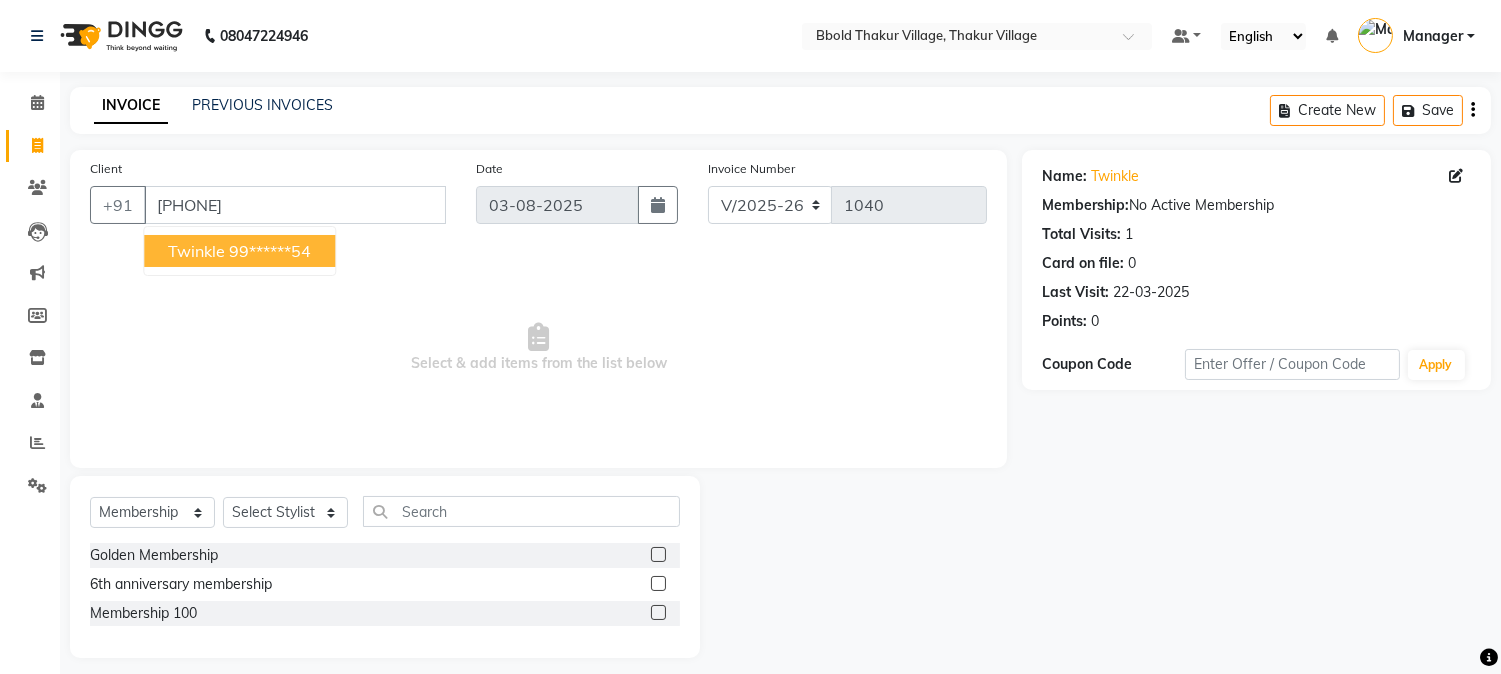 click on "99******54" at bounding box center [270, 251] 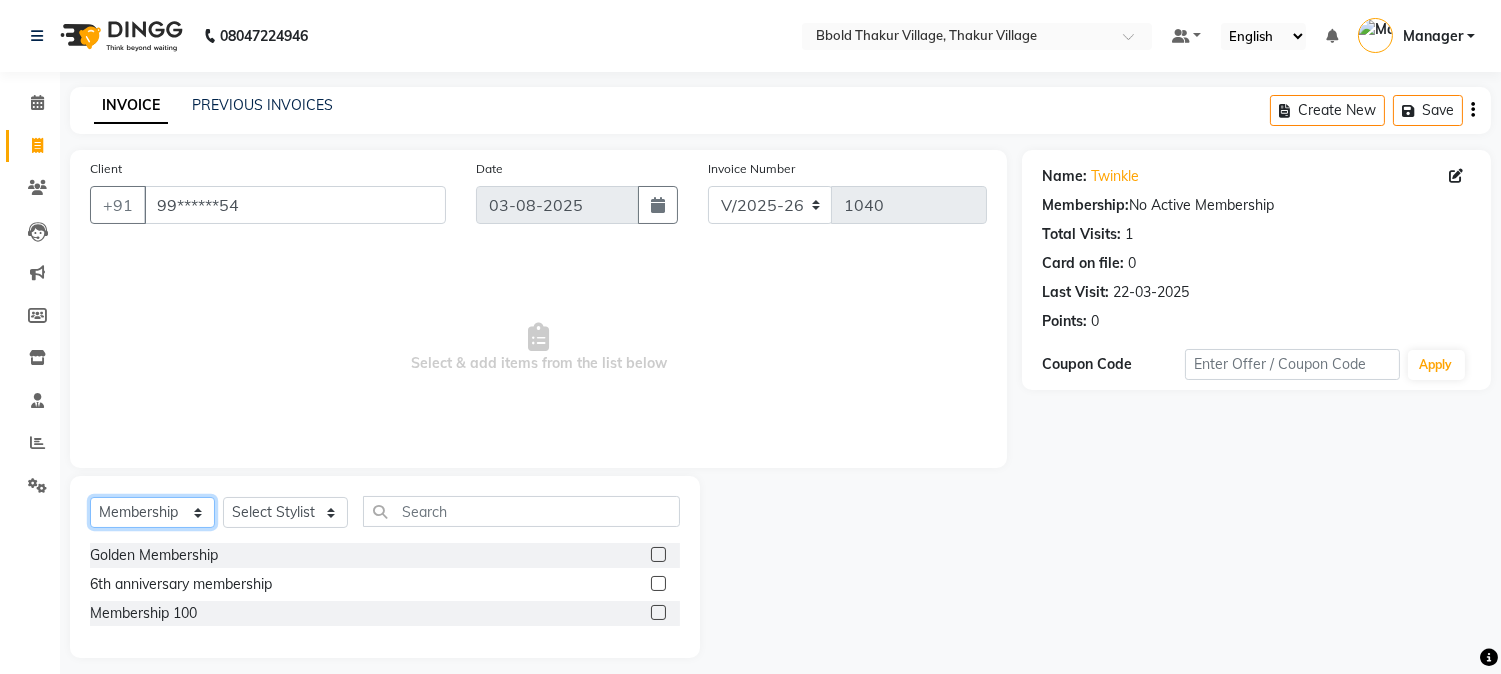 click on "Select  Service  Product  Membership  Package Voucher Prepaid Gift Card" 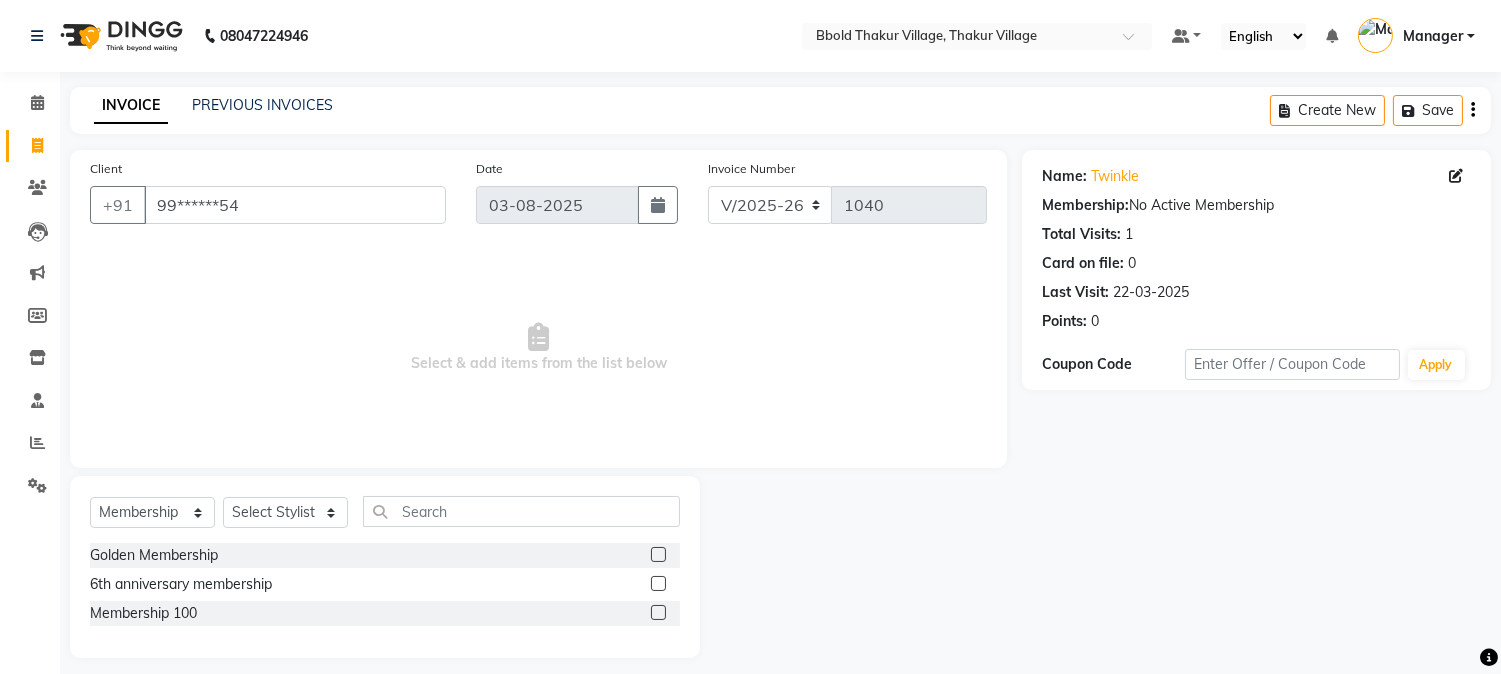 click on "Select & add items from the list below" at bounding box center (538, 348) 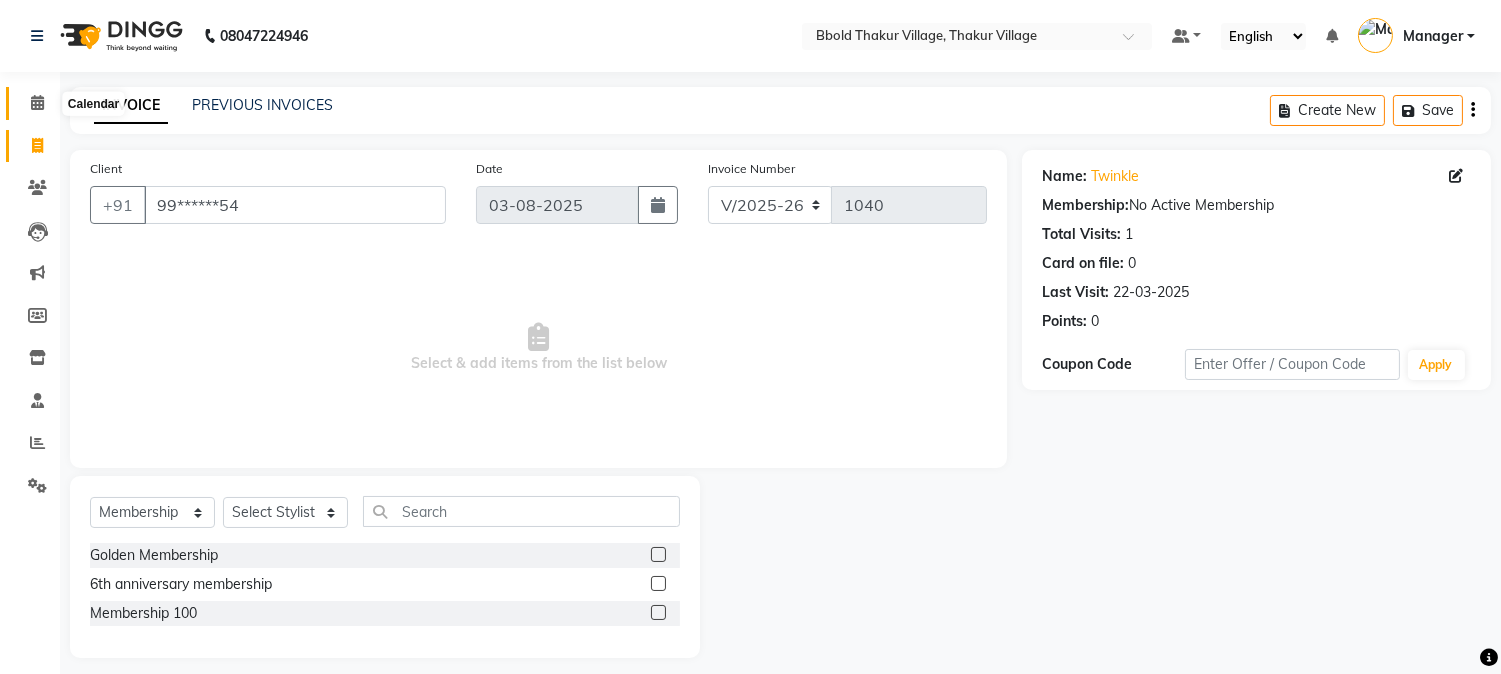 click 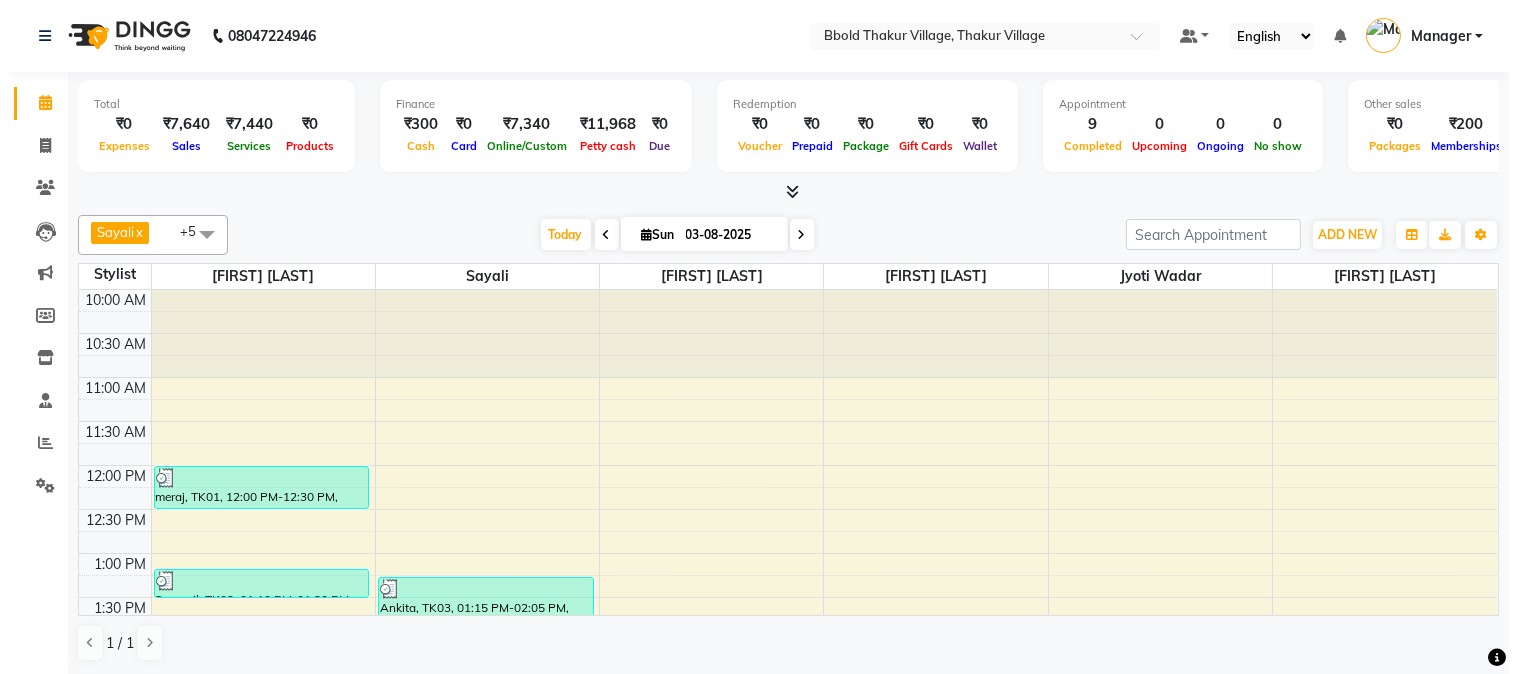 scroll, scrollTop: 0, scrollLeft: 0, axis: both 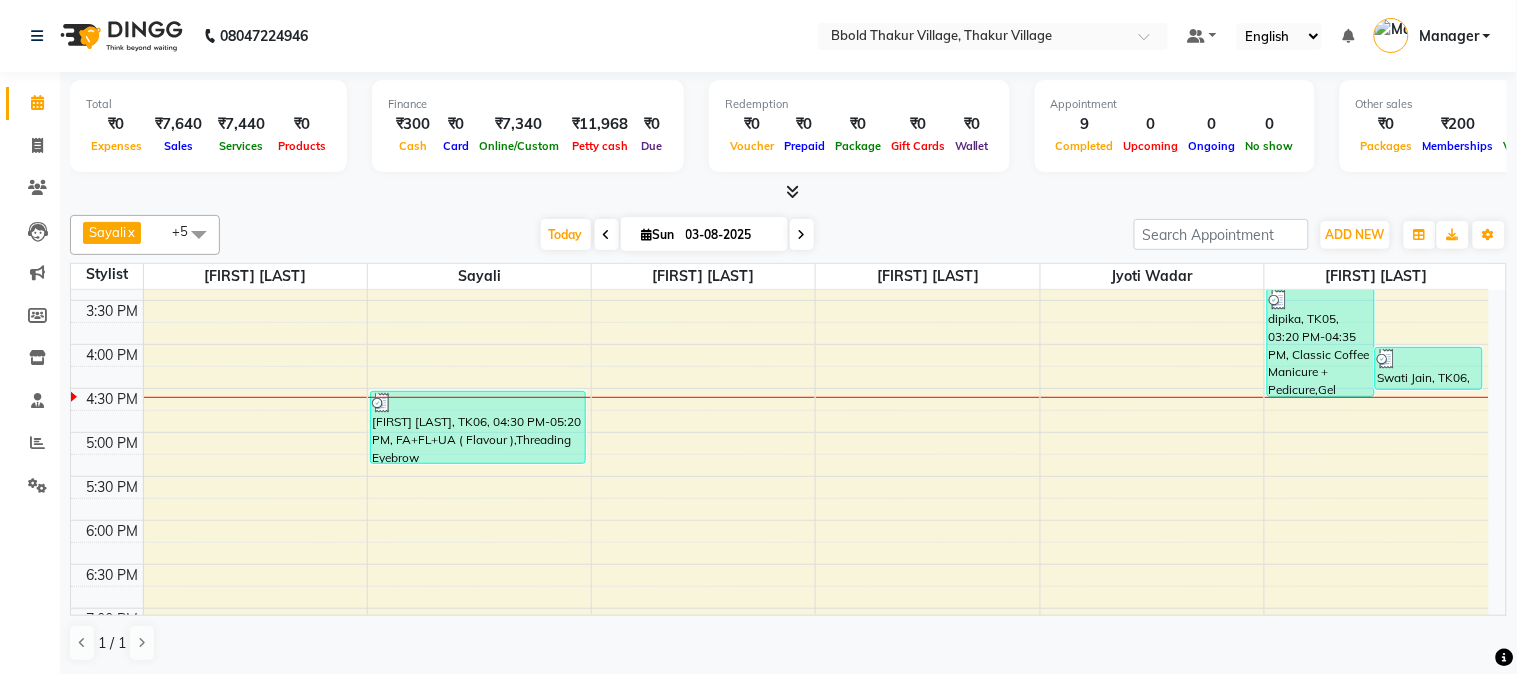 click on "10:00 AM 10:30 AM 11:00 AM 11:30 AM 12:00 PM 12:30 PM 1:00 PM 1:30 PM 2:00 PM 2:30 PM 3:00 PM 3:30 PM 4:00 PM 4:30 PM 5:00 PM 5:30 PM 6:00 PM 6:30 PM 7:00 PM 7:30 PM 8:00 PM 8:30 PM 9:00 PM 9:30 PM 10:00 PM 10:30 PM 11:00 PM 11:30 PM     [FIRST], TK01, 12:00 PM-12:30 PM, Haircut Male     Swapnil, TK02, 01:10 PM-01:30 PM, Beard Trim     [FIRST], TK04, 01:45 PM-02:15 PM, Haircut Male     Ankita, TK03, 01:15 PM-02:05 PM, FA+FL+UA ( Flavour ),Threading Eyebrow     [FIRST] [LAST], TK06, 04:30 PM-05:20 PM, FA+FL+UA ( Flavour ),Threading Eyebrow     dipika, TK05, 02:35 PM-03:20 PM, Root Touchup Matrix     dipika, TK05, 03:20 PM-04:35 PM, Classic Coffee Manicure + Pedicure,Gel Polish Remover     [FIRST] [LAST], TK06, 04:00 PM-04:30 PM, Normal Dtan     [FIRST], TK04, 02:15 PM-03:15 PM, Medi Advance Facial" at bounding box center [780, 432] 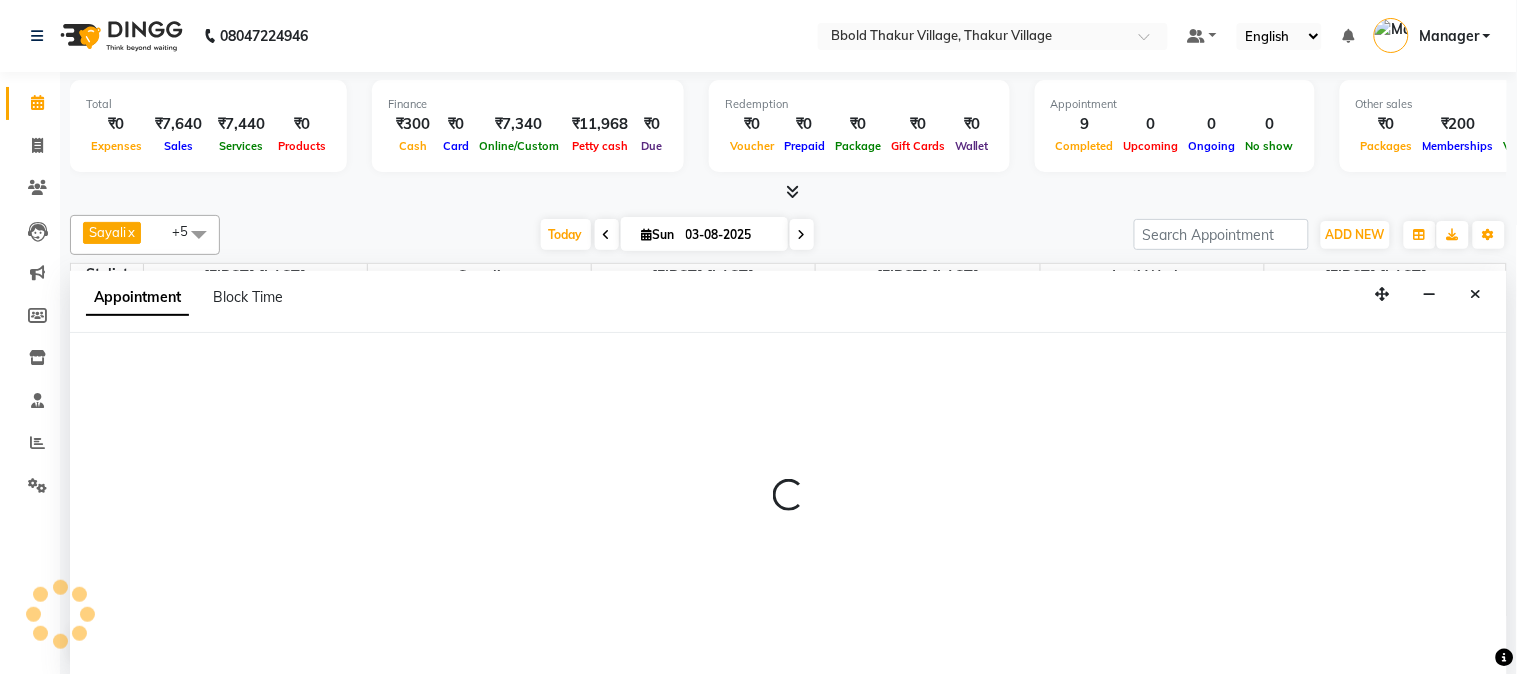 select on "68995" 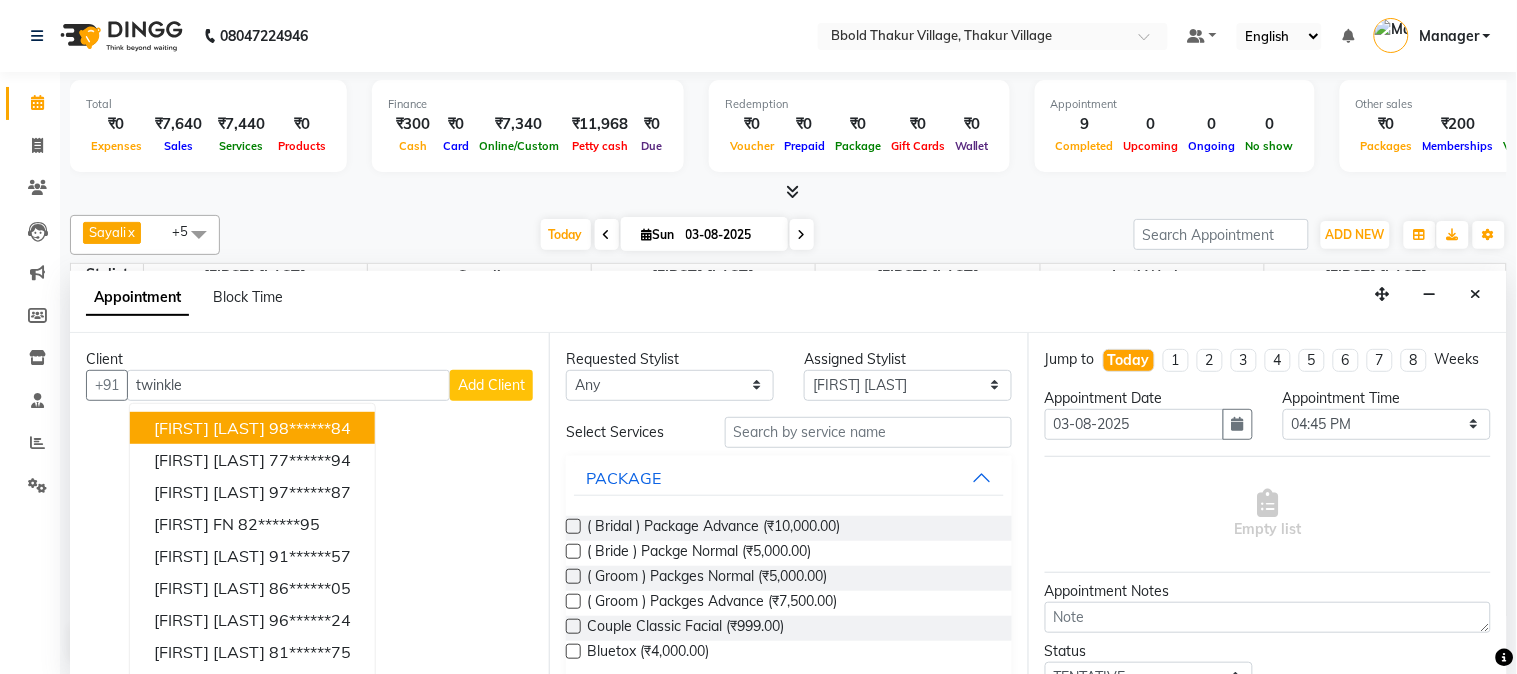 scroll, scrollTop: 132, scrollLeft: 0, axis: vertical 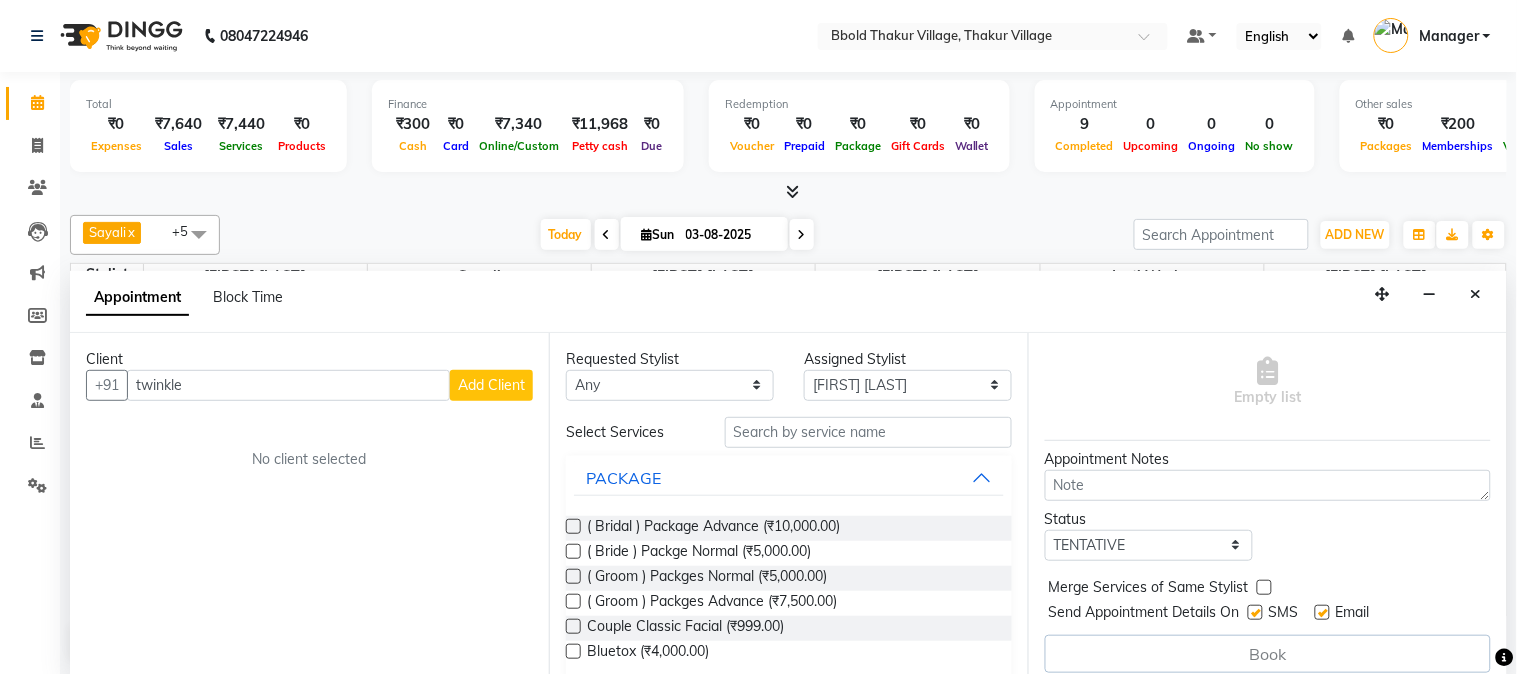 click on "twinkle" at bounding box center (288, 385) 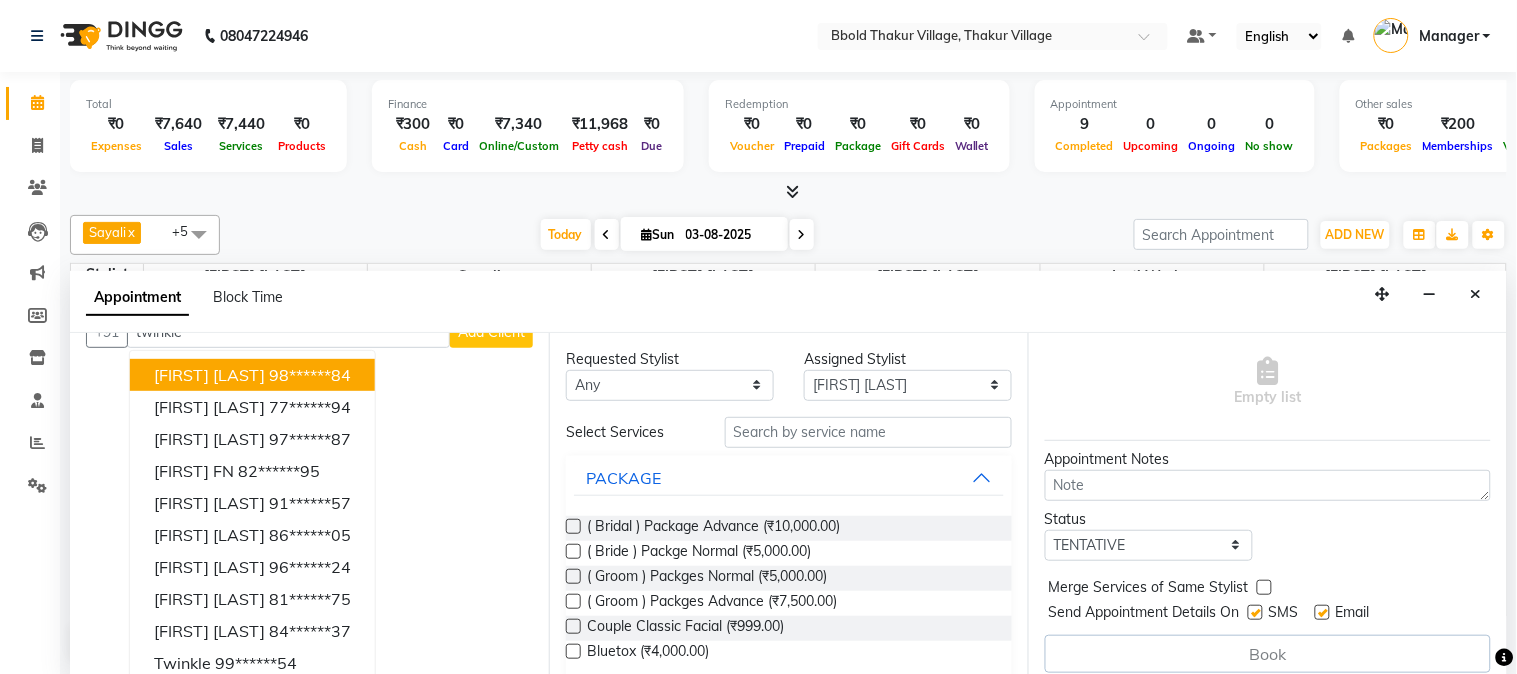scroll, scrollTop: 65, scrollLeft: 0, axis: vertical 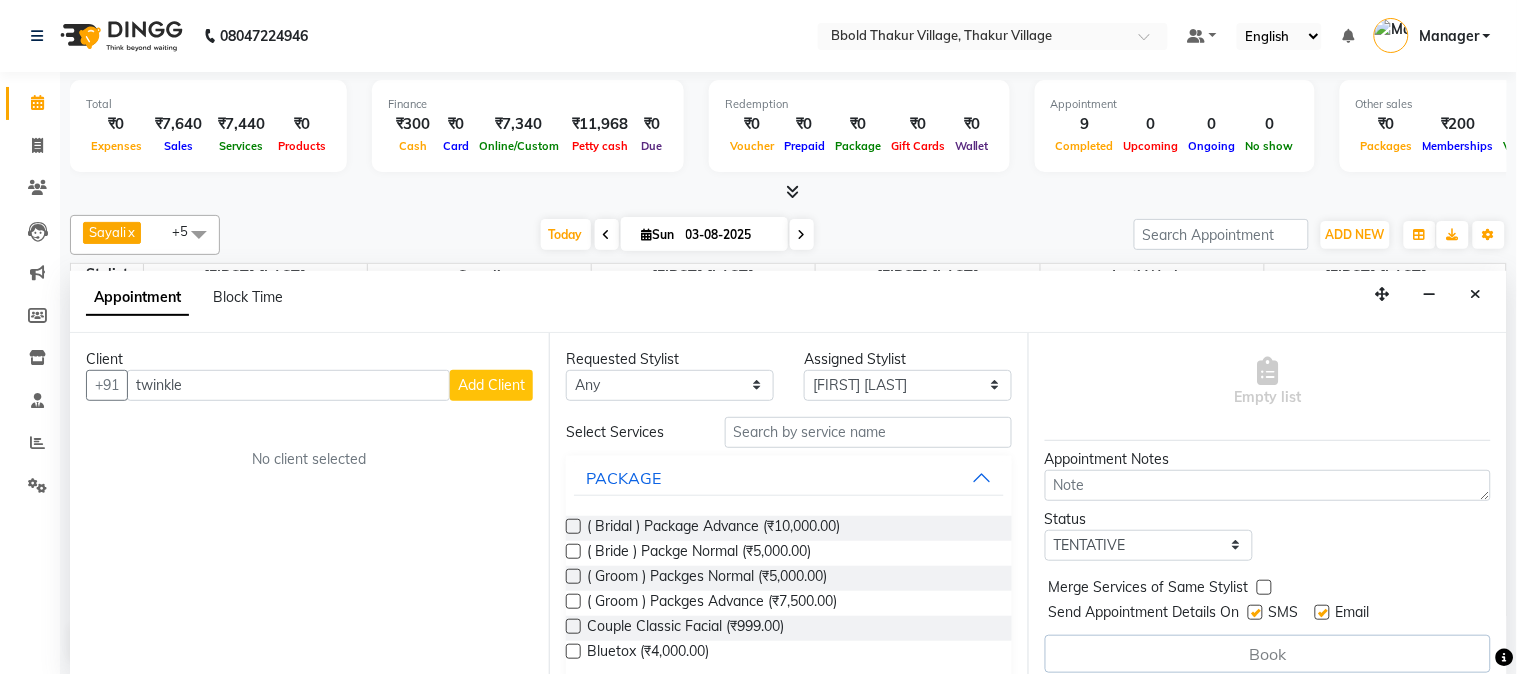 click on "twinkle" at bounding box center [288, 385] 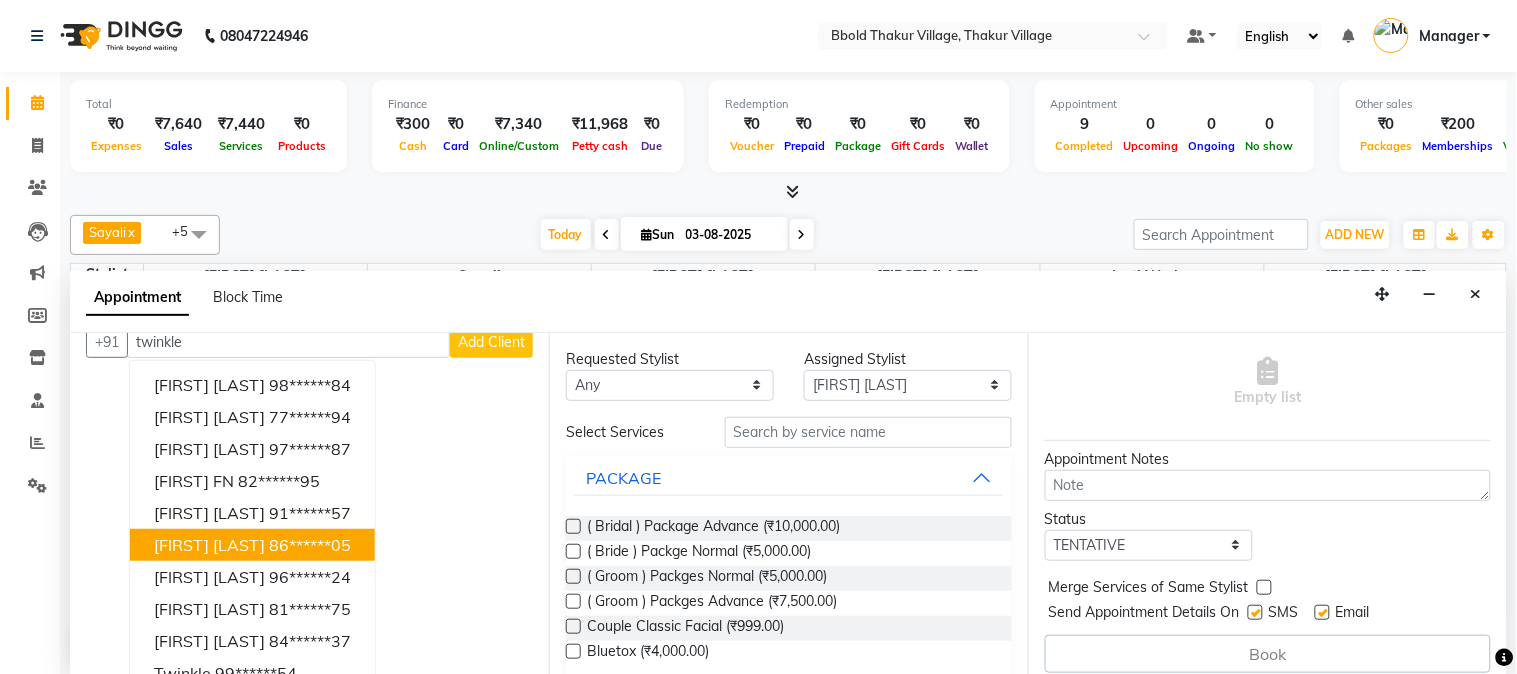 scroll, scrollTop: 65, scrollLeft: 0, axis: vertical 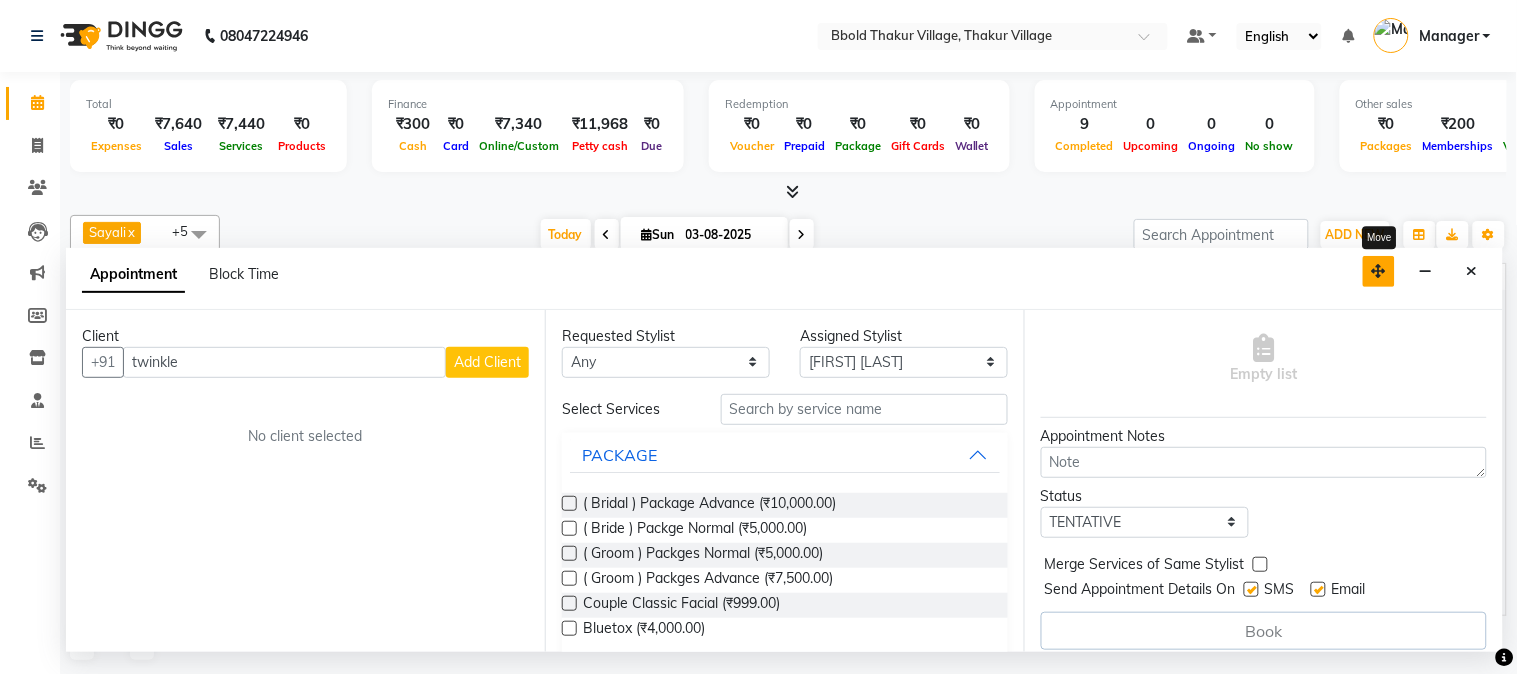 click at bounding box center [1379, 271] 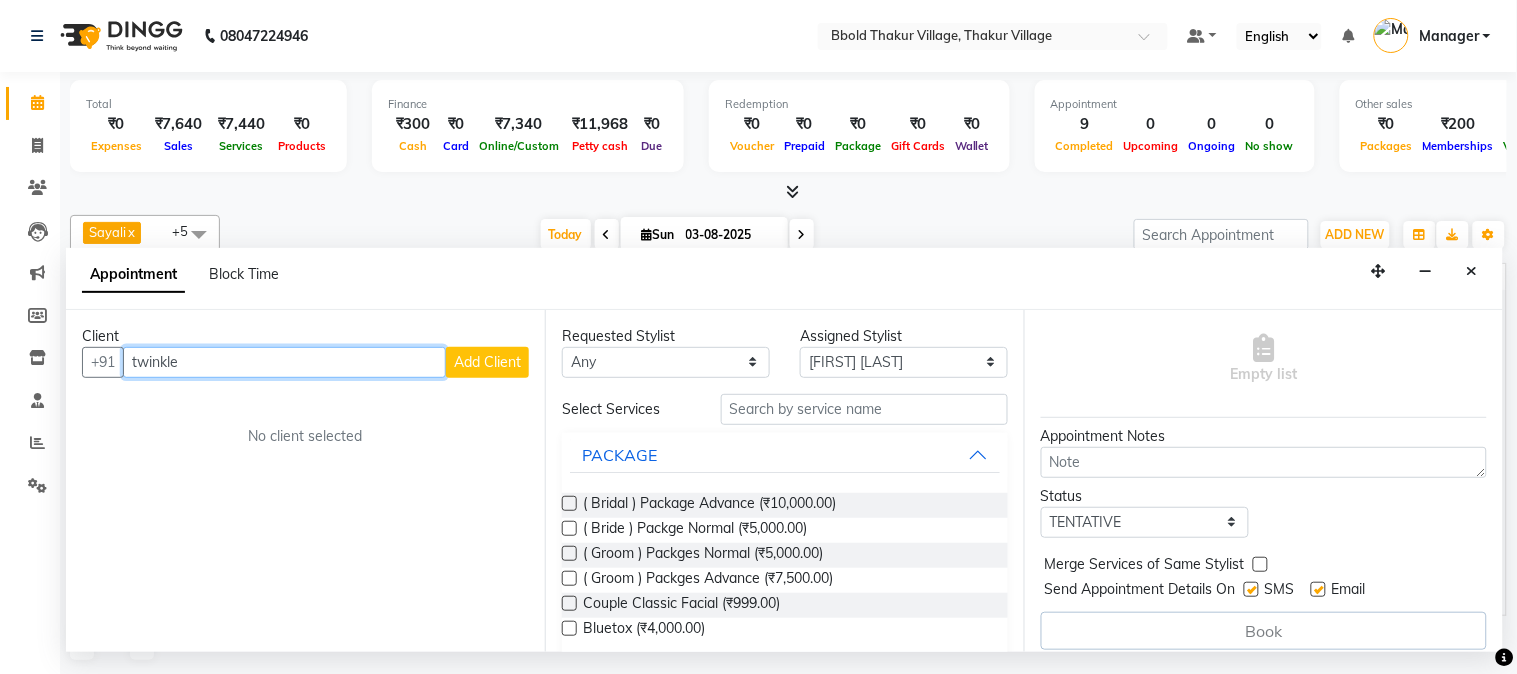click on "twinkle" at bounding box center (284, 362) 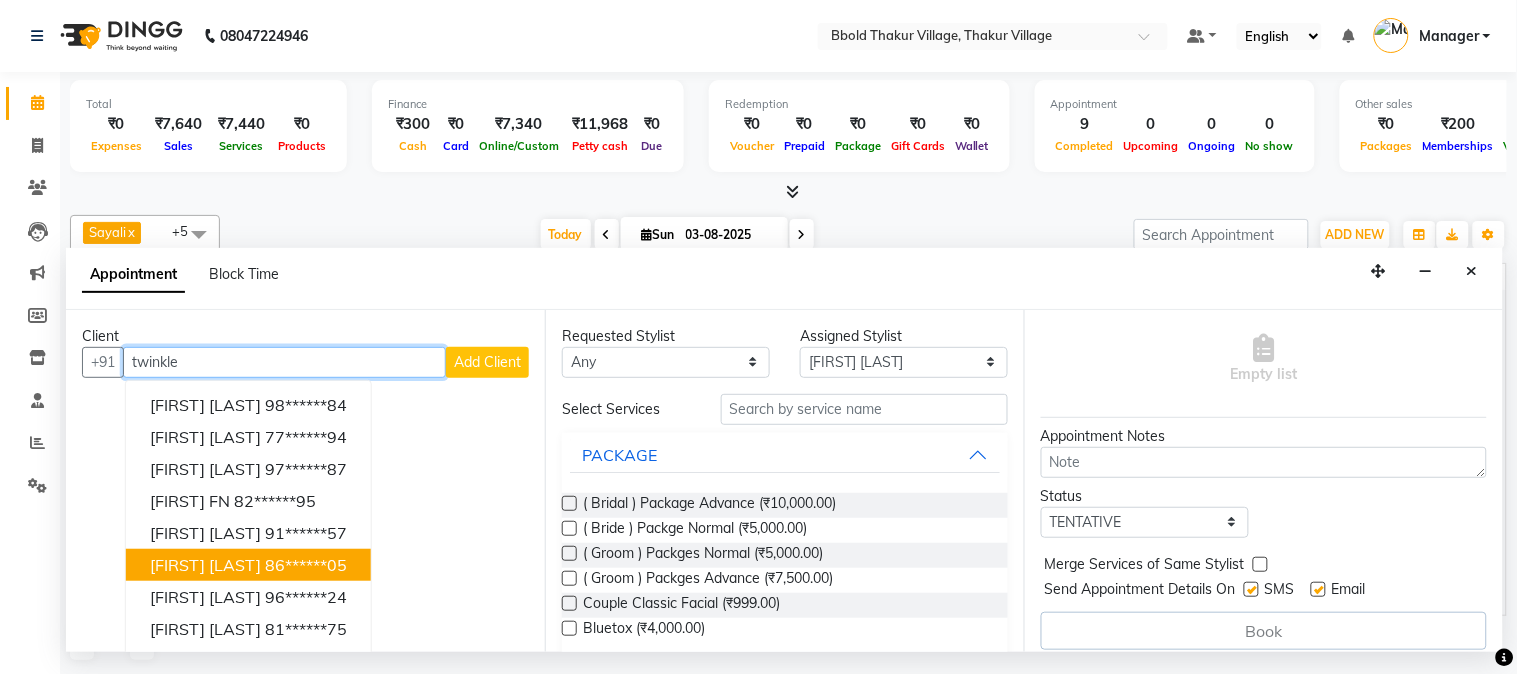 click on "[FIRST] [LAST]" at bounding box center [205, 565] 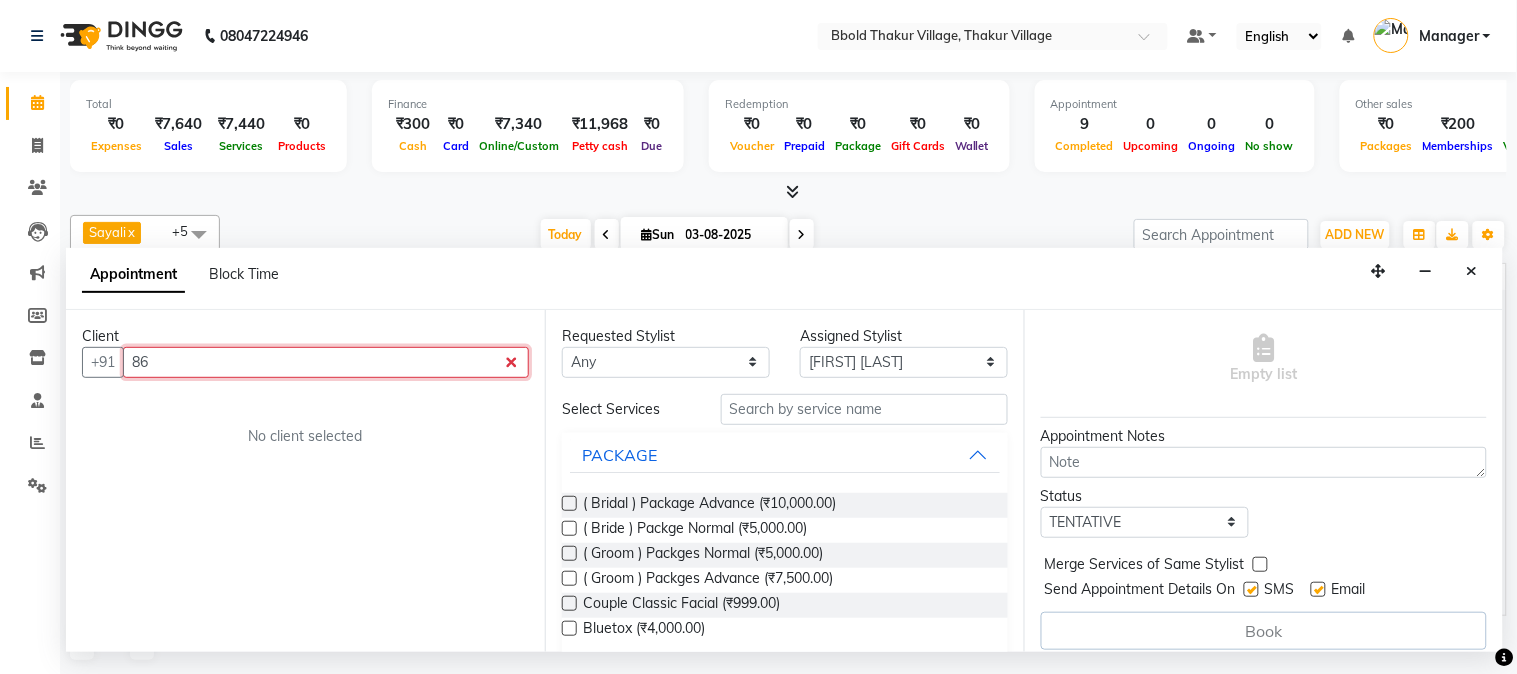 type on "8" 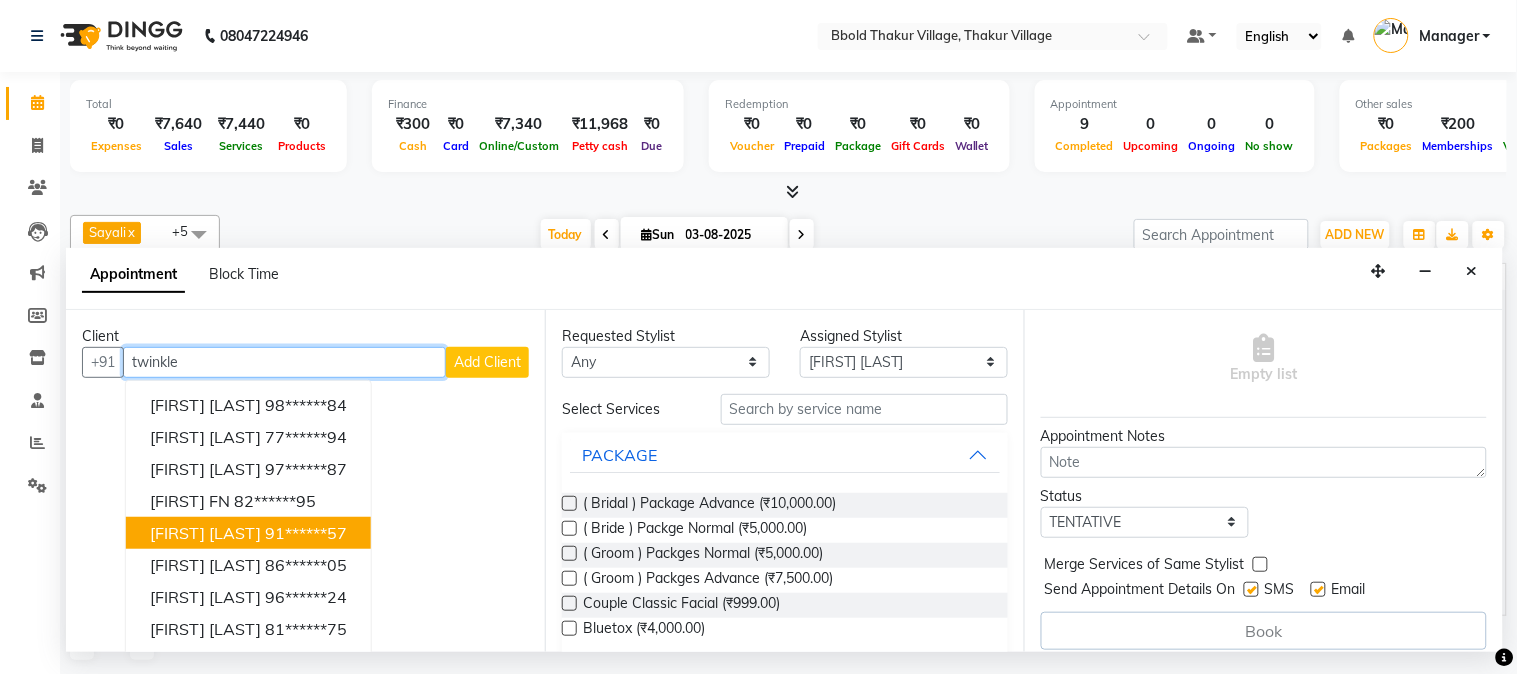drag, startPoint x: 310, startPoint y: 477, endPoint x: 291, endPoint y: 533, distance: 59.135437 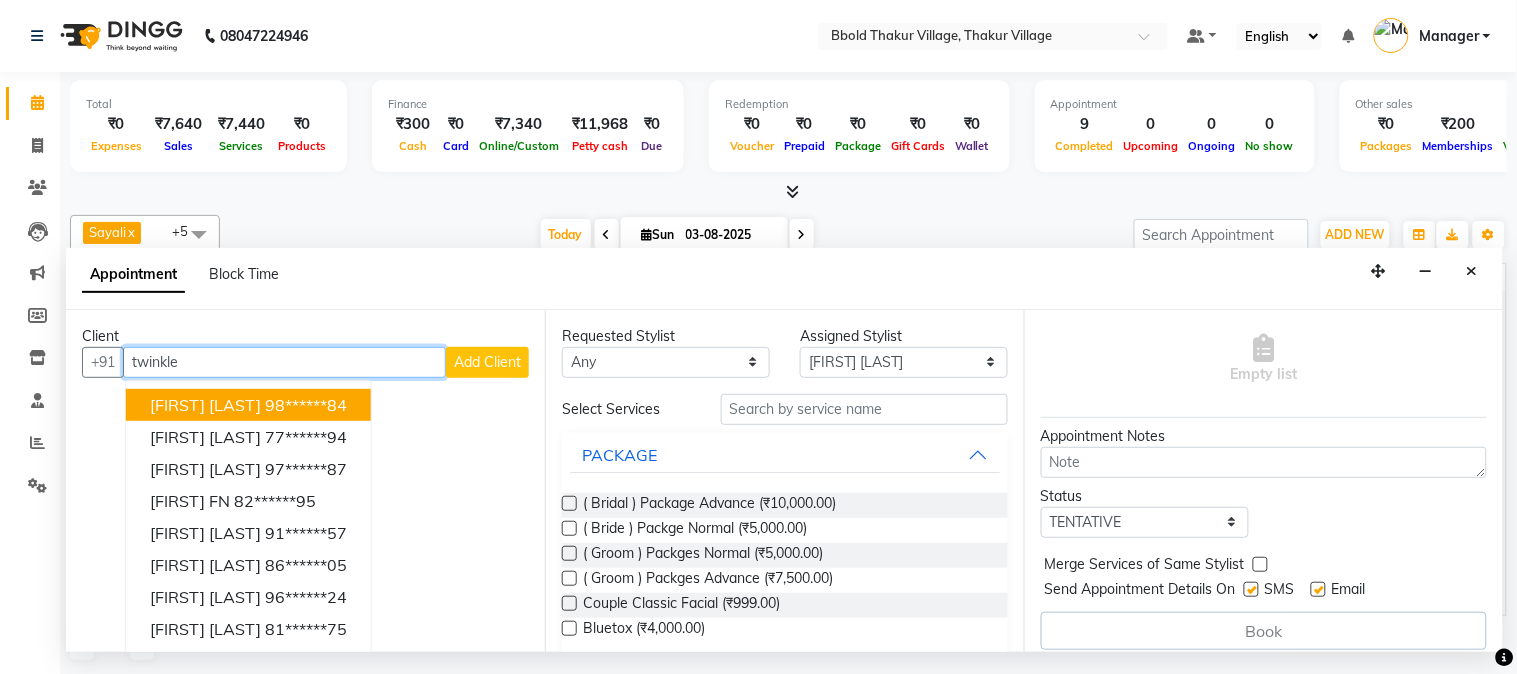 drag, startPoint x: 277, startPoint y: 464, endPoint x: 327, endPoint y: 368, distance: 108.24047 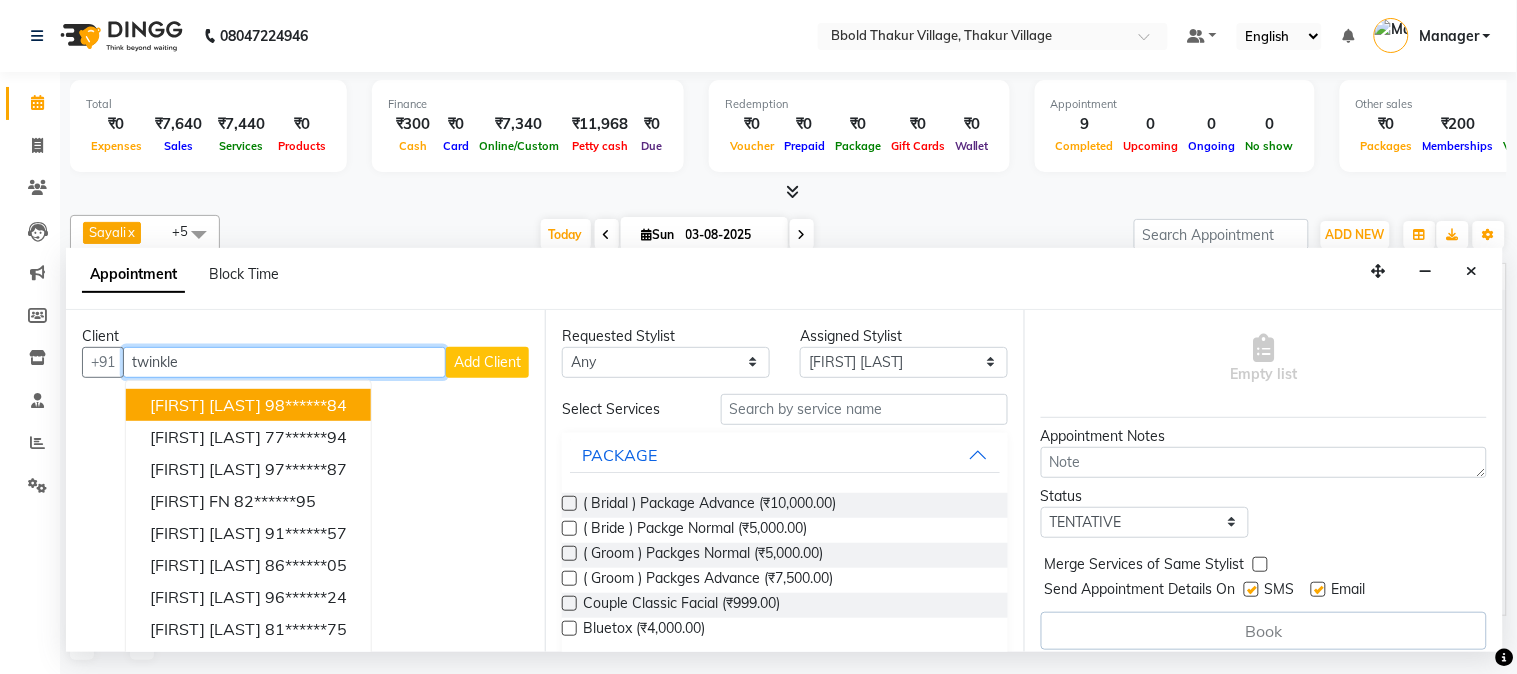 scroll, scrollTop: 65, scrollLeft: 0, axis: vertical 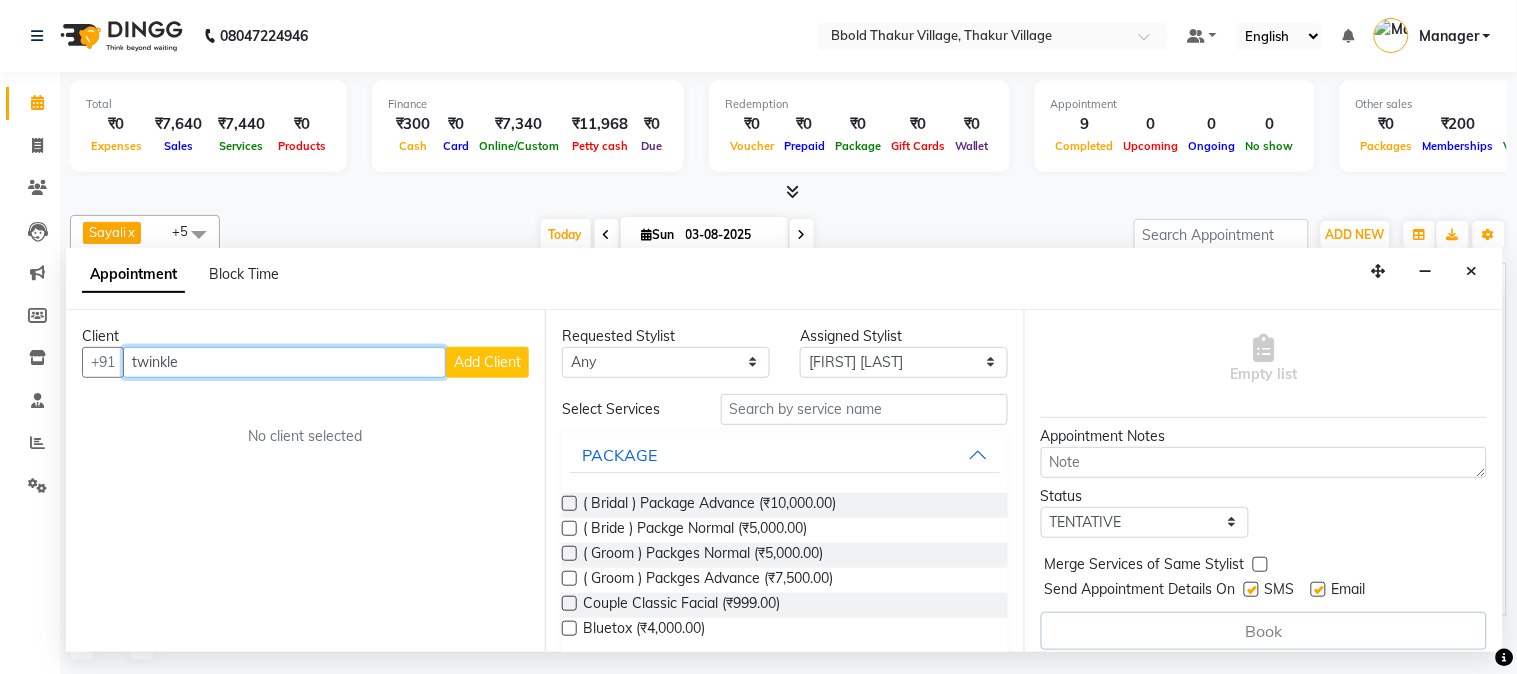 click on "twinkle" at bounding box center (284, 362) 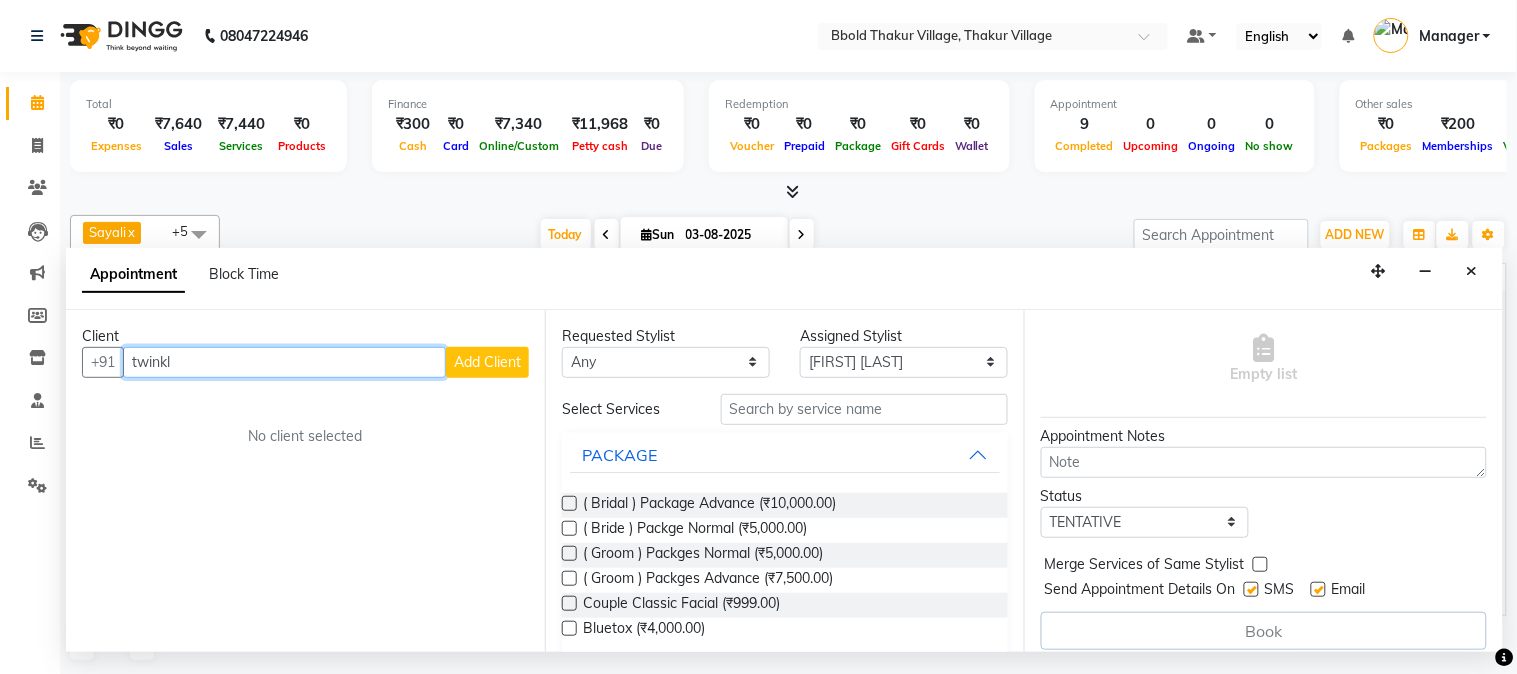 click on "twinkl" at bounding box center (284, 362) 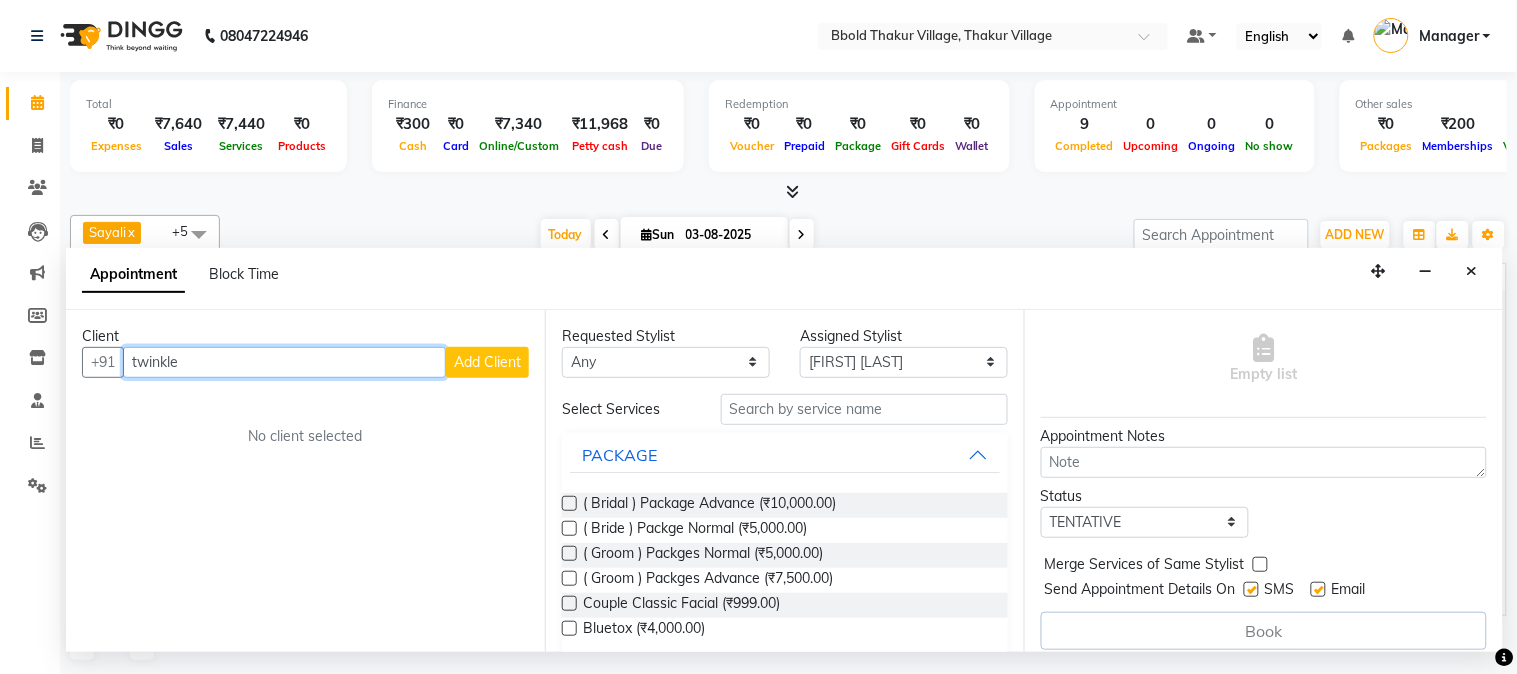 scroll, scrollTop: 0, scrollLeft: 0, axis: both 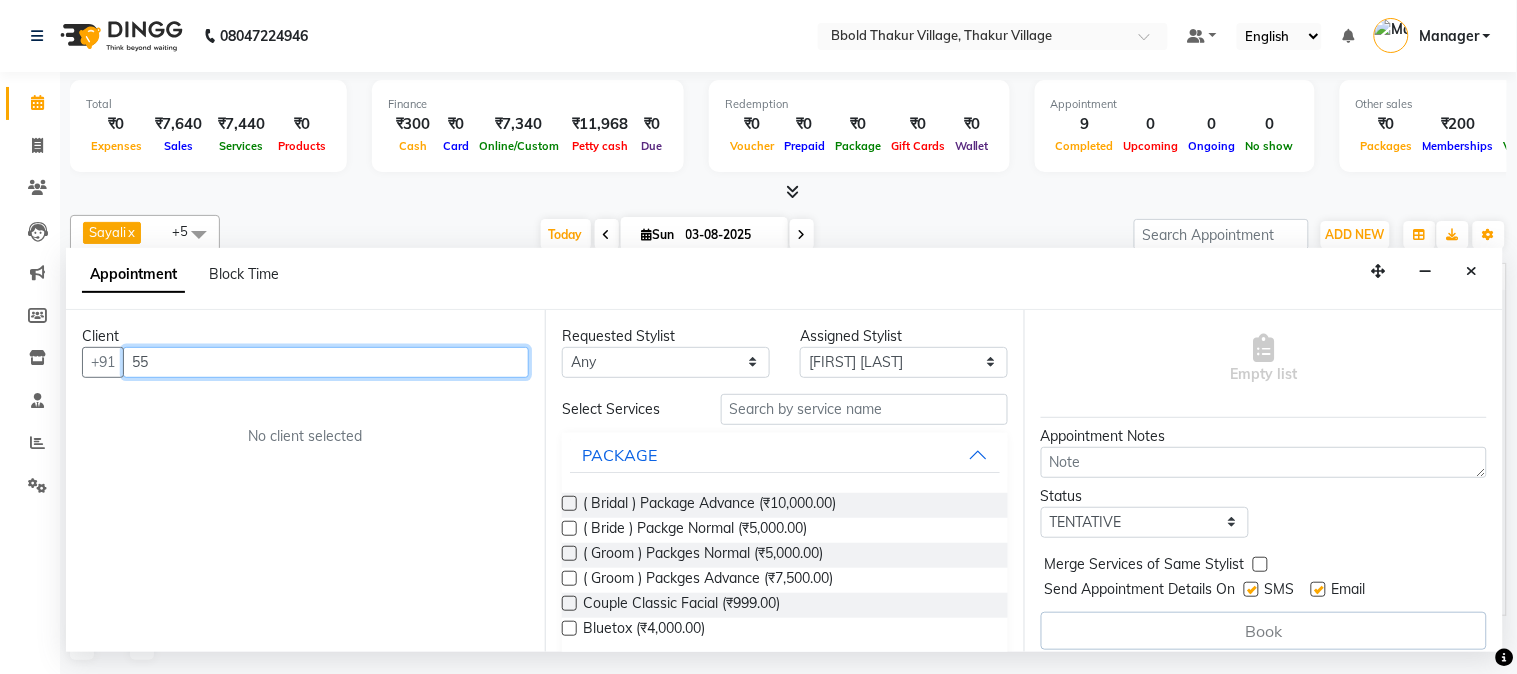 type on "5" 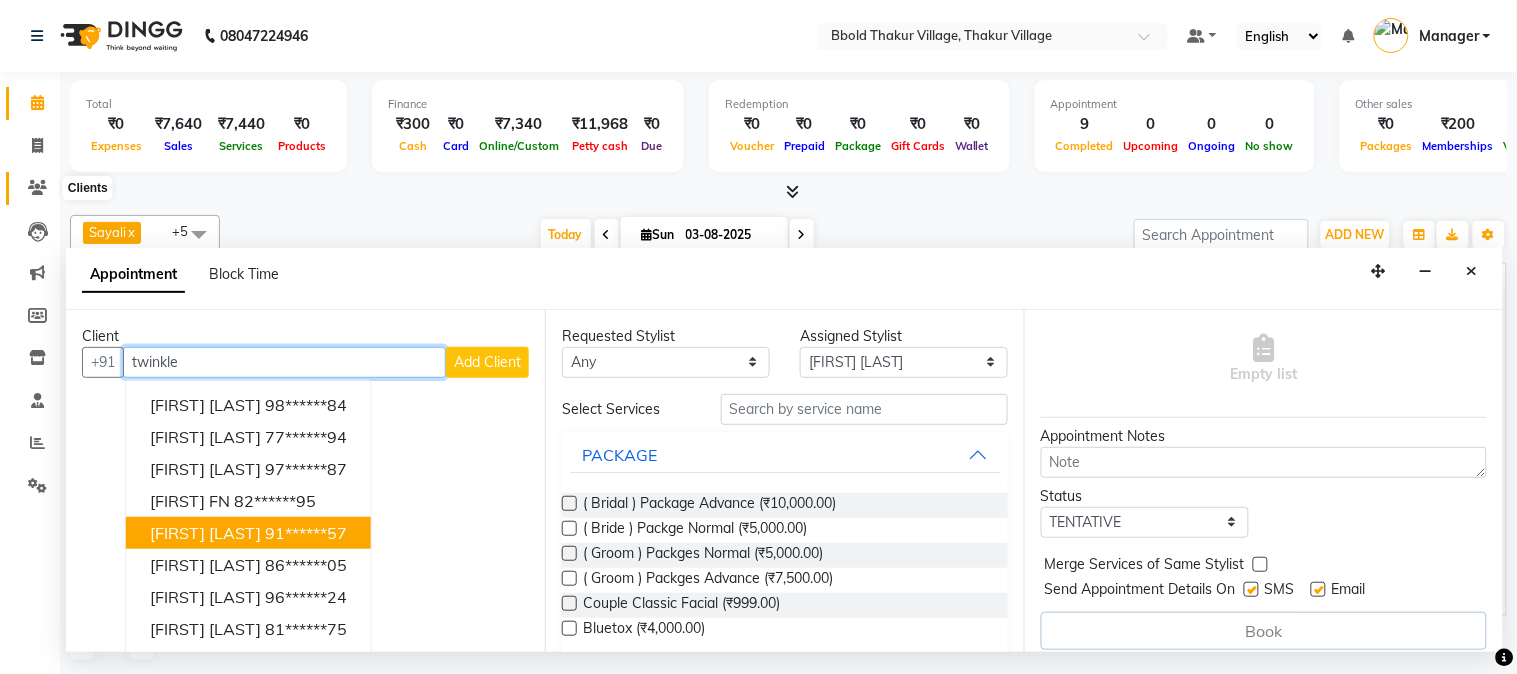 type on "twinkle" 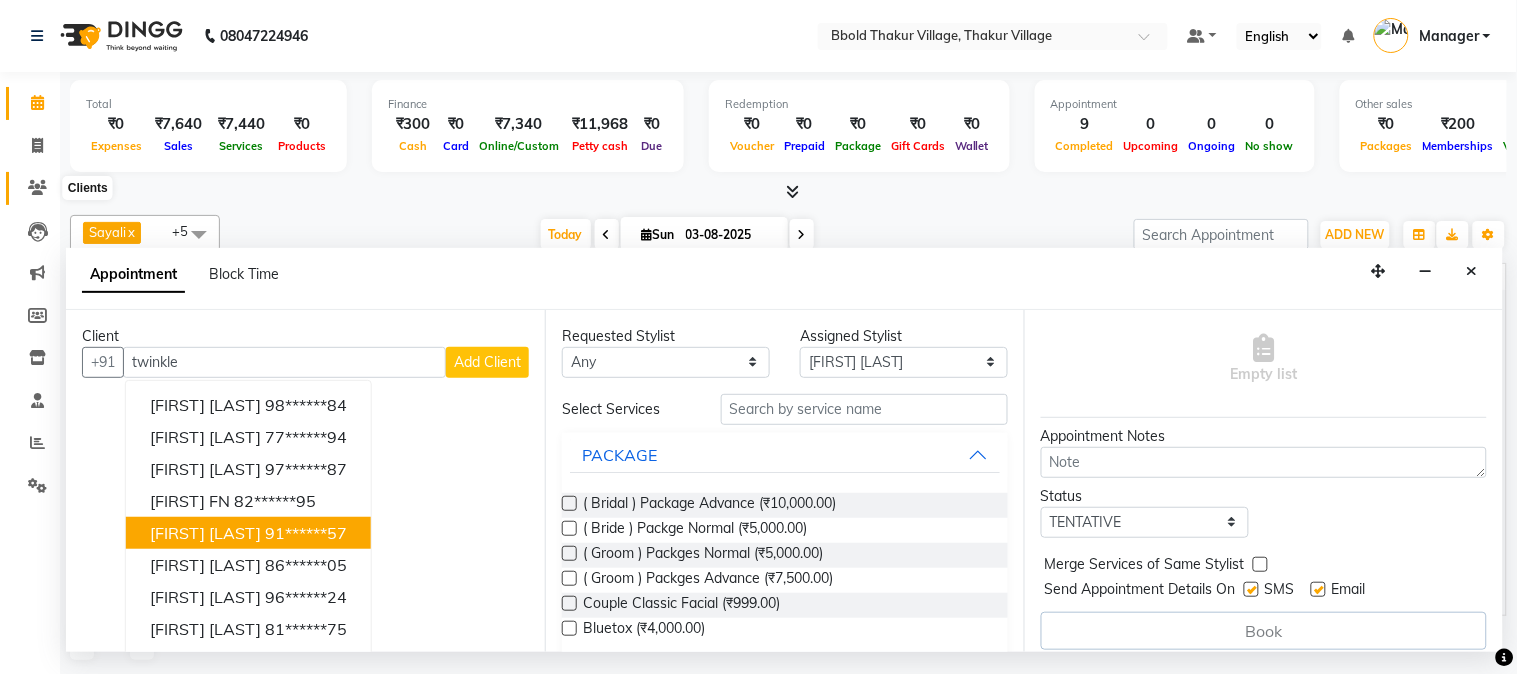 click 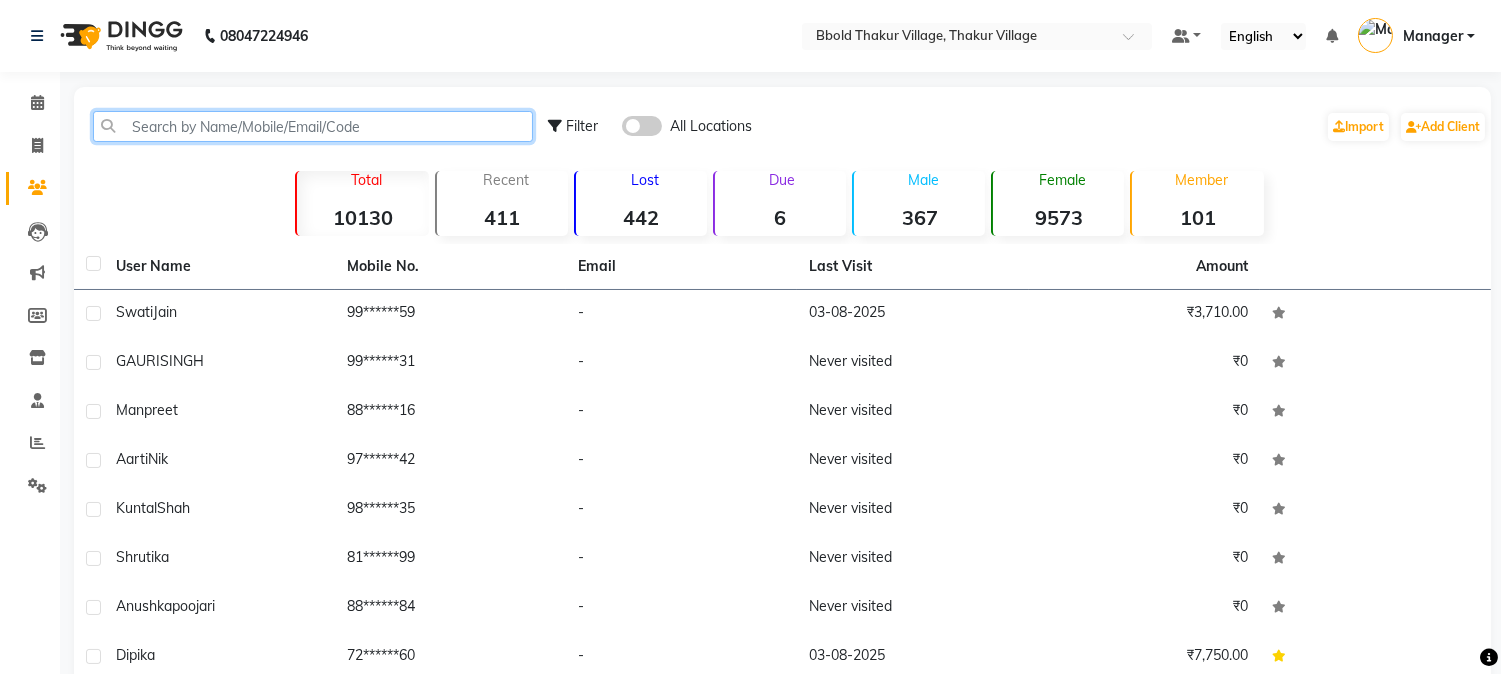 click 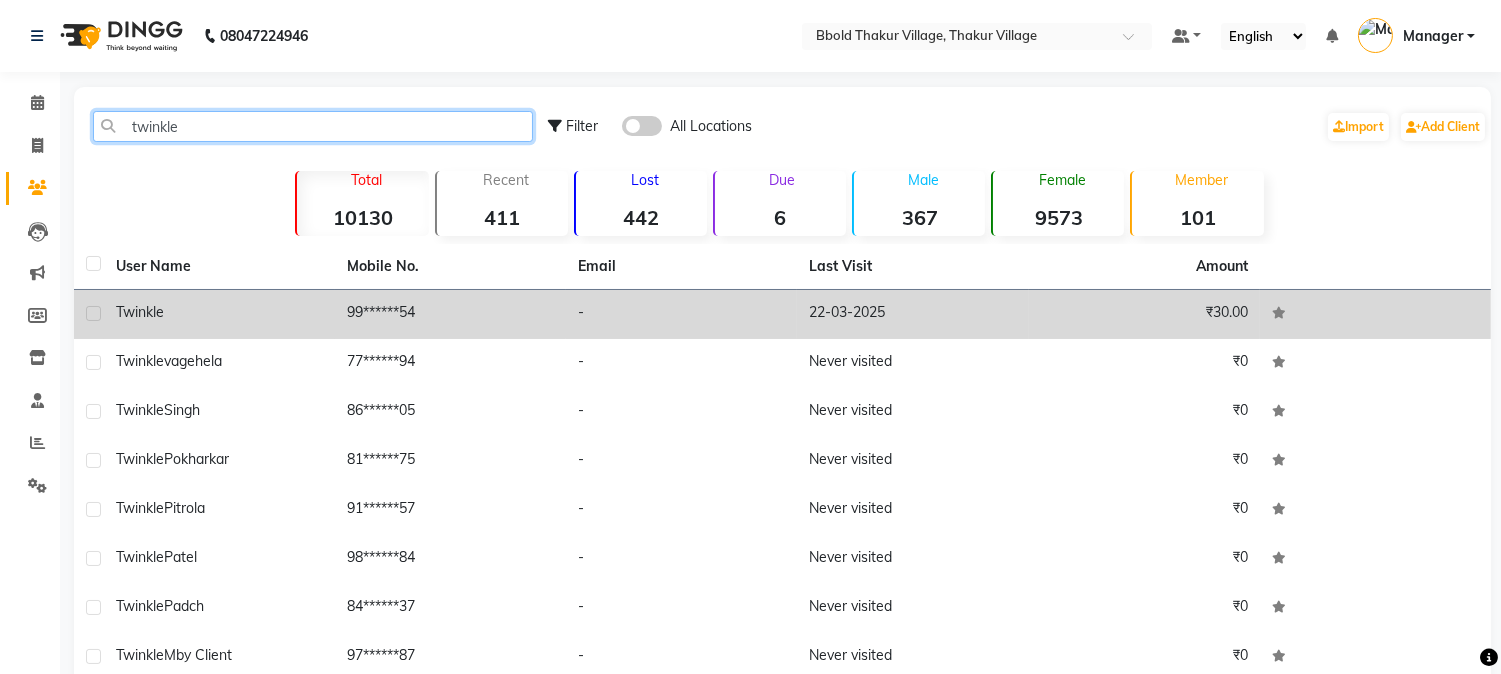 type on "twinkle" 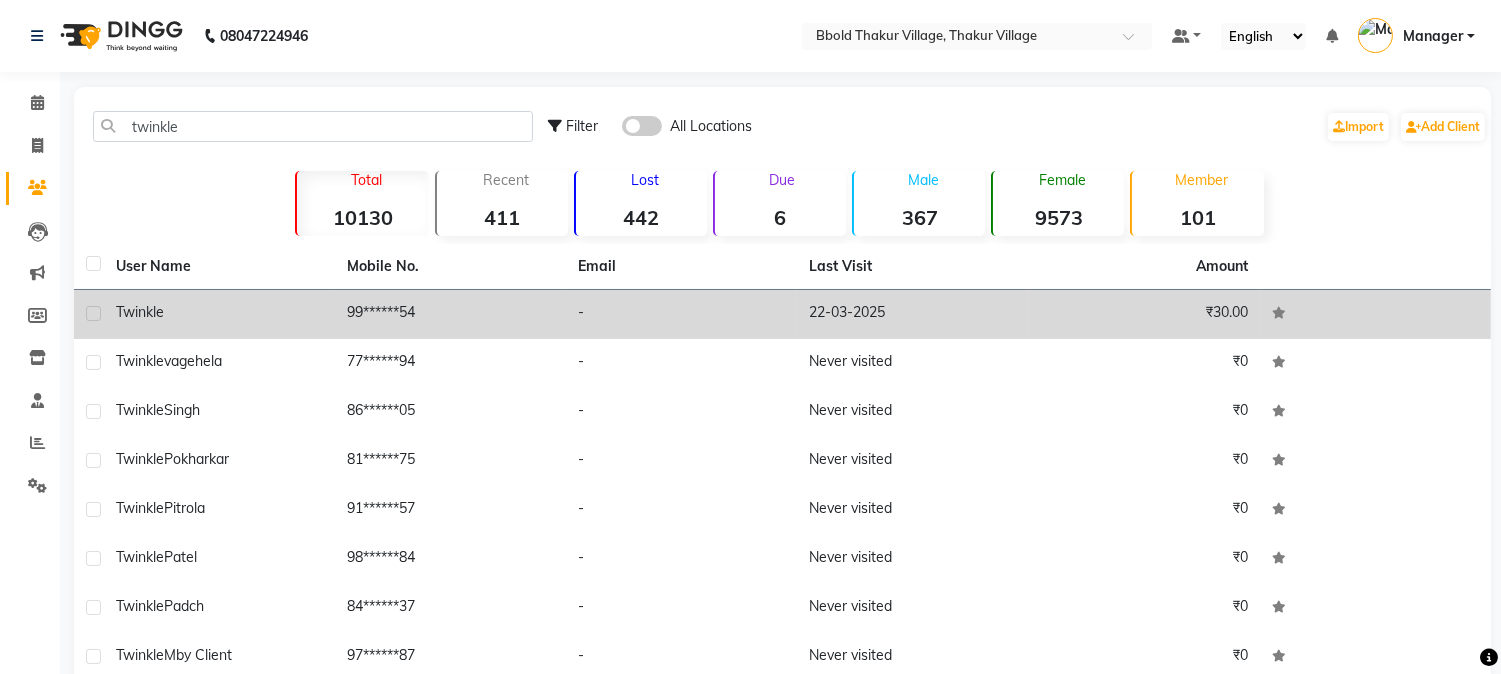 click on "99******54" 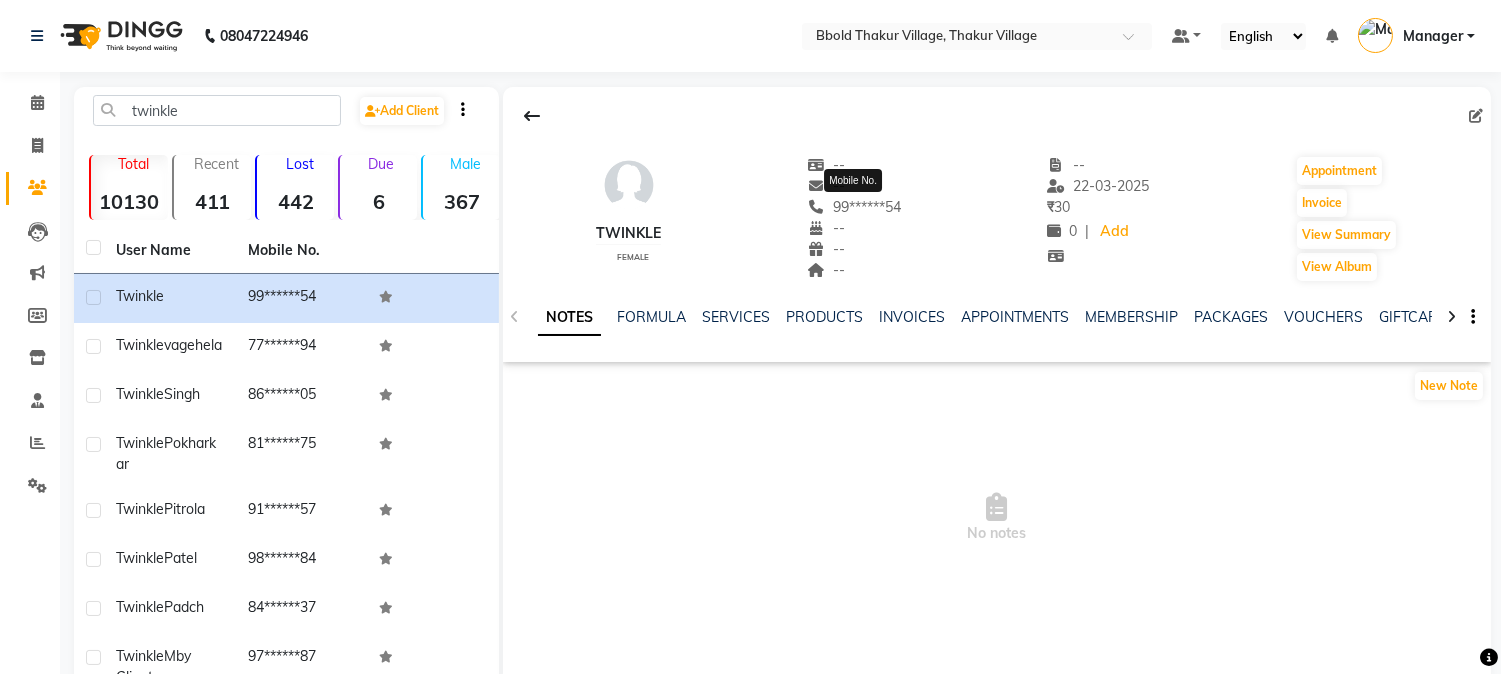 click on "99******54" 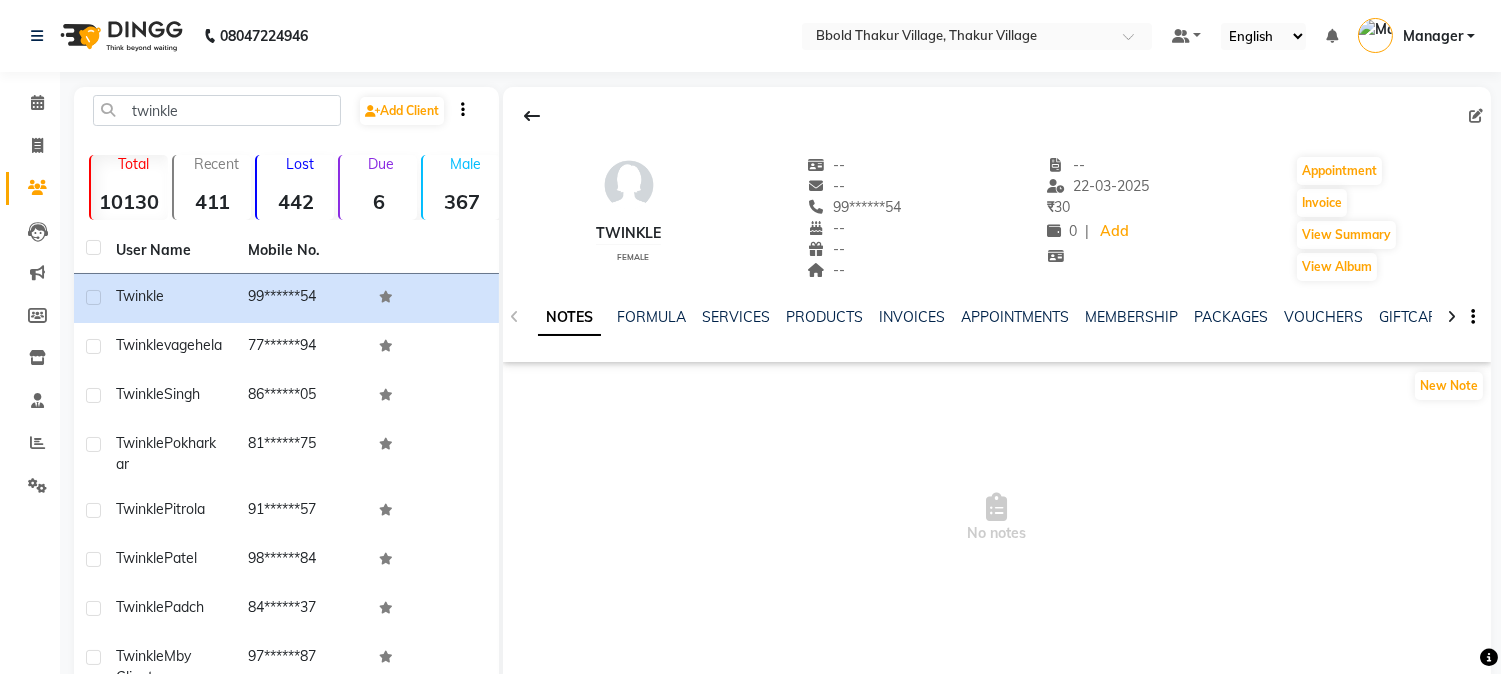 click on "99******54" 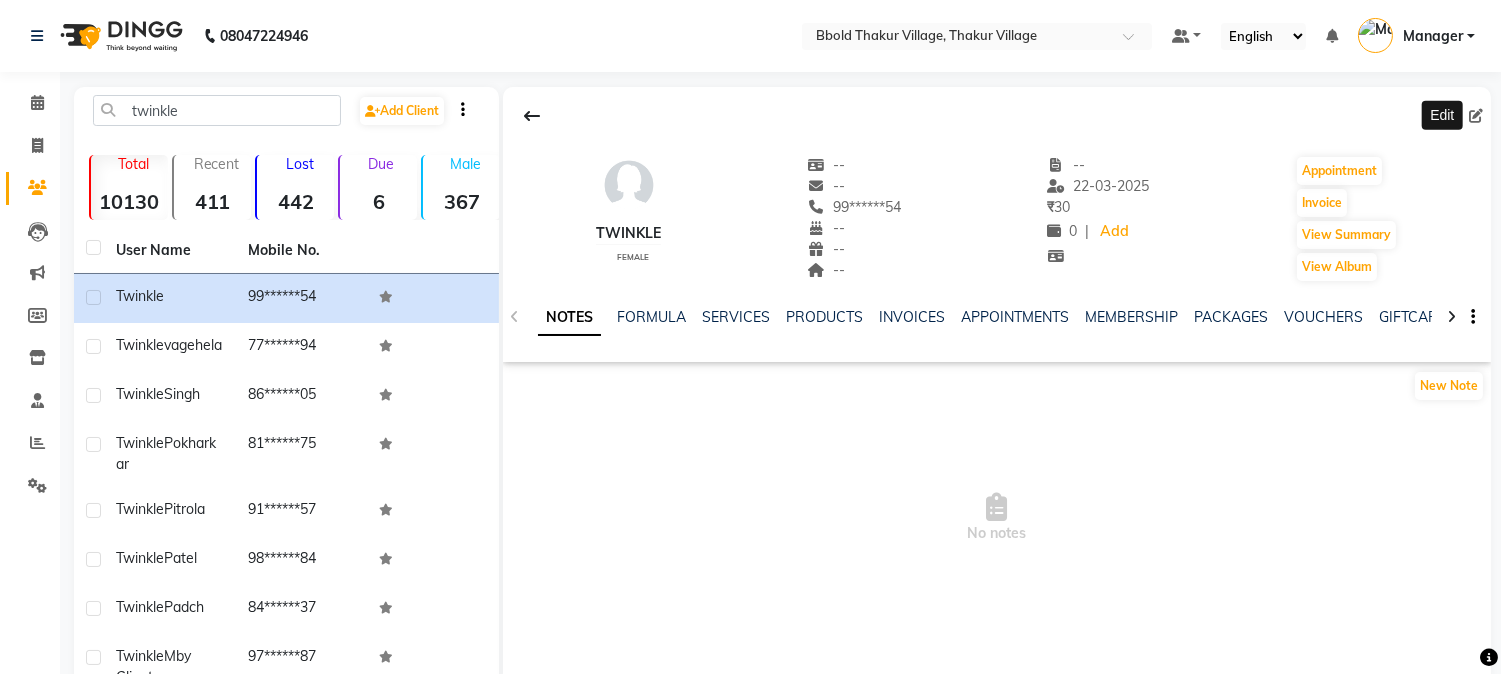 click 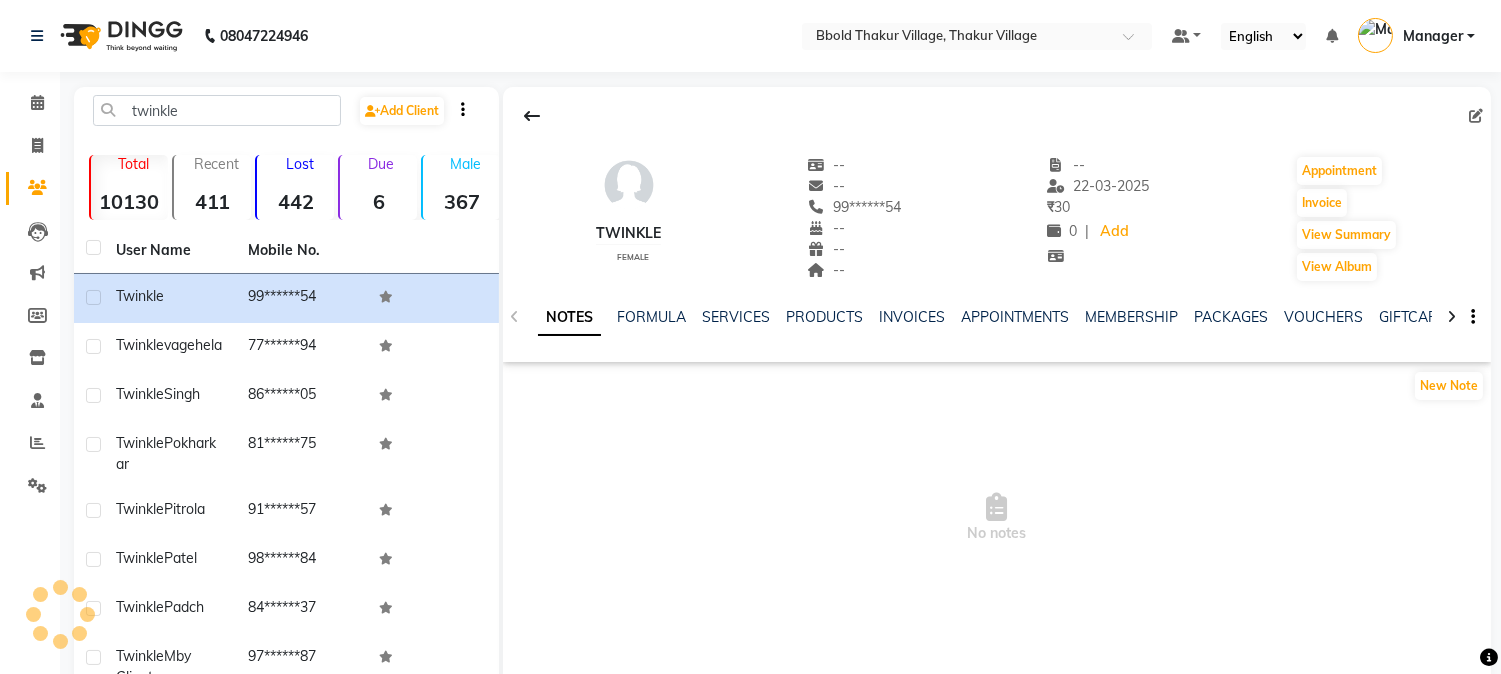 select on "female" 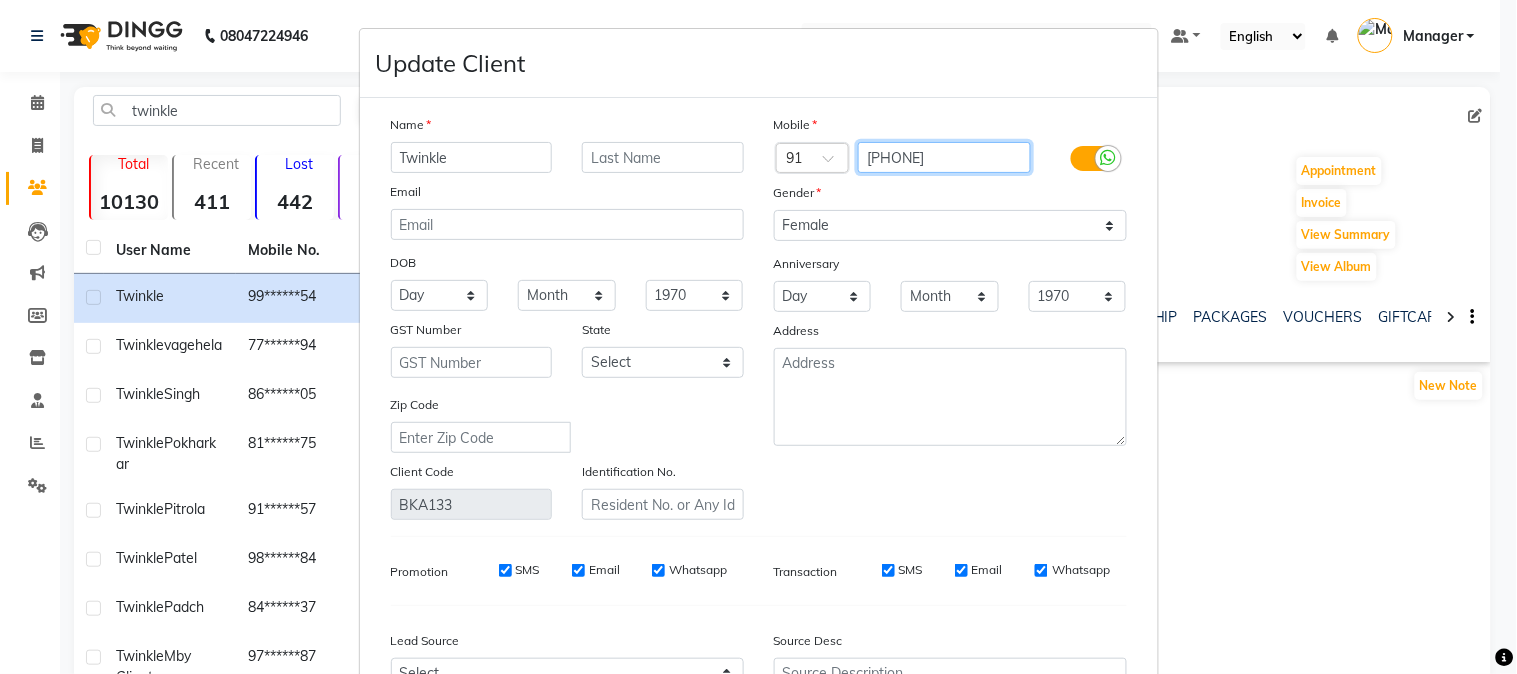 click on "[PHONE]" at bounding box center (944, 157) 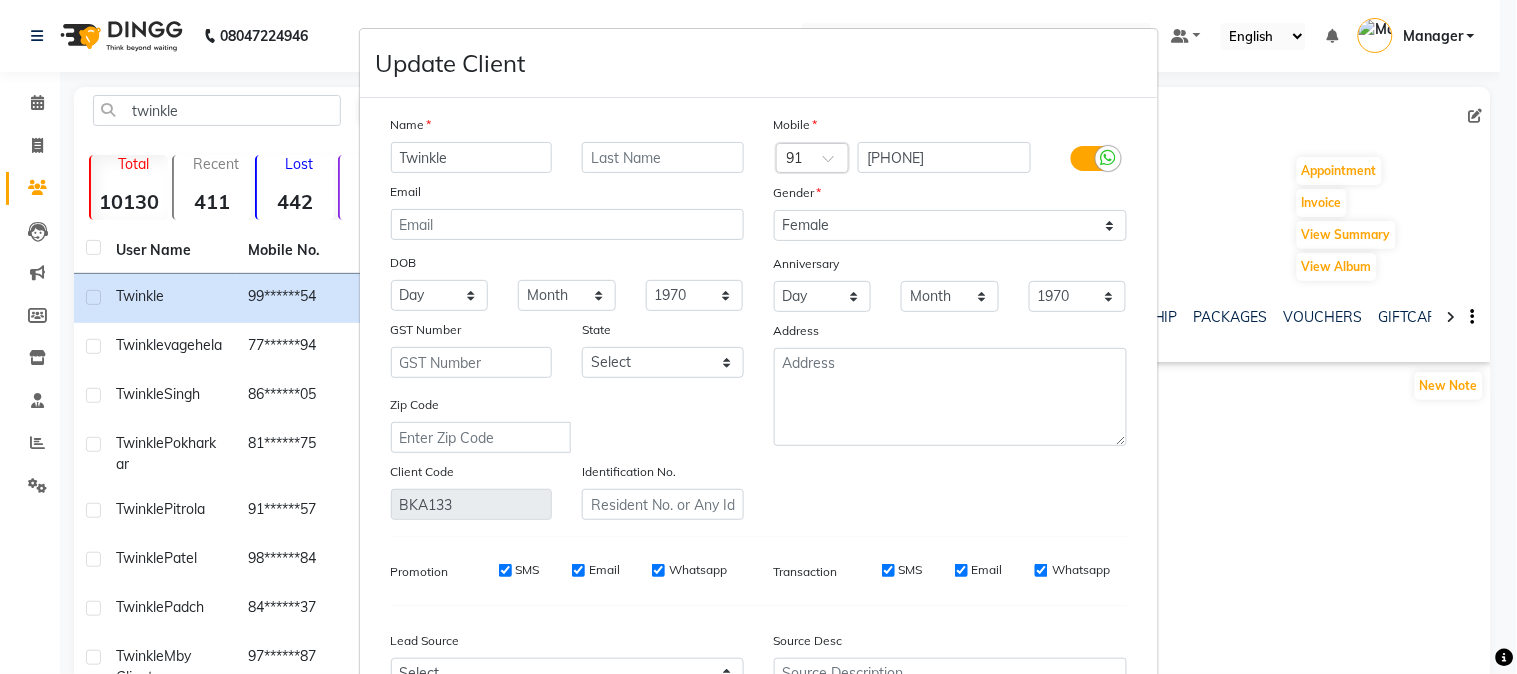 click on "Update Client Name Twinkle Email DOB Day 01 02 03 04 05 06 07 08 09 10 11 12 13 14 15 16 17 18 19 20 21 22 23 24 25 26 27 28 29 30 31 Month January February March April May June July August September October November December 1940 1941 1942 1943 1944 1945 1946 1947 1948 1949 1950 1951 1952 1953 1954 1955 1956 1957 1958 1959 1960 1961 1962 1963 1964 1965 1966 1967 1968 1969 1970 1971 1972 1973 1974 1975 1976 1977 1978 1979 1980 1981 1982 1983 1984 1985 1986 1987 1988 1989 1990 1991 1992 1993 1994 1995 1996 1997 1998 1999 2000 2001 2002 2003 2004 2005 2006 2007 2008 2009 2010 2011 2012 2013 2014 2015 2016 2017 2018 2019 2020 2021 2022 2023 2024 GST Number State Select Andaman and Nicobar Islands Andhra Pradesh Arunachal Pradesh Assam Bihar Chandigarh Chhattisgarh Dadra and Nagar Haveli Daman and Diu Delhi Goa Gujarat Haryana Himachal Pradesh Jammu and Kashmir Jharkhand Karnataka Kerala Lakshadweep Madhya Pradesh Maharashtra Manipur Meghalaya Mizoram Nagaland Odisha Pondicherry Punjab Rajasthan Sikkim Tamil Nadu" at bounding box center [758, 337] 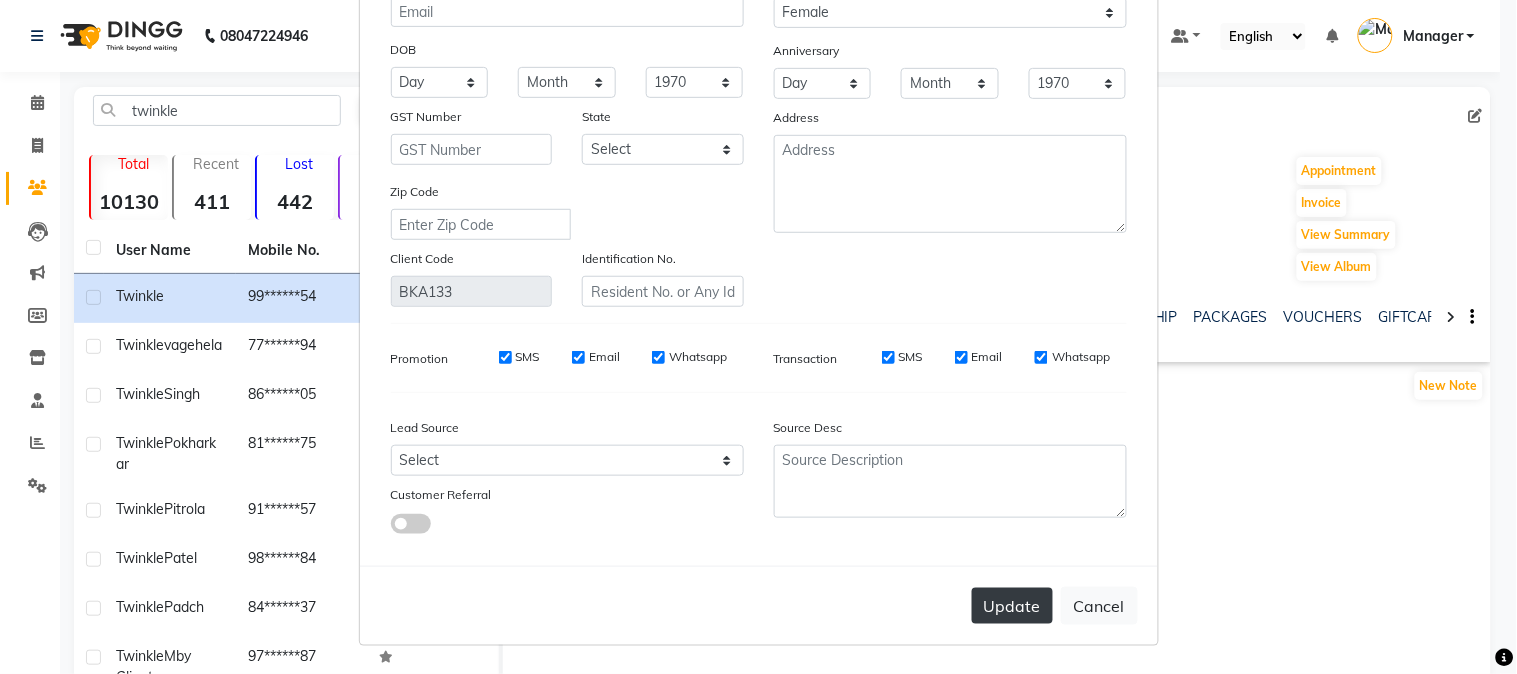 click on "Update" at bounding box center [1012, 606] 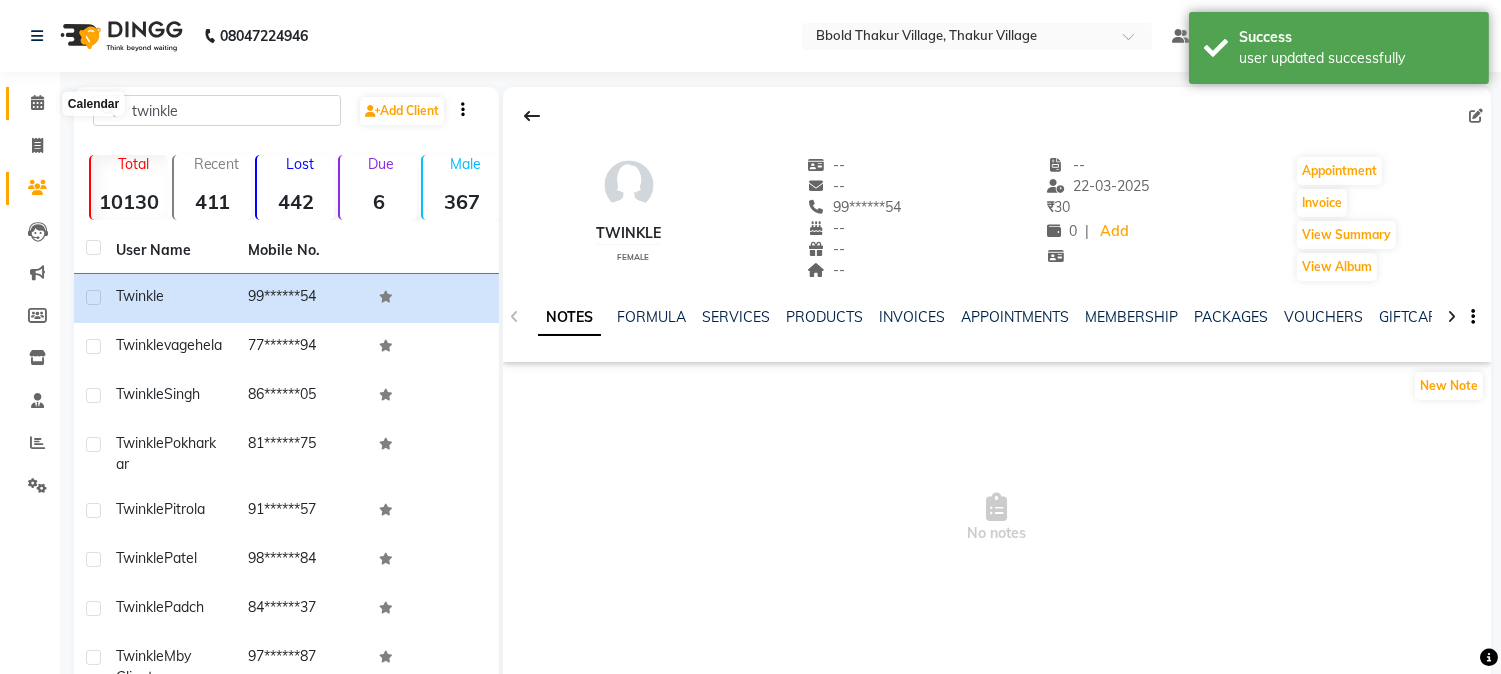 click 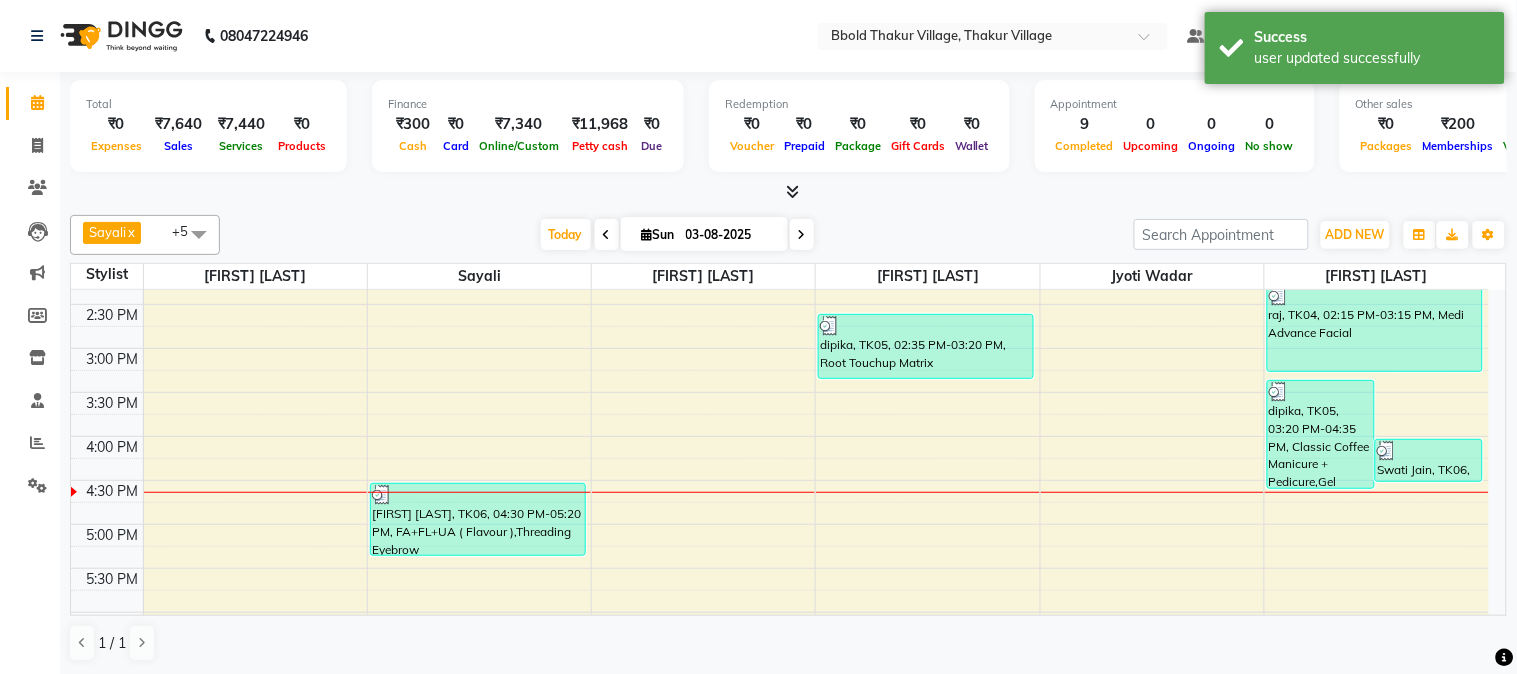 scroll, scrollTop: 415, scrollLeft: 0, axis: vertical 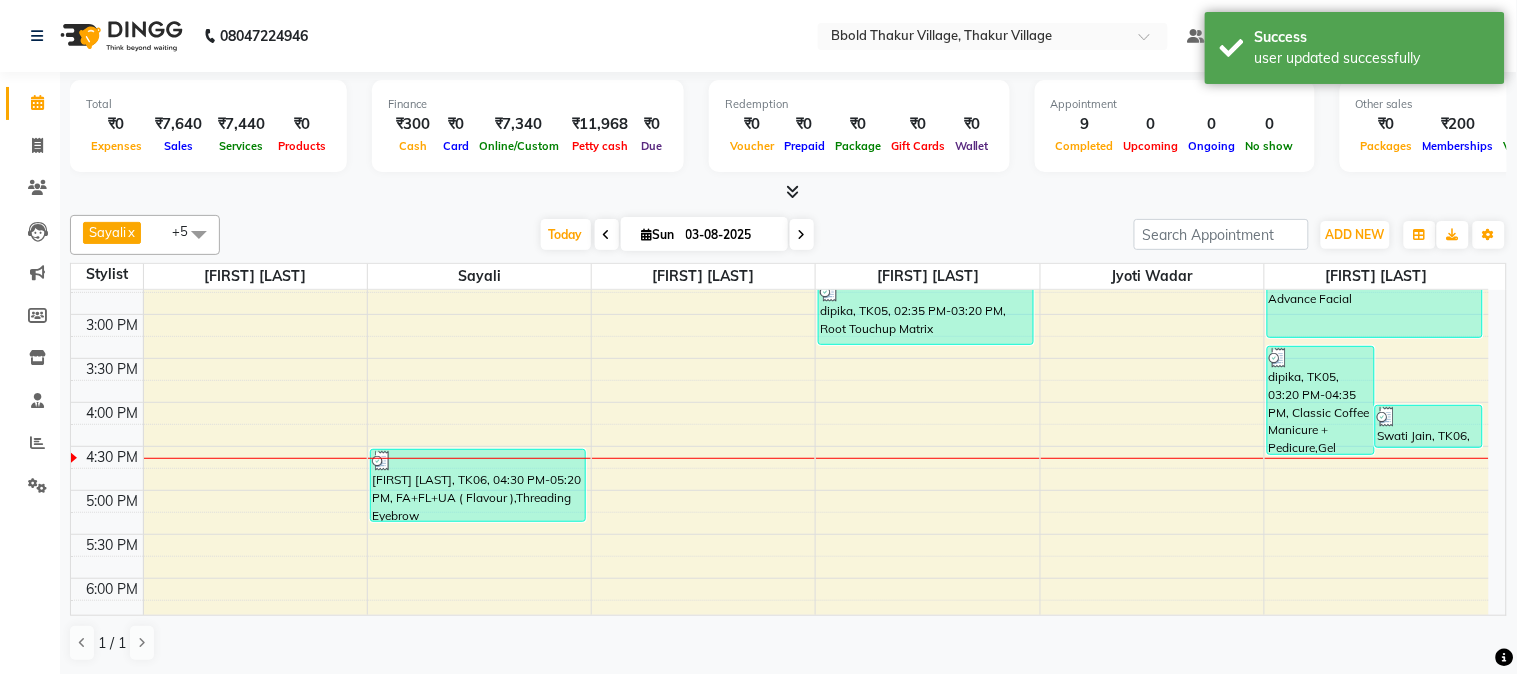 click on "10:00 AM 10:30 AM 11:00 AM 11:30 AM 12:00 PM 12:30 PM 1:00 PM 1:30 PM 2:00 PM 2:30 PM 3:00 PM 3:30 PM 4:00 PM 4:30 PM 5:00 PM 5:30 PM 6:00 PM 6:30 PM 7:00 PM 7:30 PM 8:00 PM 8:30 PM 9:00 PM 9:30 PM 10:00 PM 10:30 PM 11:00 PM 11:30 PM     [FIRST], TK01, 12:00 PM-12:30 PM, Haircut Male     Swapnil, TK02, 01:10 PM-01:30 PM, Beard Trim     [FIRST], TK04, 01:45 PM-02:15 PM, Haircut Male     Ankita, TK03, 01:15 PM-02:05 PM, FA+FL+UA ( Flavour ),Threading Eyebrow     [FIRST] [LAST], TK06, 04:30 PM-05:20 PM, FA+FL+UA ( Flavour ),Threading Eyebrow     dipika, TK05, 02:35 PM-03:20 PM, Root Touchup Matrix     dipika, TK05, 03:20 PM-04:35 PM, Classic Coffee Manicure + Pedicure,Gel Polish Remover     [FIRST] [LAST], TK06, 04:00 PM-04:30 PM, Normal Dtan     [FIRST], TK04, 02:15 PM-03:15 PM, Medi Advance Facial" at bounding box center (780, 490) 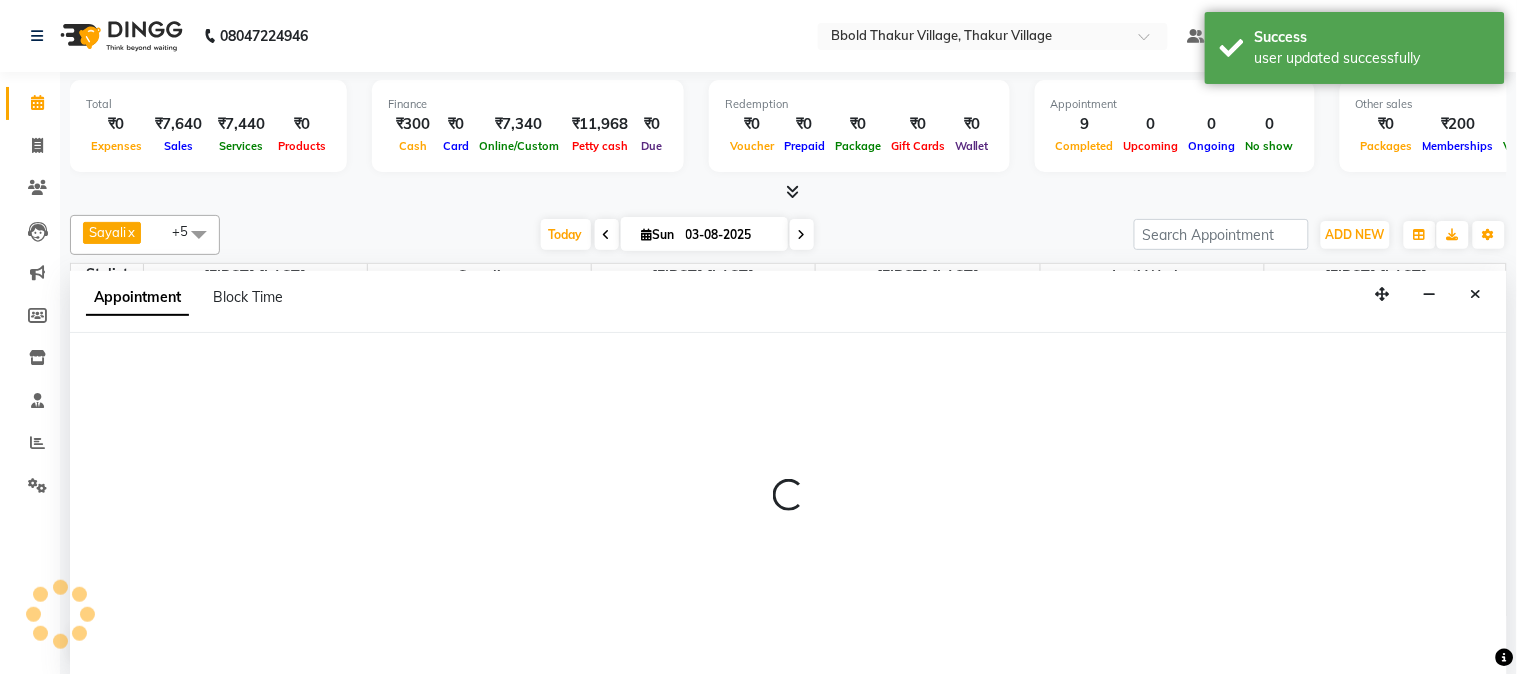select on "68995" 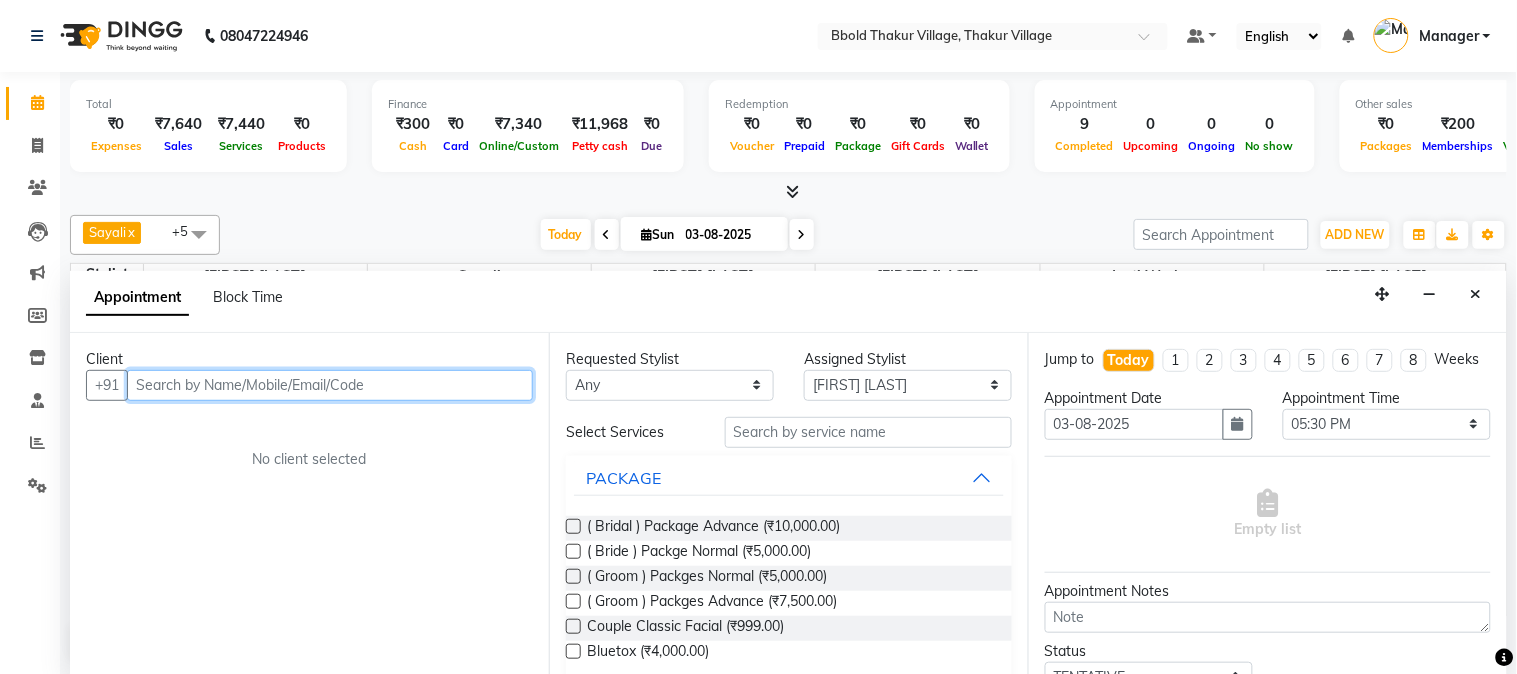 paste on "[PHONE]" 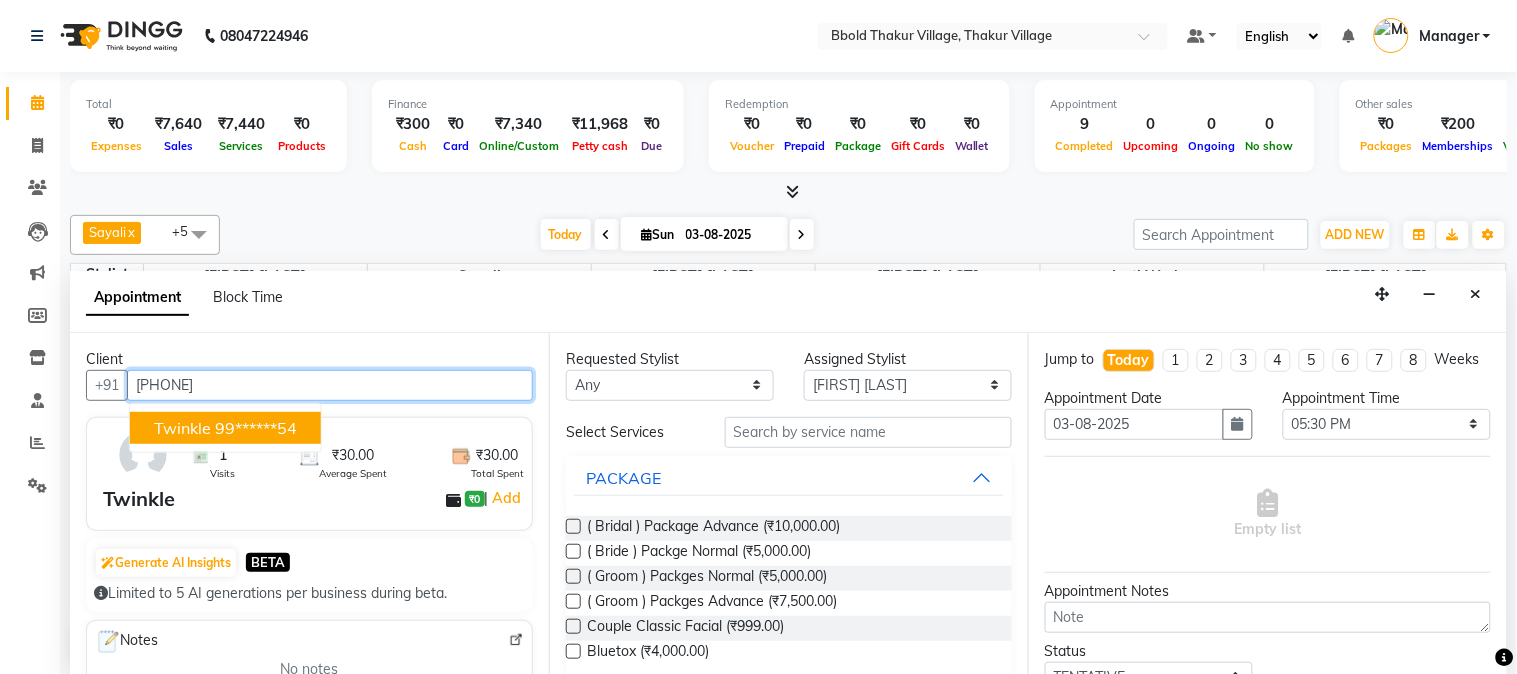 type on "[PHONE]" 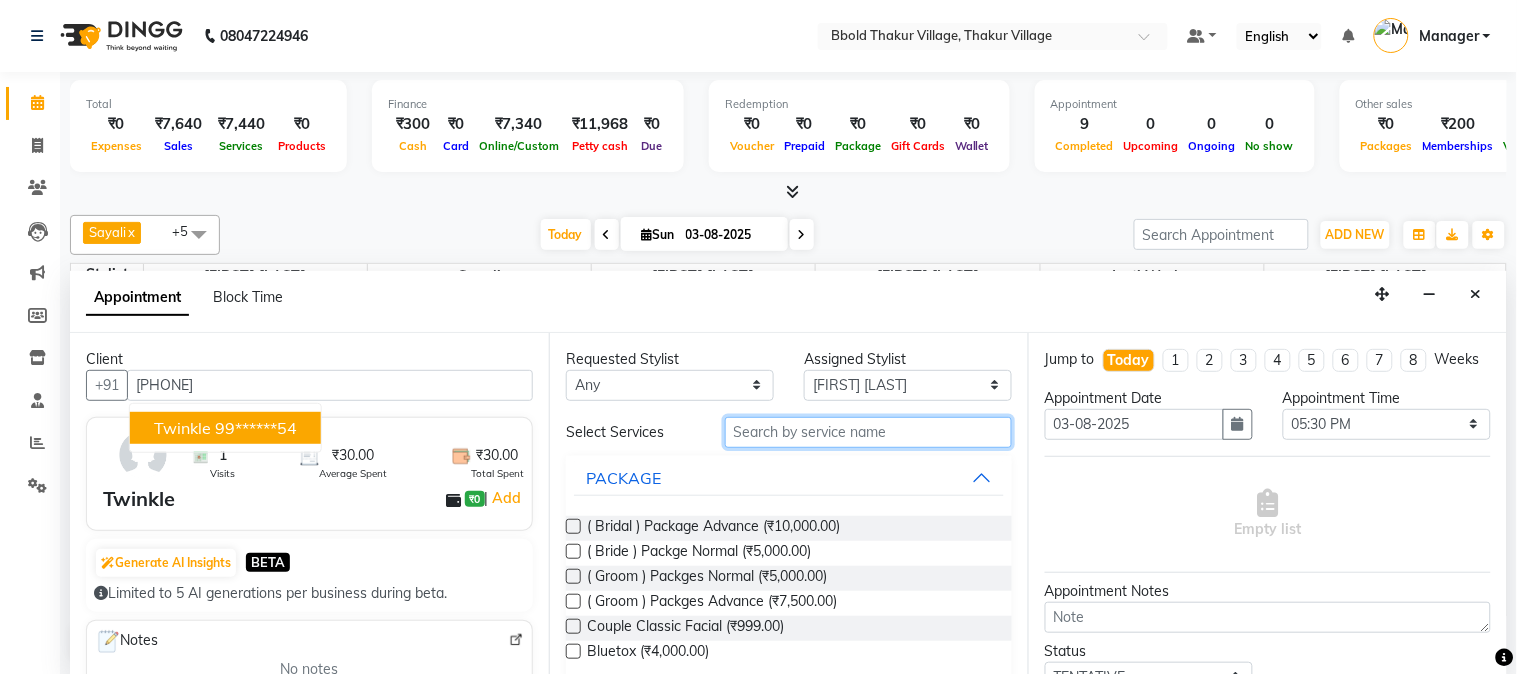click at bounding box center (868, 432) 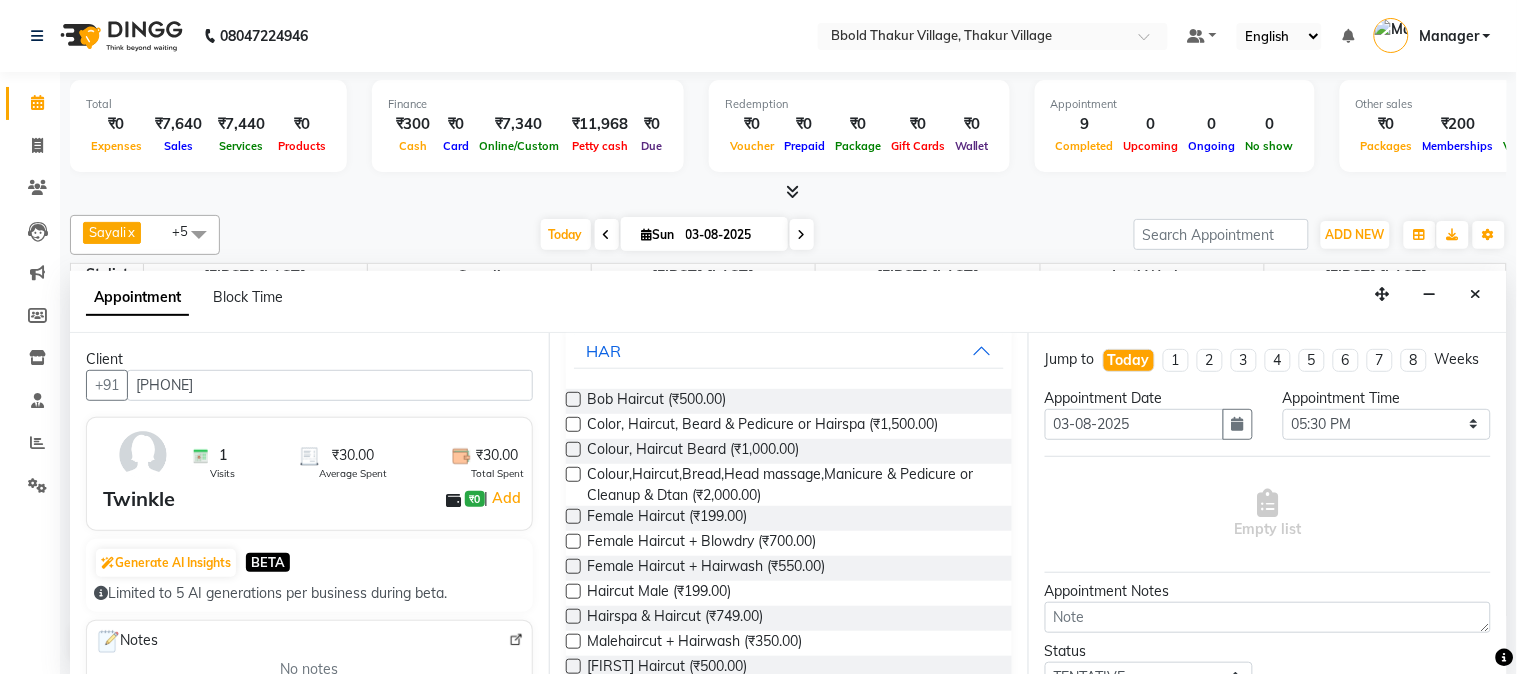 scroll, scrollTop: 91, scrollLeft: 0, axis: vertical 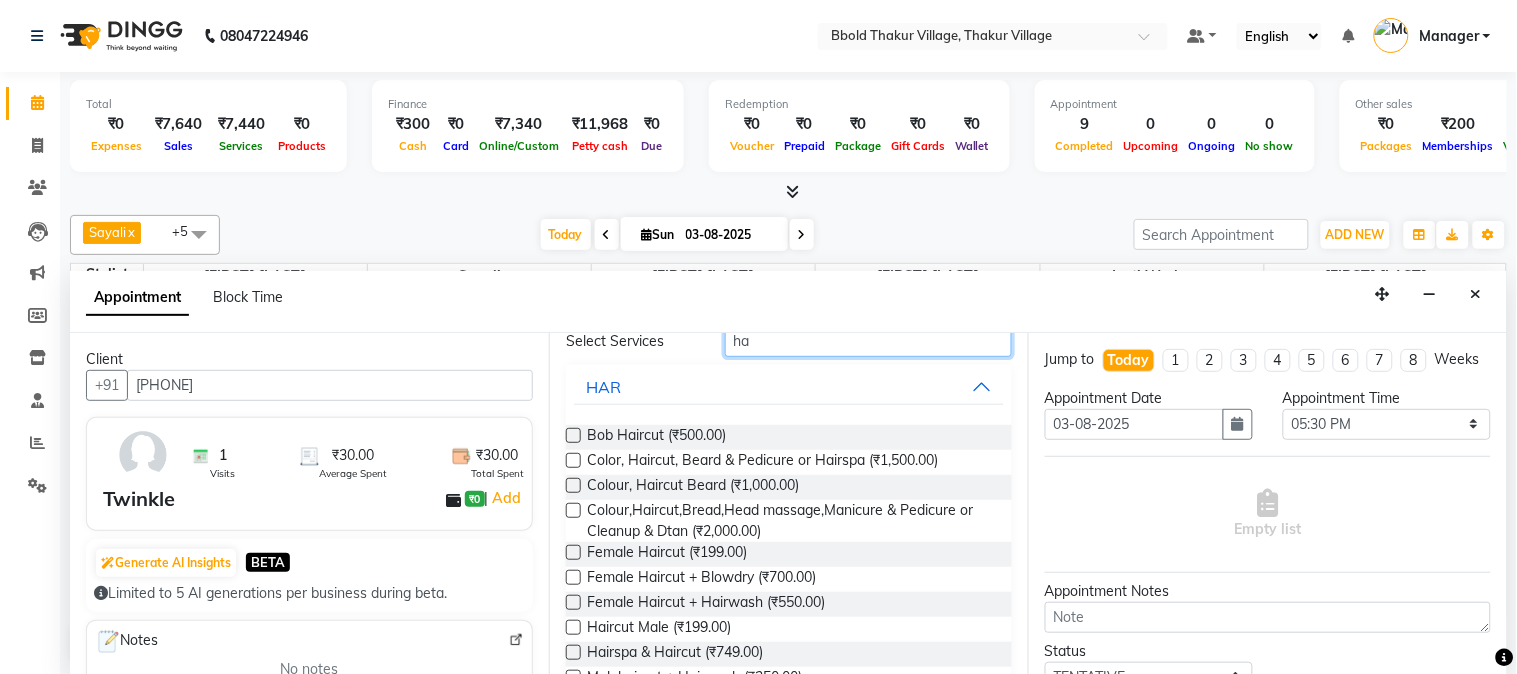 type on "h" 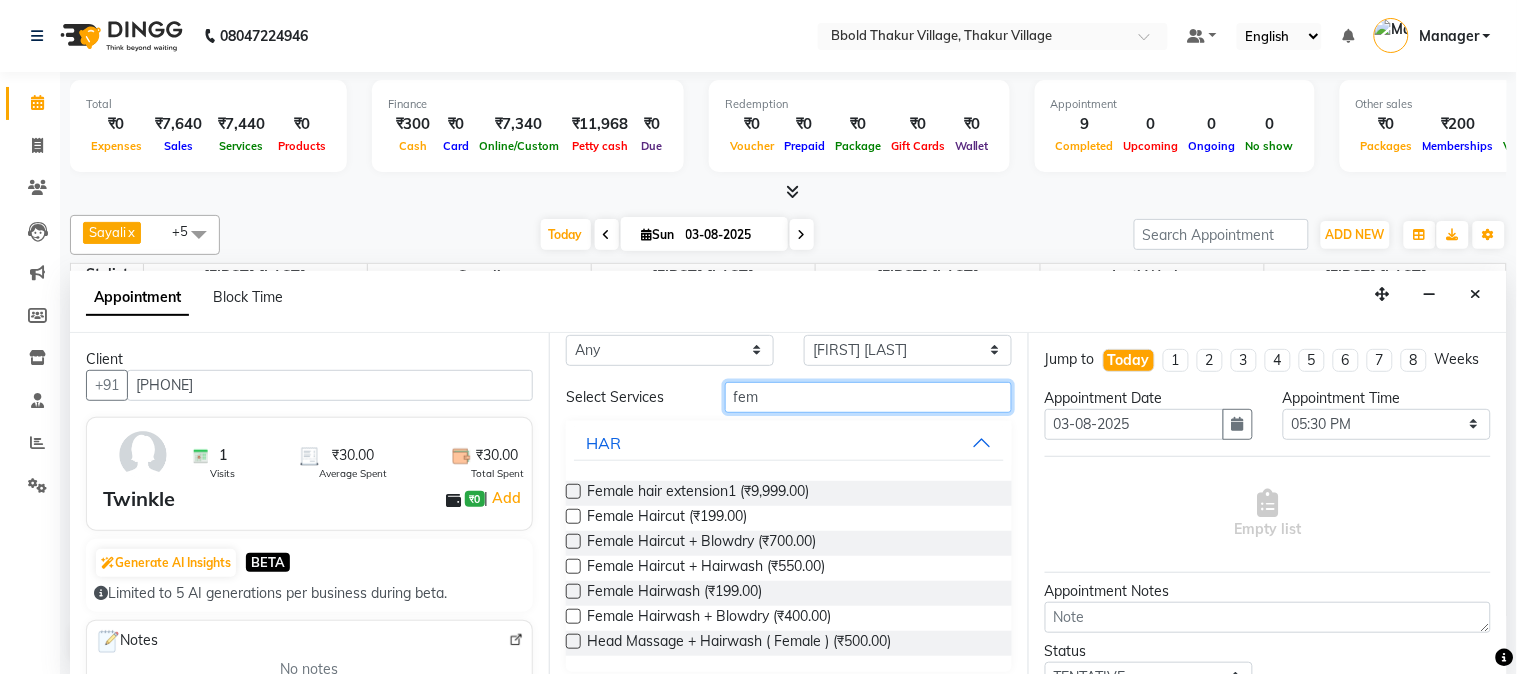 scroll, scrollTop: 47, scrollLeft: 0, axis: vertical 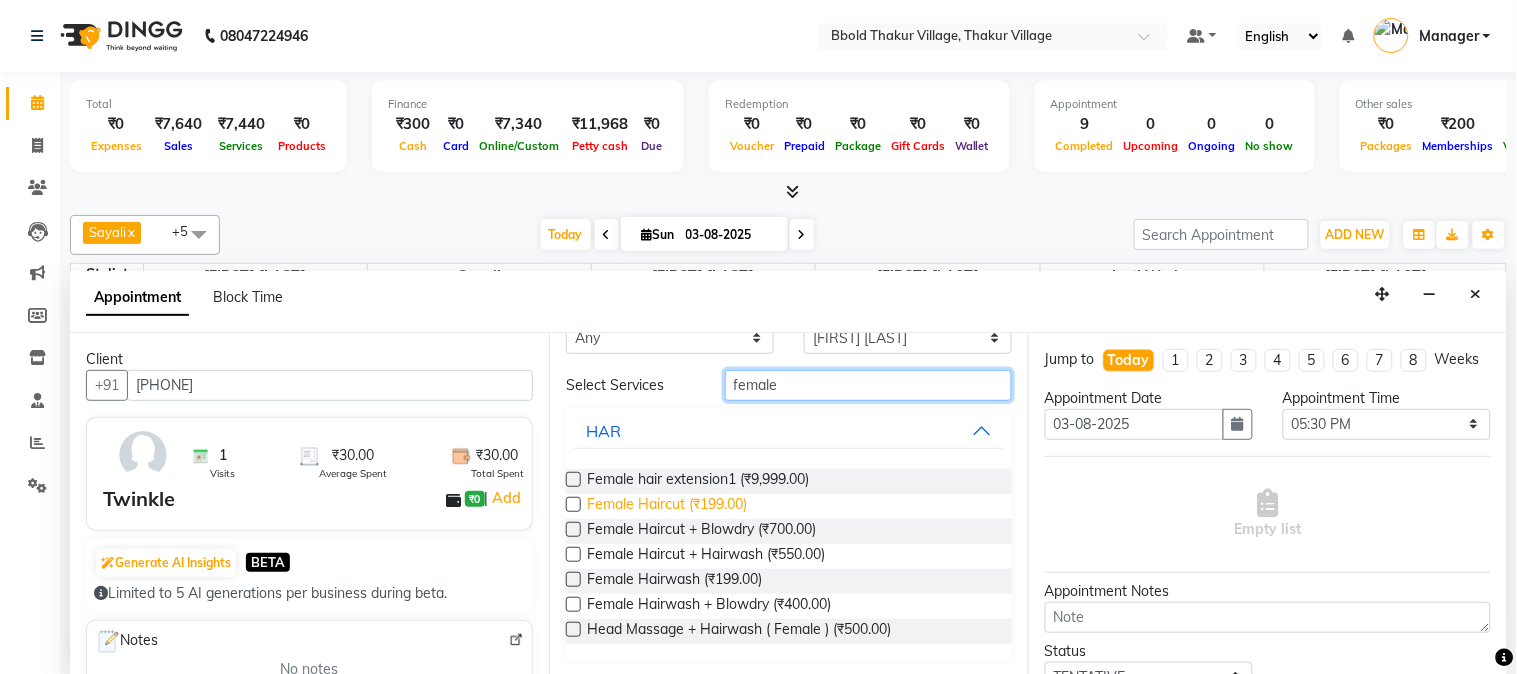 type on "female" 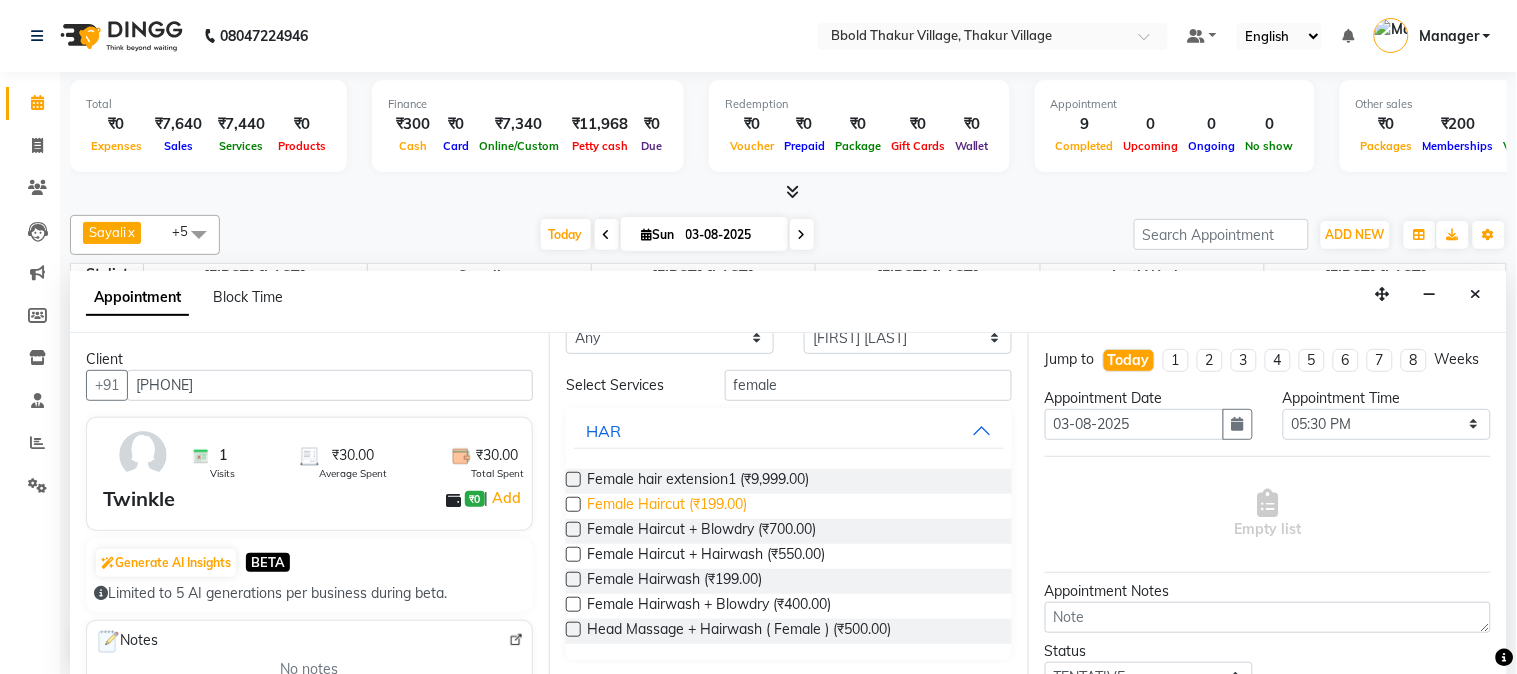 click on "Female Haircut (₹199.00)" at bounding box center [667, 506] 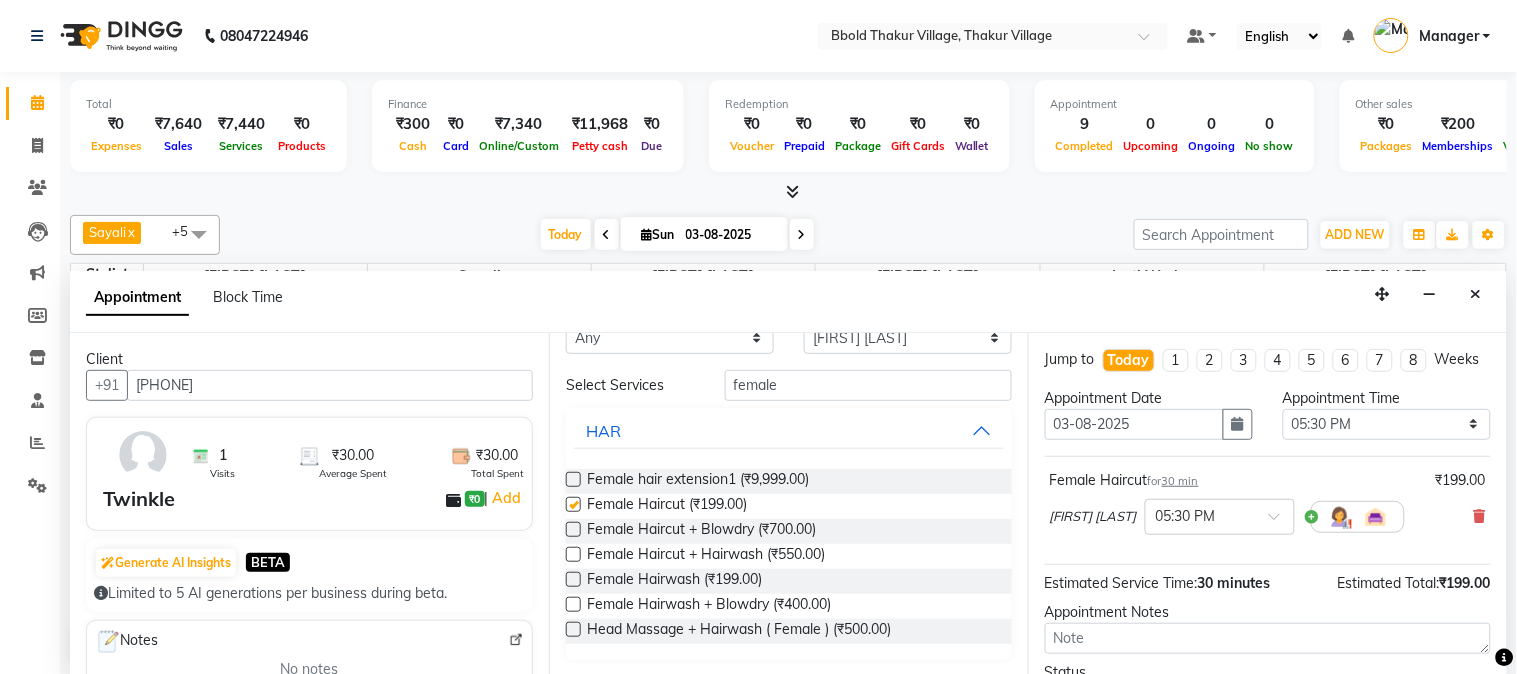 checkbox on "false" 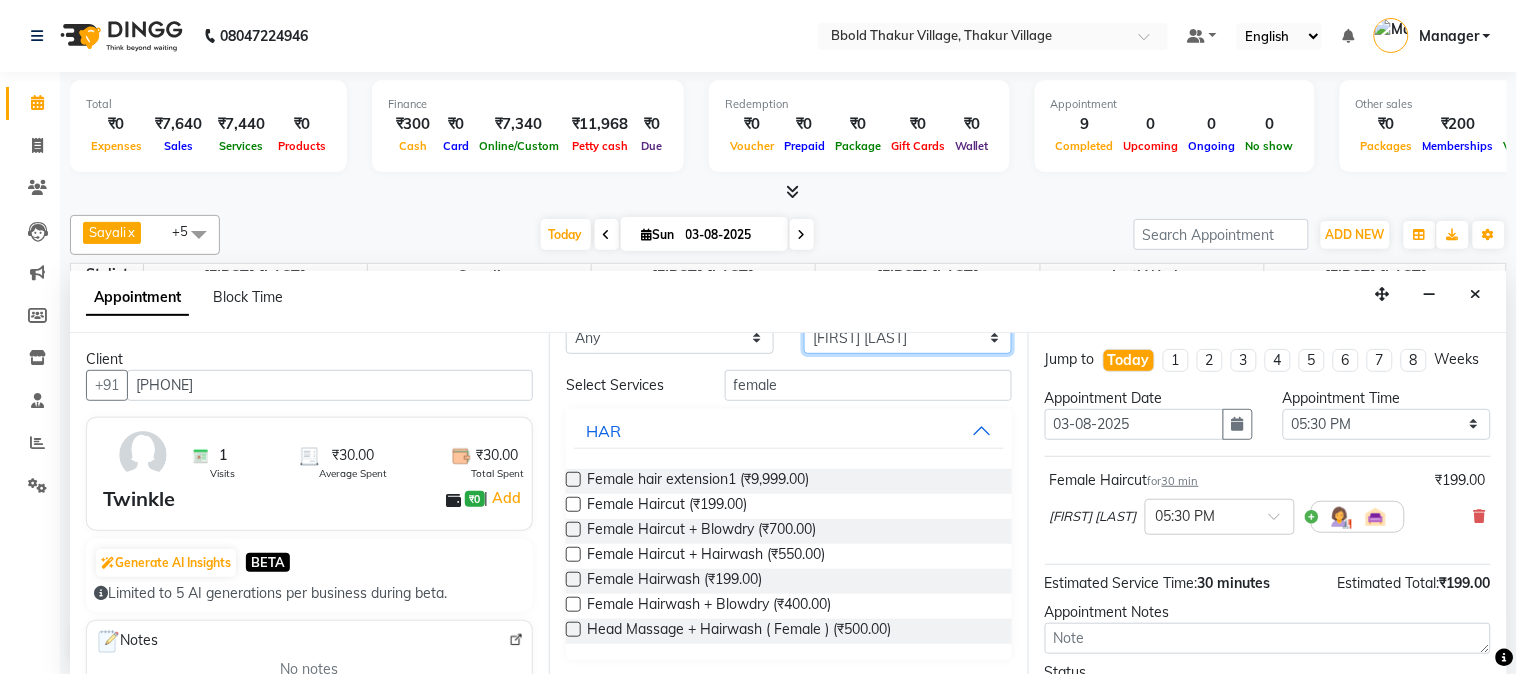 click on "Select [FIRST] [LAST] [FIRST] [LAST] Manager [FIRST] [LAST] [FIRST] [LAST]  [FIRST] [LAST] [FIRST]    [FIRST] [LAST]  [FIRST] [LAST]" at bounding box center (908, 338) 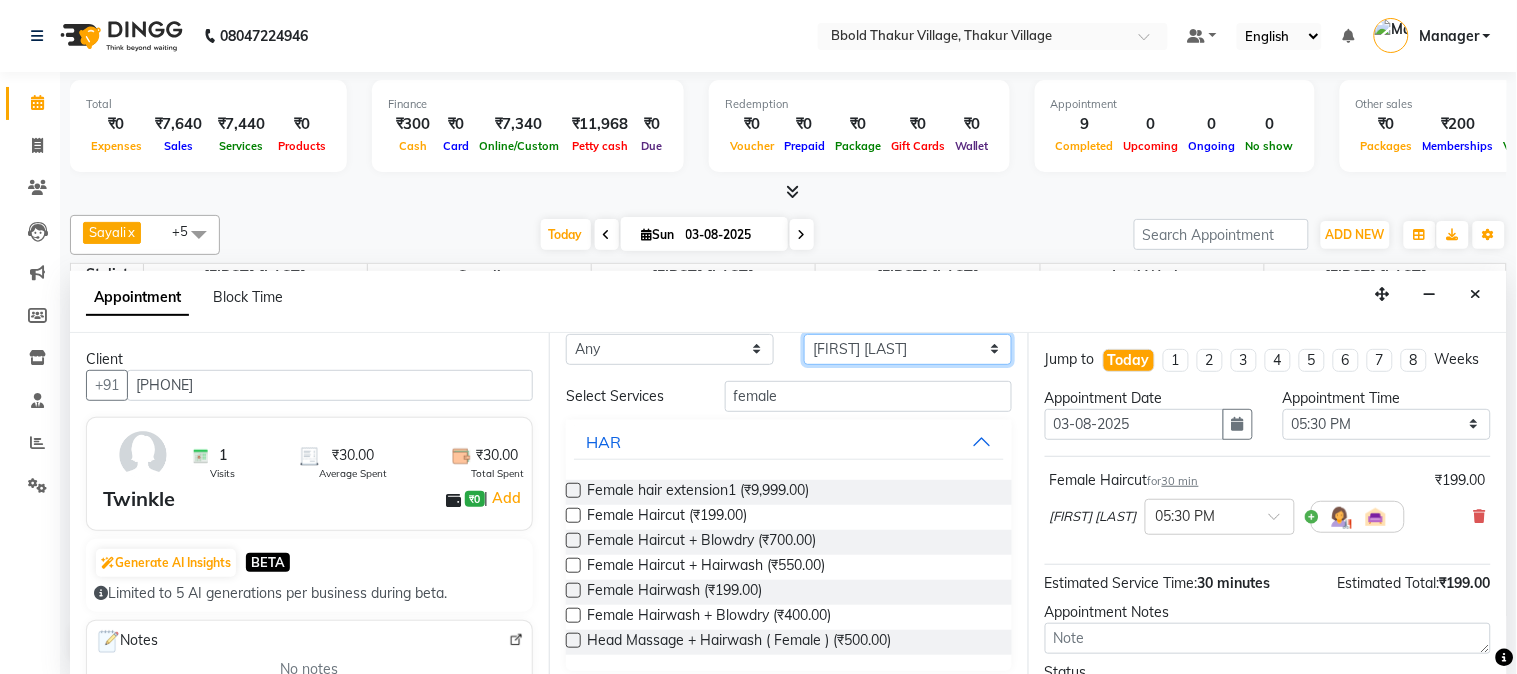 select on "84525" 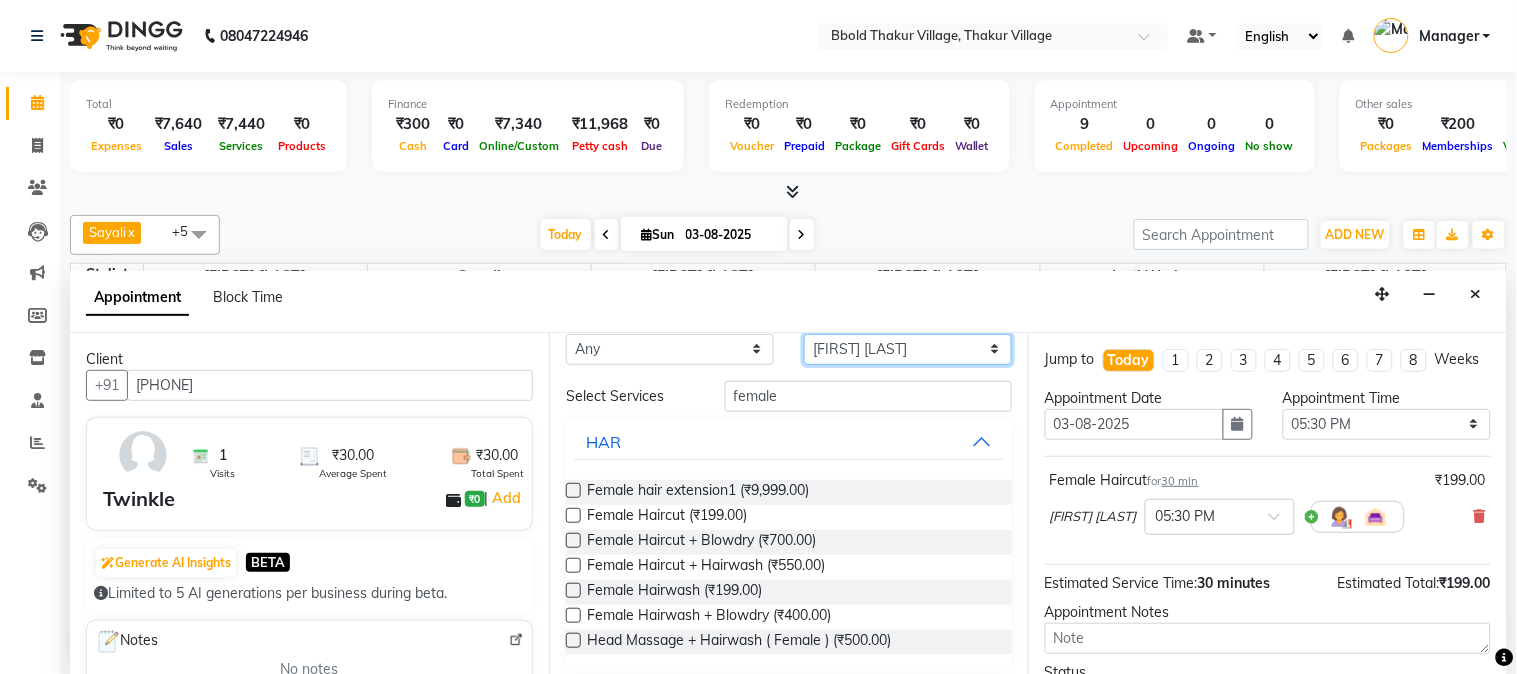 click on "Select [FIRST] [LAST] [FIRST] [LAST] Manager [FIRST] [LAST] [FIRST] [LAST]  [FIRST] [LAST] [FIRST]    [FIRST] [LAST]  [FIRST] [LAST]" at bounding box center (908, 349) 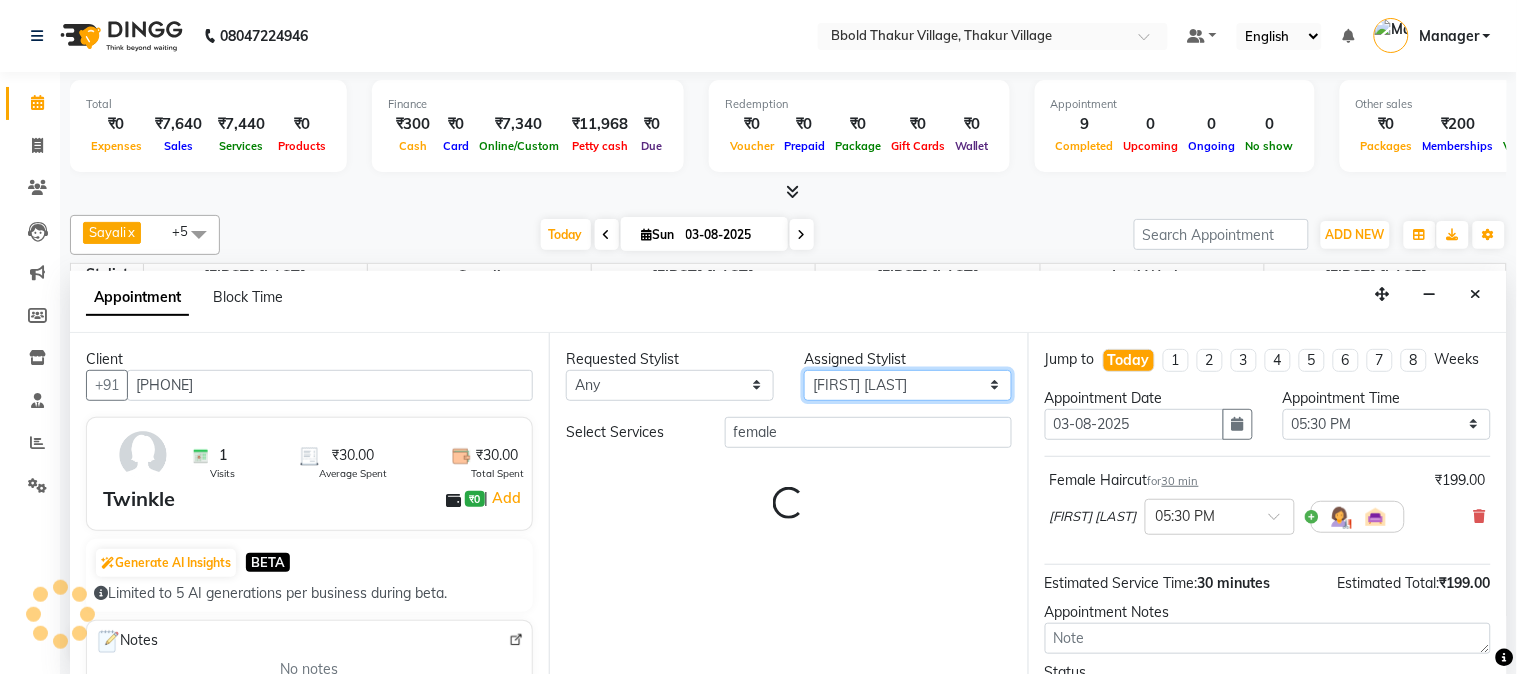 scroll, scrollTop: 0, scrollLeft: 0, axis: both 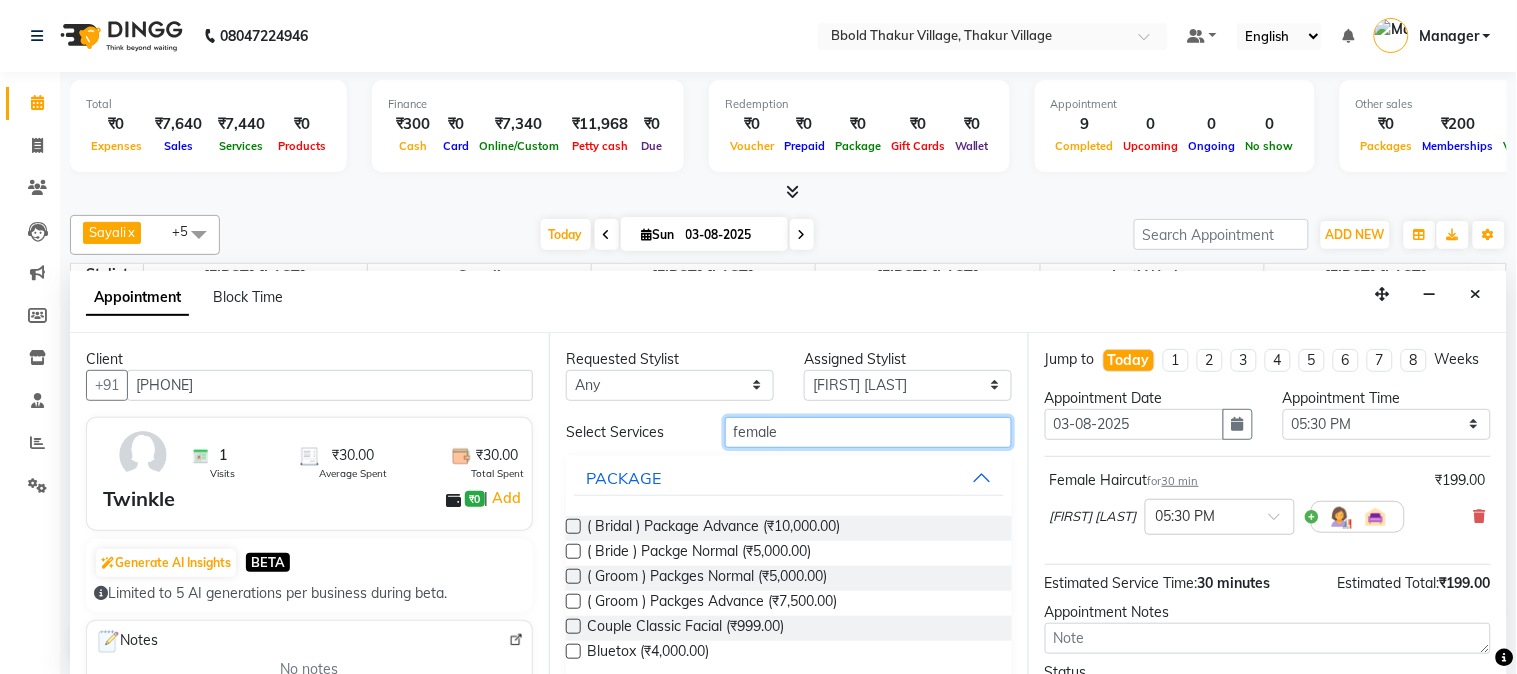 click on "female" at bounding box center [868, 432] 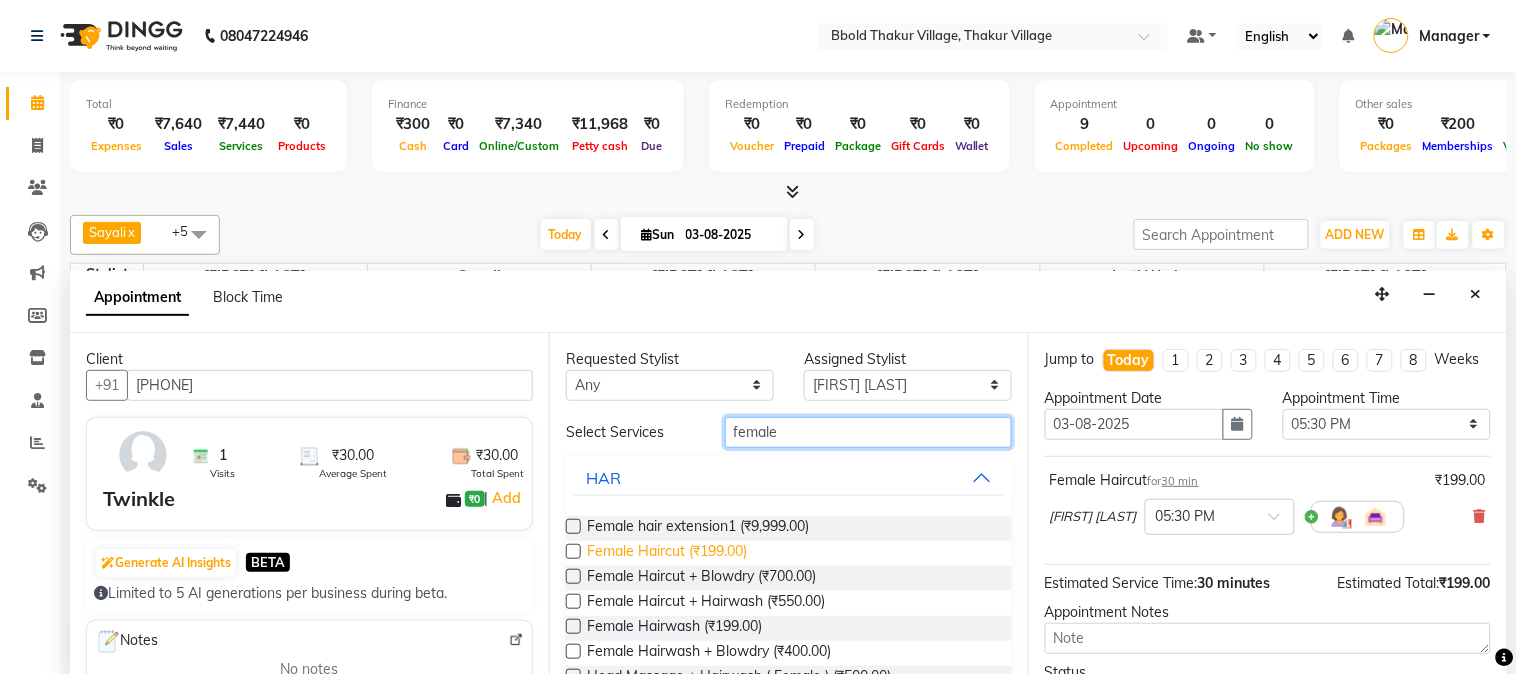 type on "female" 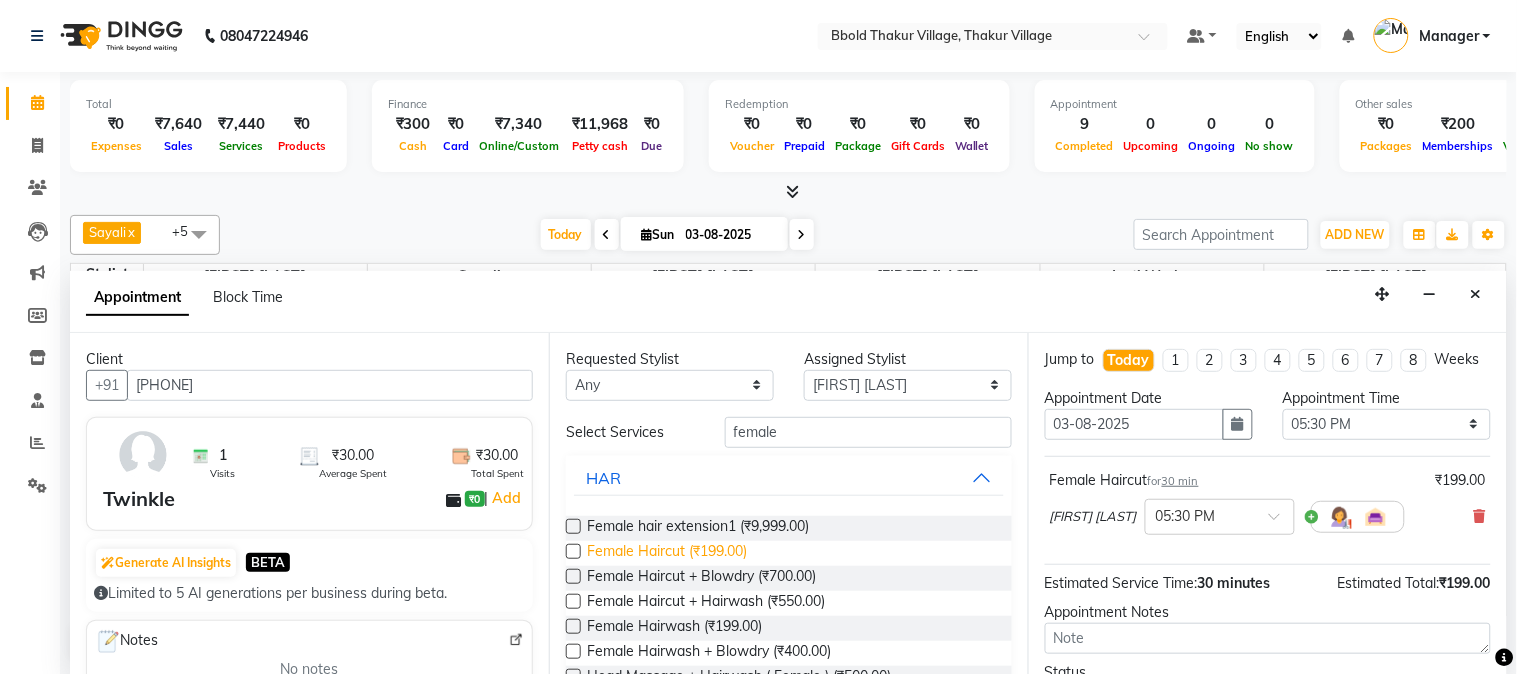click on "Female Haircut (₹199.00)" at bounding box center [667, 553] 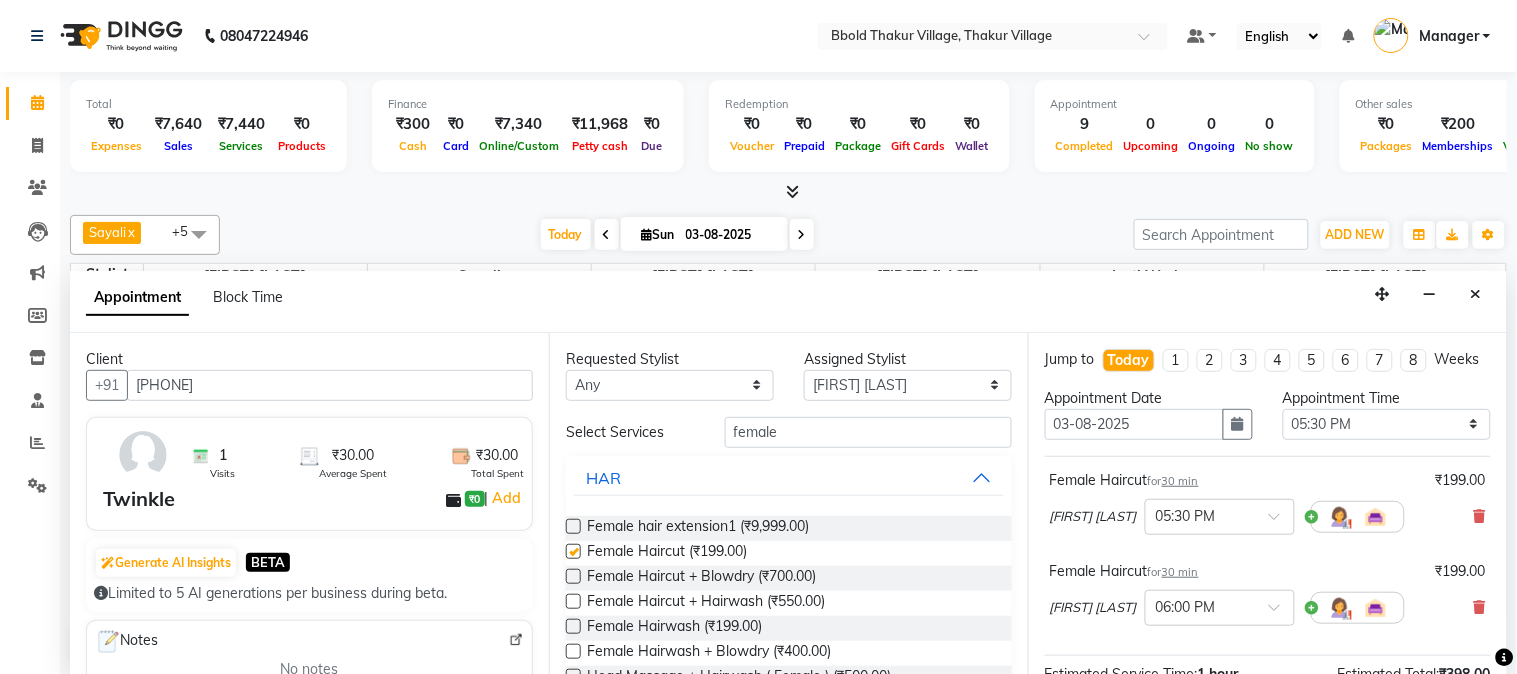 checkbox on "false" 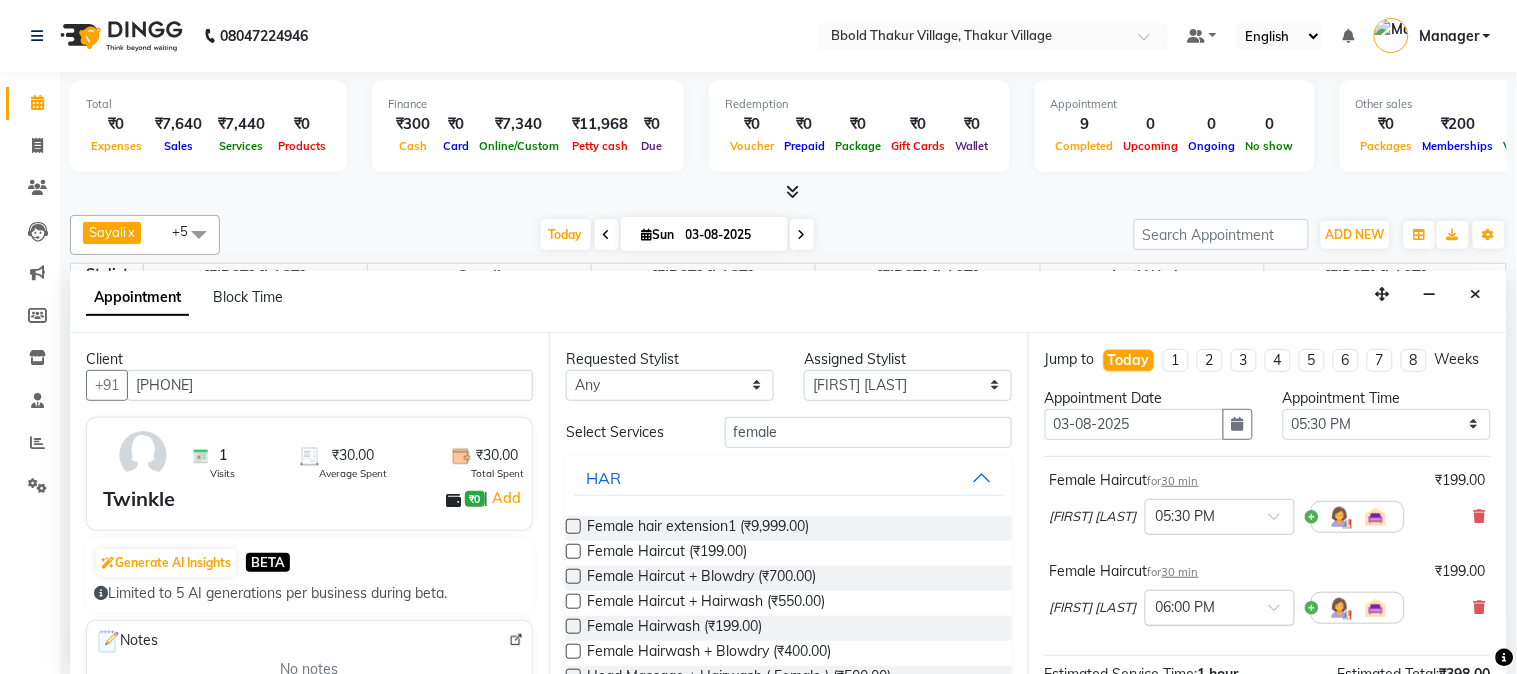 click at bounding box center (1200, 606) 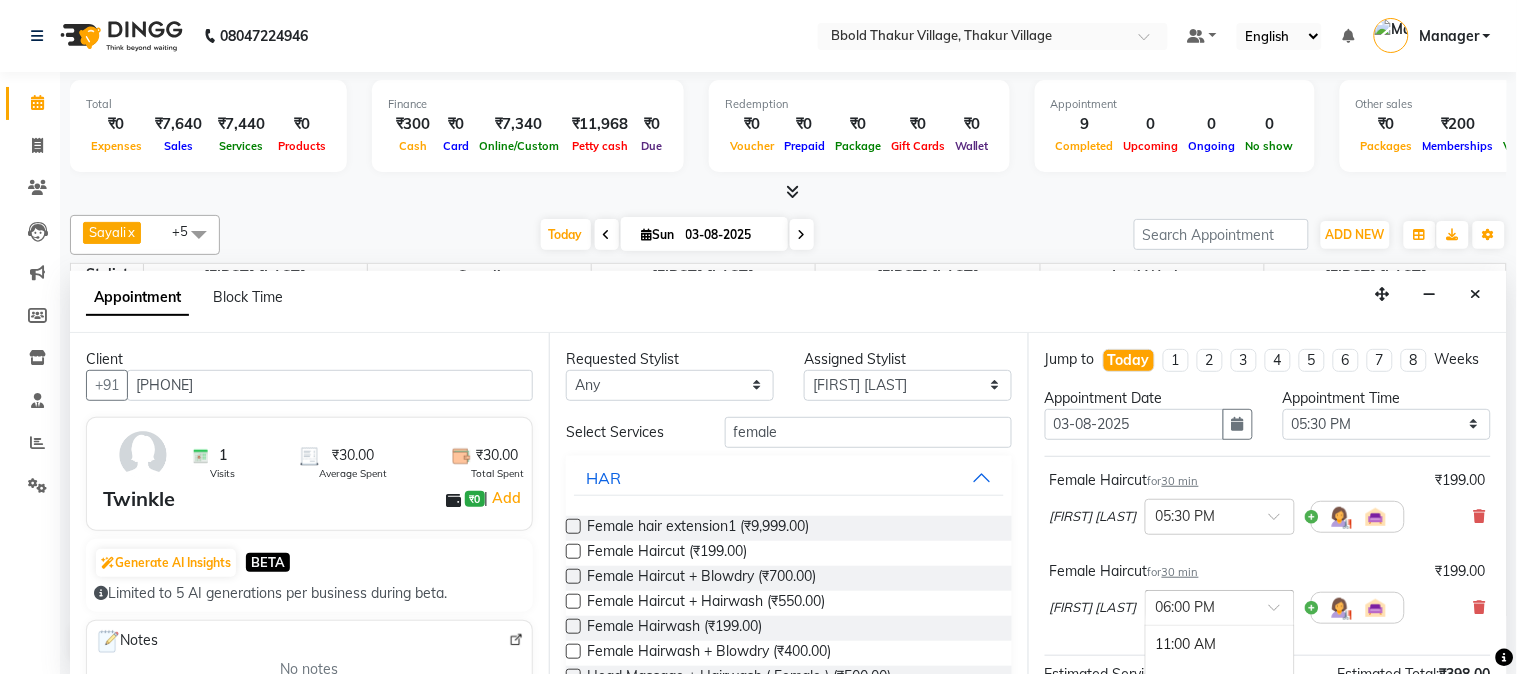 scroll, scrollTop: 1044, scrollLeft: 0, axis: vertical 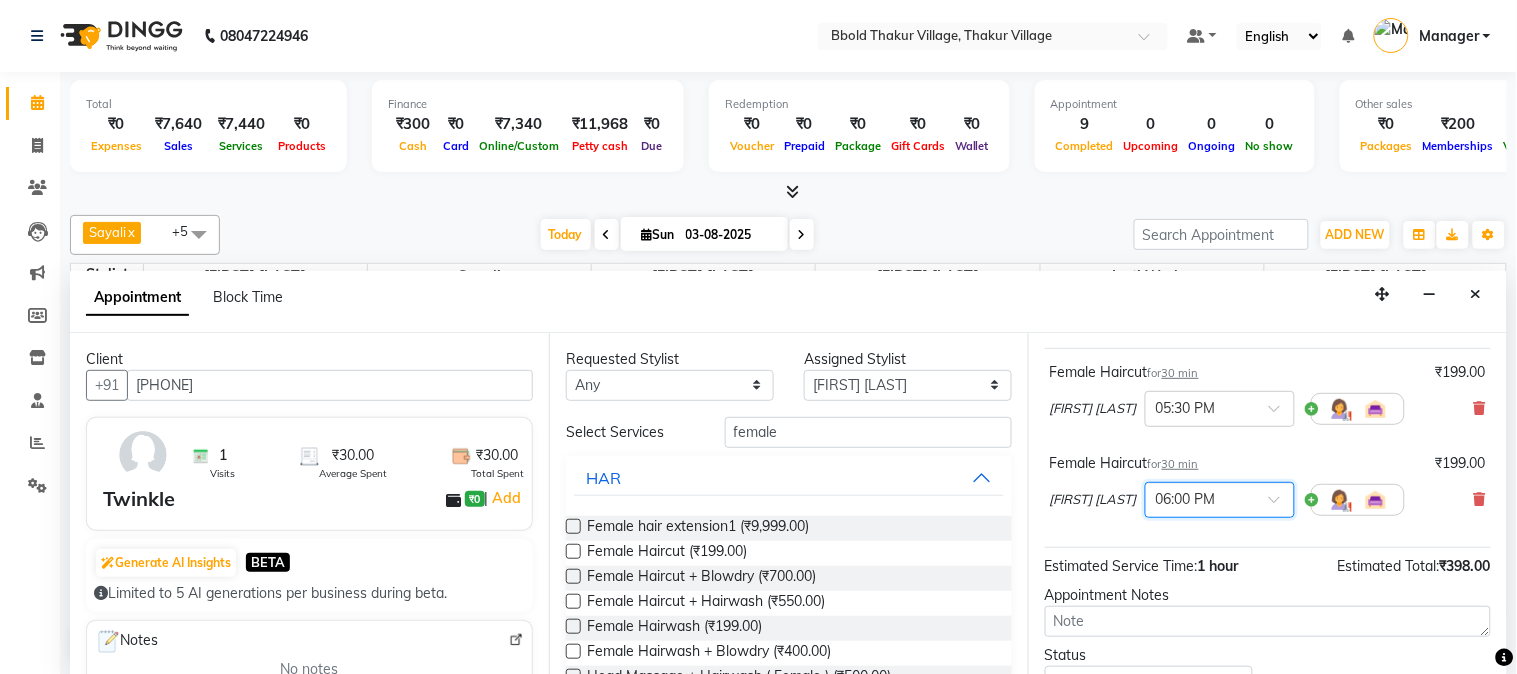 click at bounding box center (1281, 505) 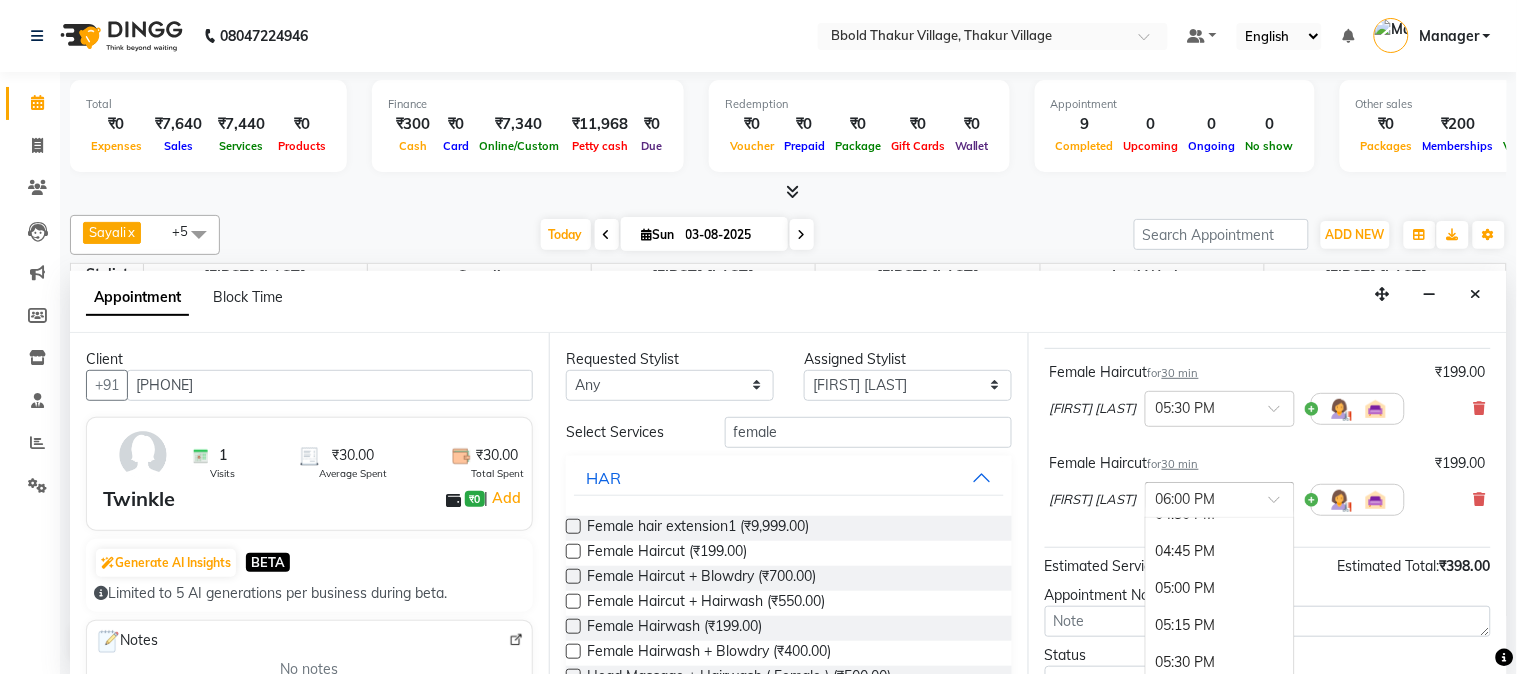 scroll, scrollTop: 865, scrollLeft: 0, axis: vertical 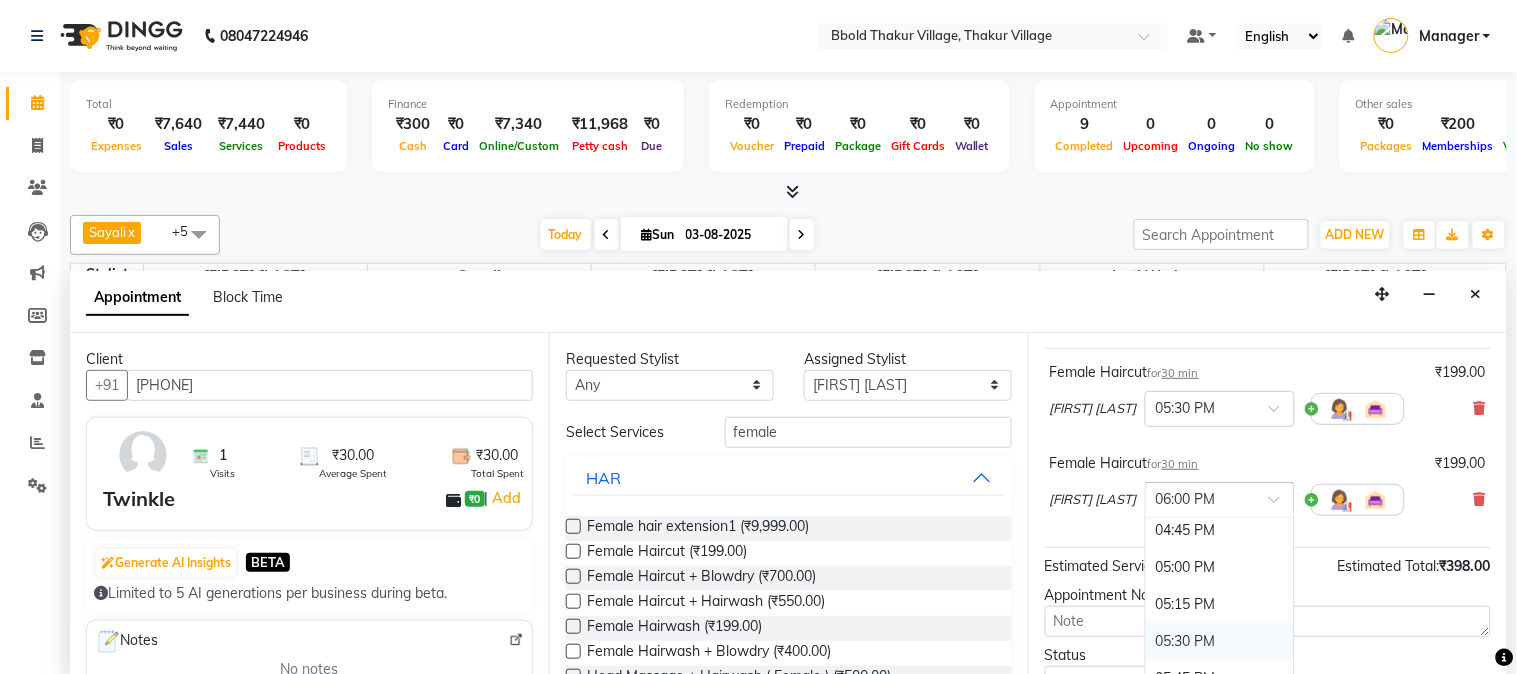 click on "05:30 PM" at bounding box center (1220, 641) 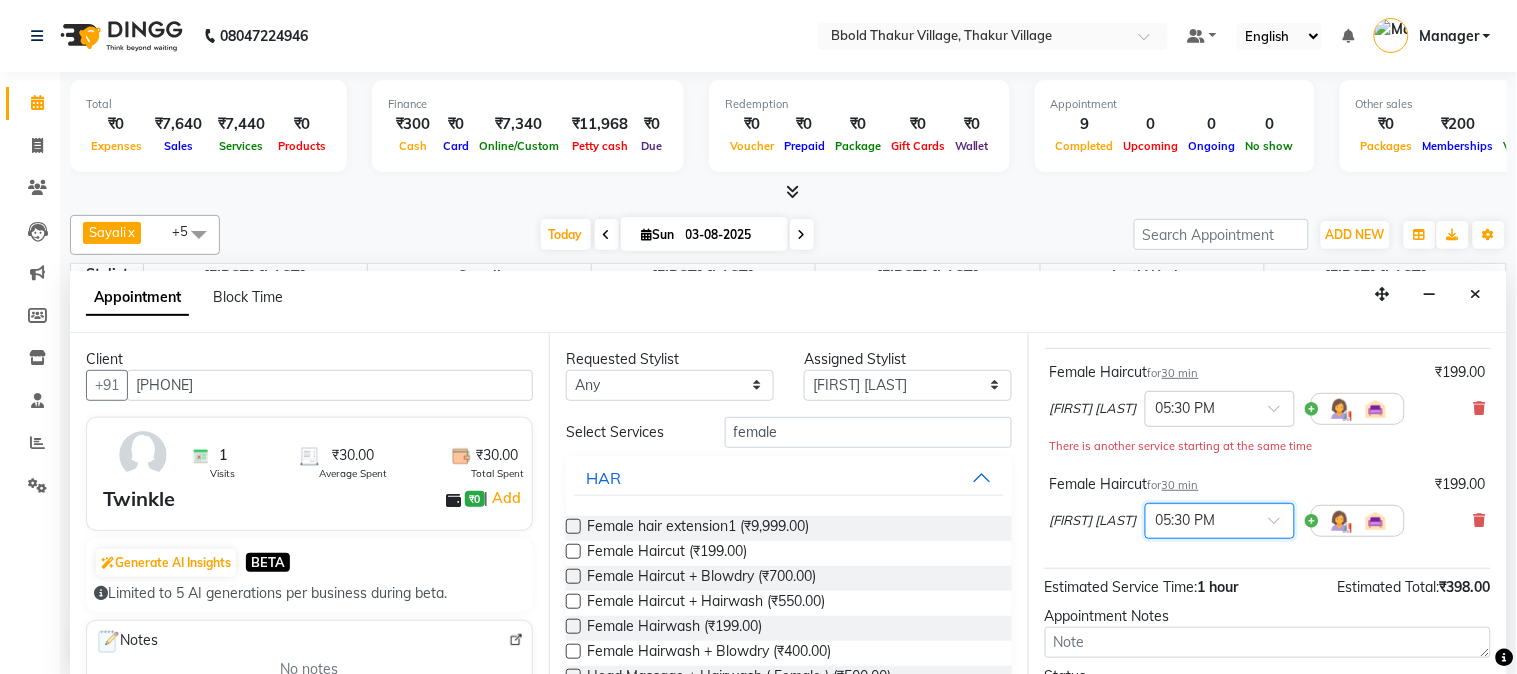 click on "Female Haircut   for  30 min ₹199.00 [FIRST] [LAST]  × 05:30 PM" at bounding box center [1268, 510] 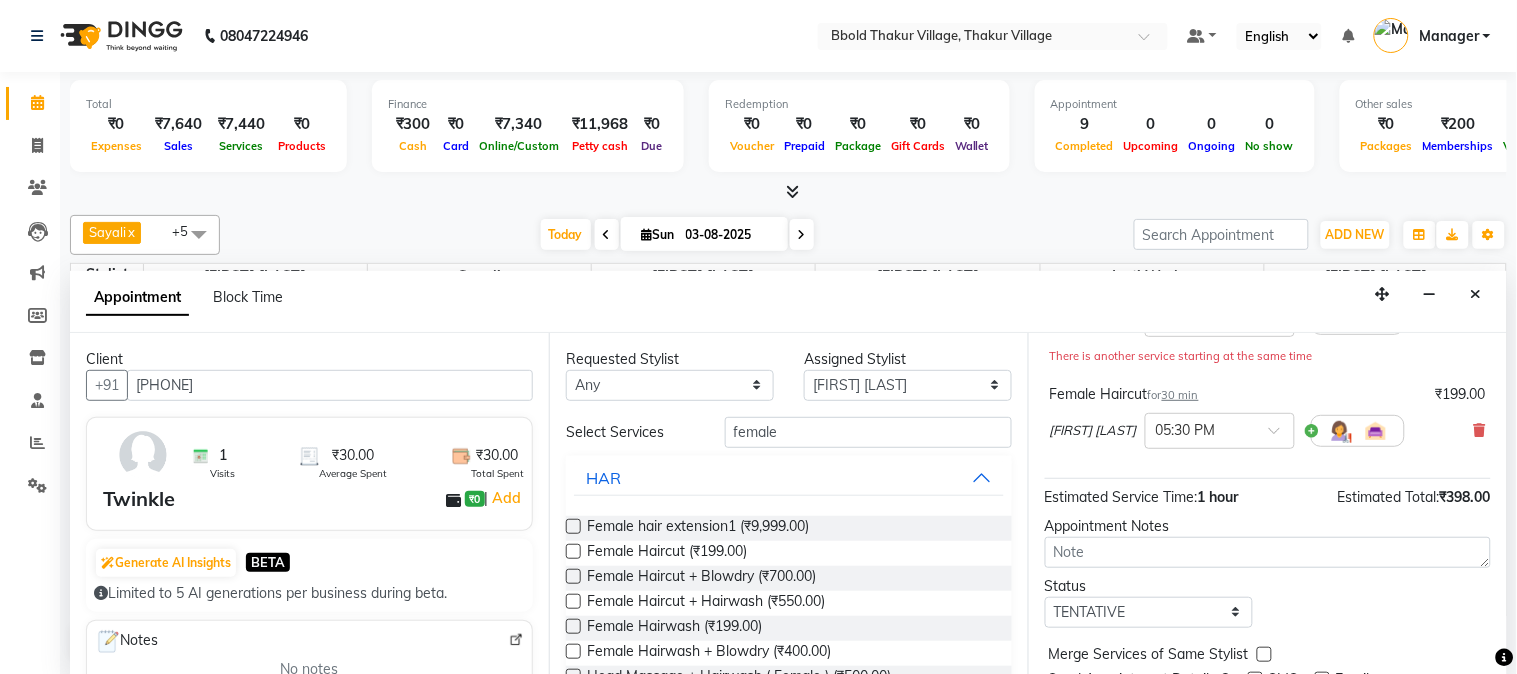 scroll, scrollTop: 295, scrollLeft: 0, axis: vertical 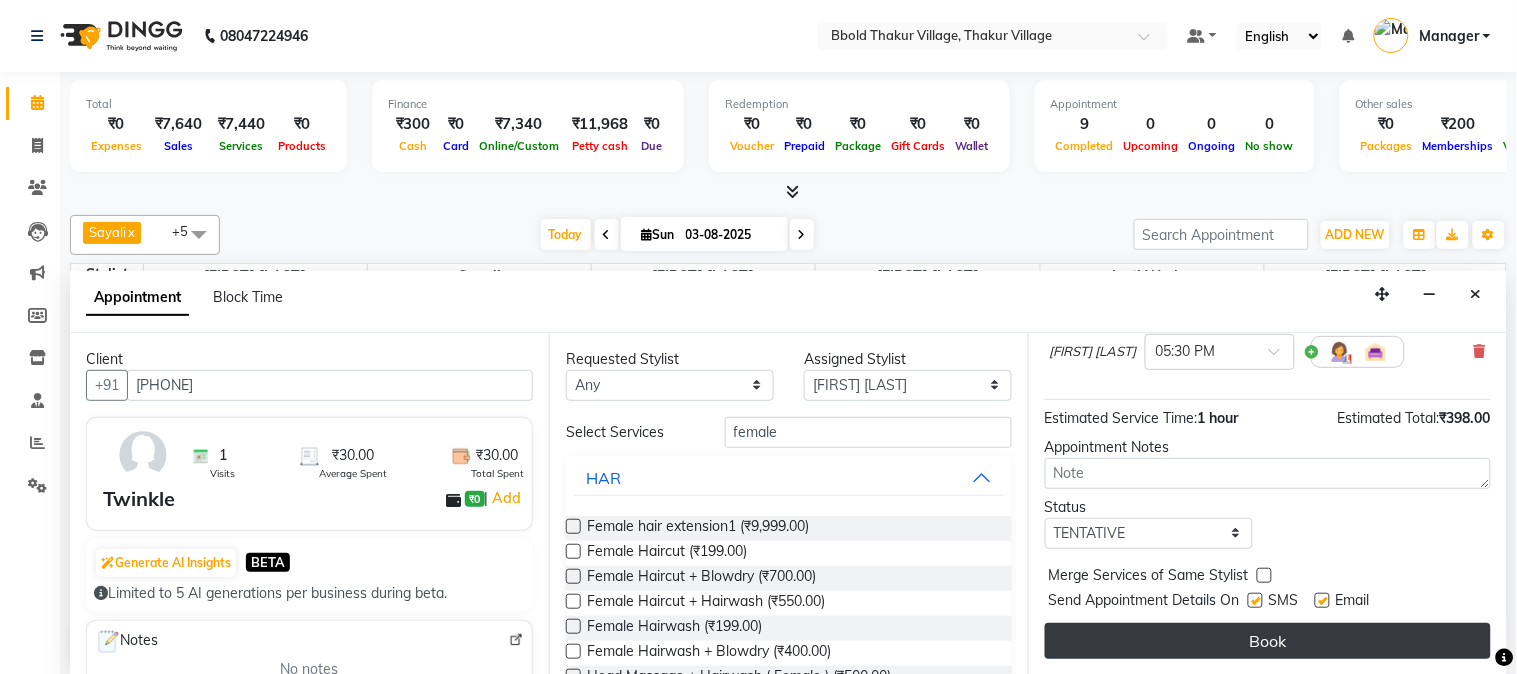 click on "Book" at bounding box center [1268, 641] 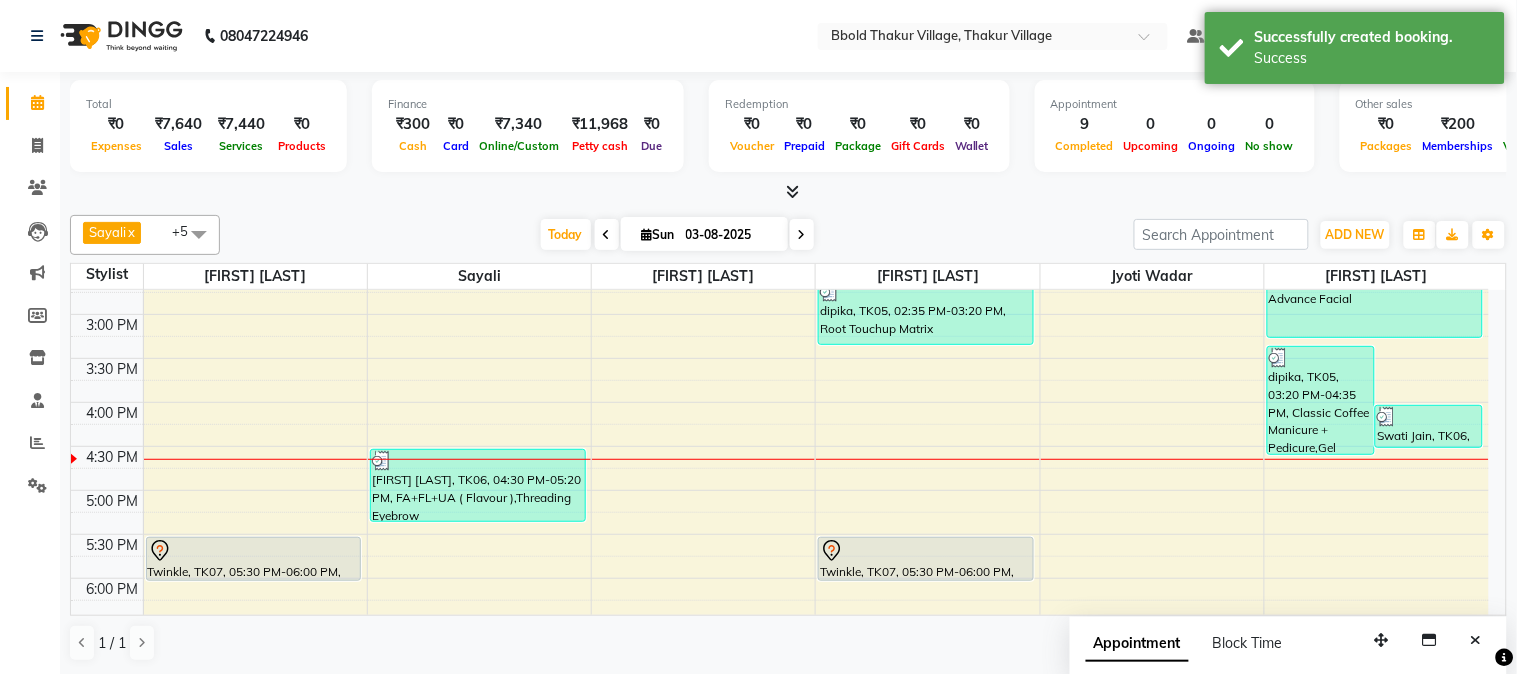 click on "Today  Sun 03-08-2025" at bounding box center (677, 235) 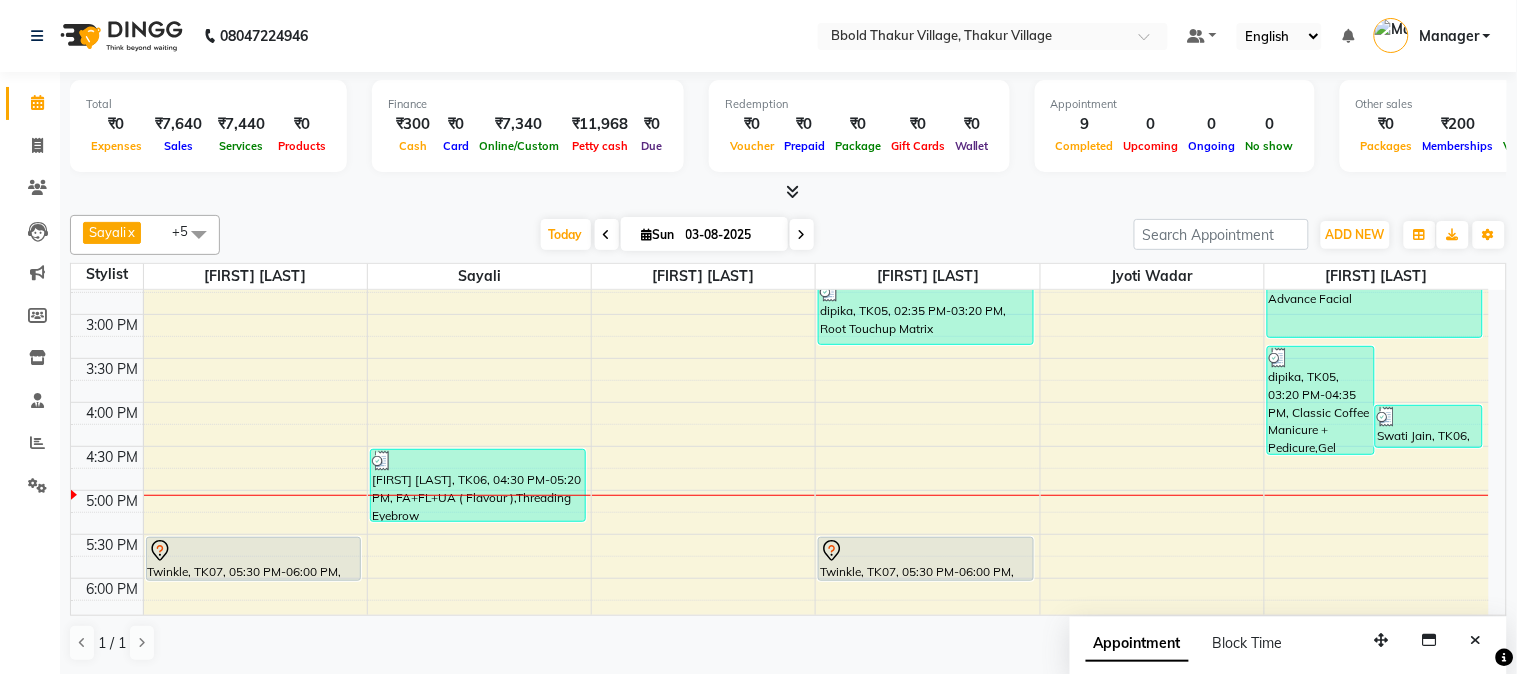 click at bounding box center [816, 347] 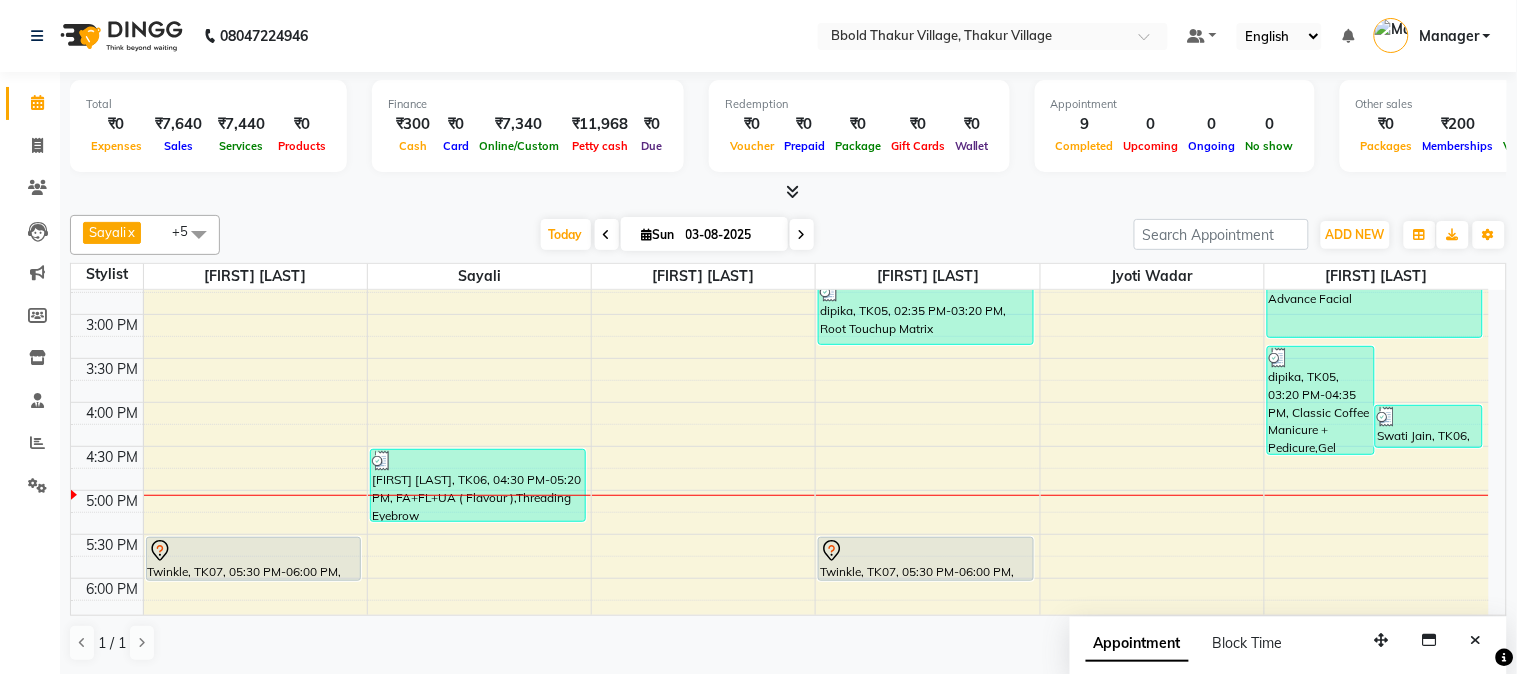 click on "Sun" at bounding box center (658, 234) 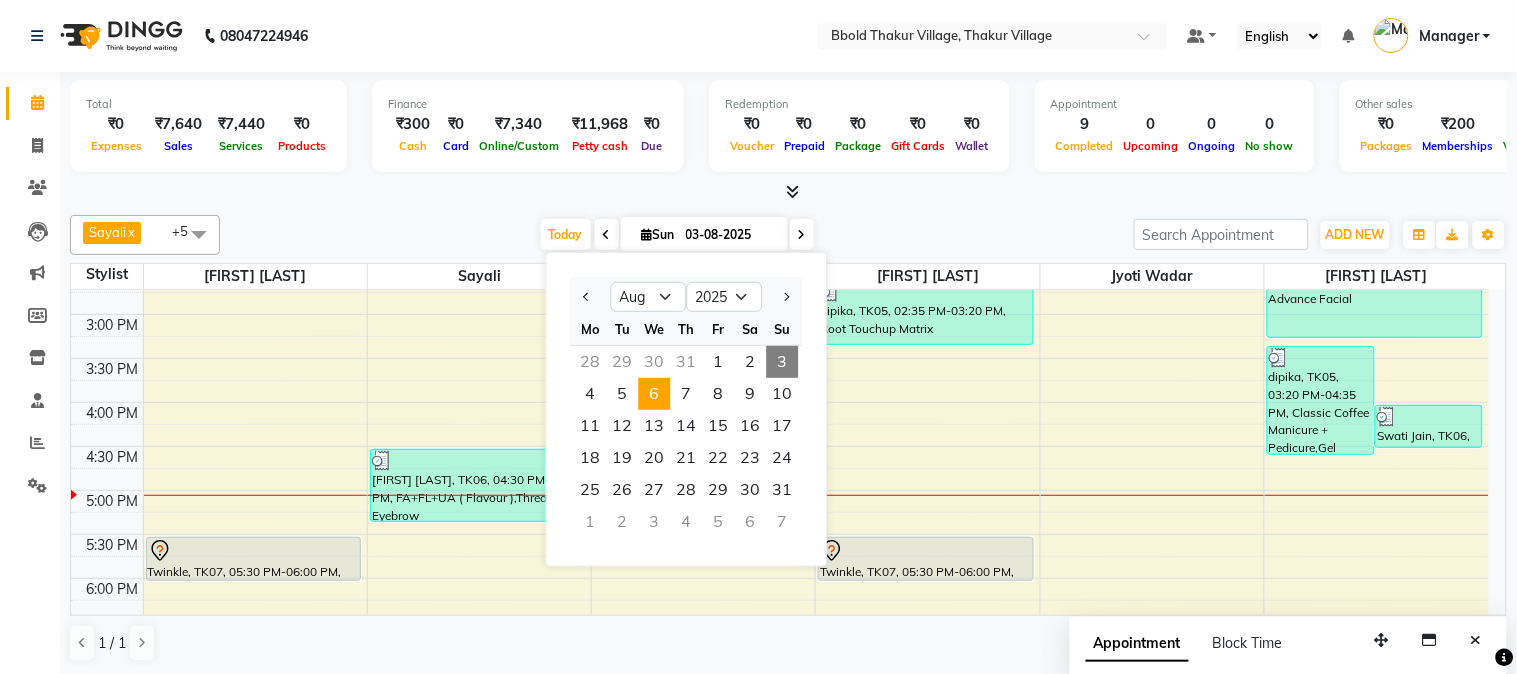 click on "6" at bounding box center (655, 394) 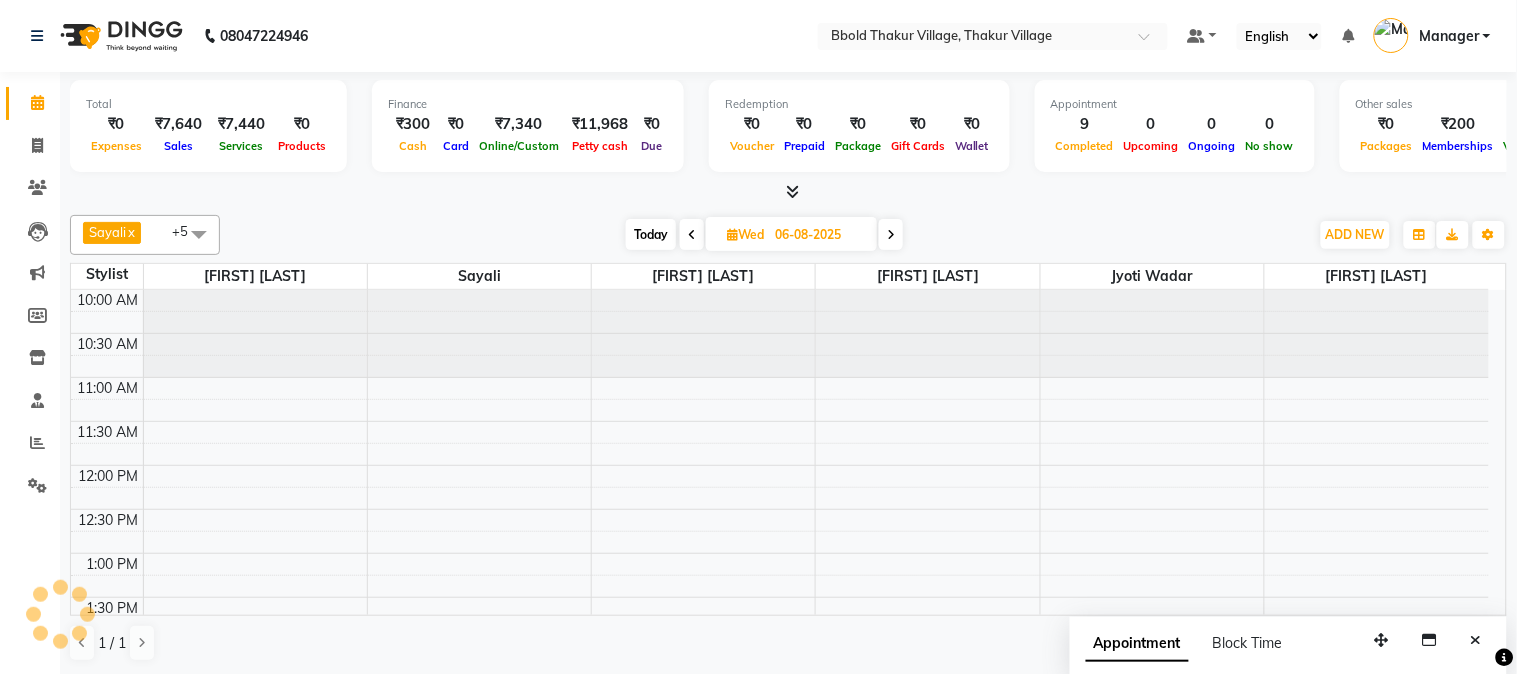 scroll, scrollTop: 620, scrollLeft: 0, axis: vertical 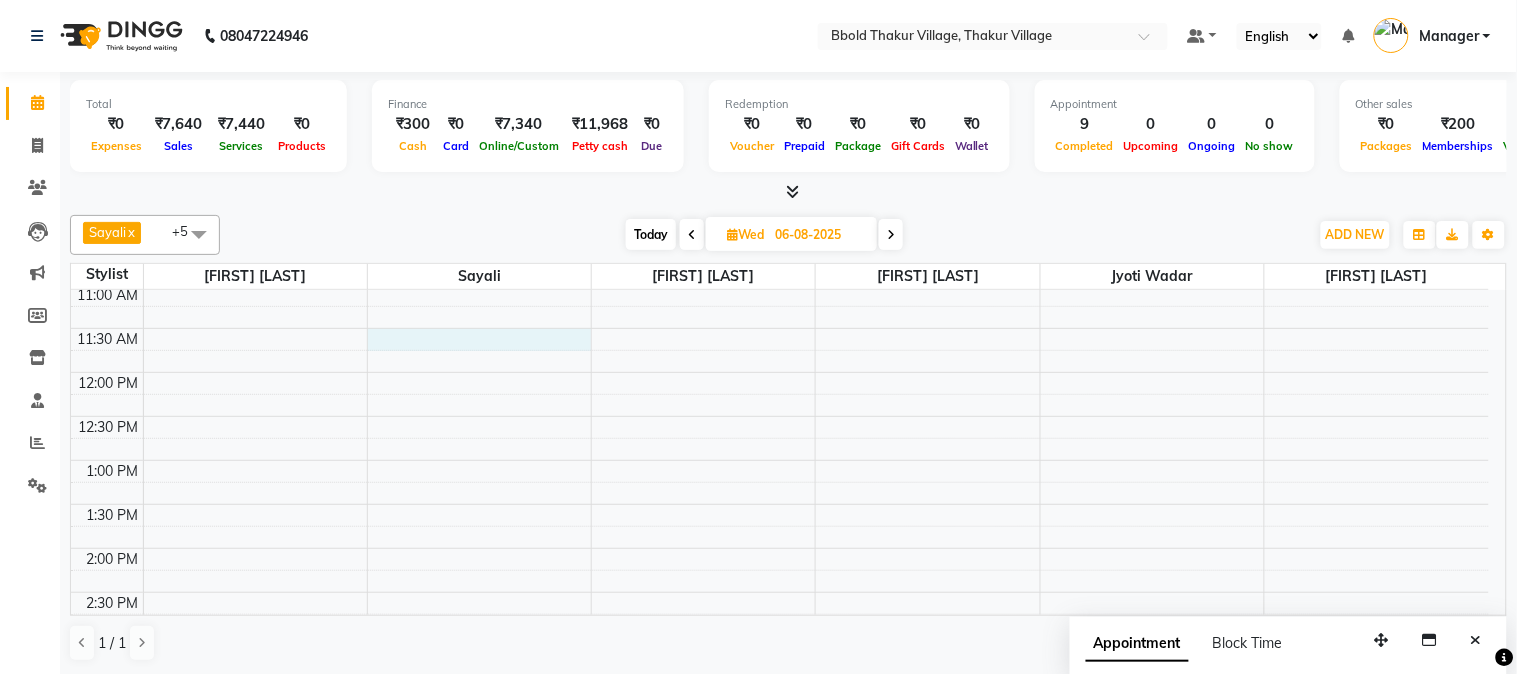 click on "10:00 AM 10:30 AM 11:00 AM 11:30 AM 12:00 PM 12:30 PM 1:00 PM 1:30 PM 2:00 PM 2:30 PM 3:00 PM 3:30 PM 4:00 PM 4:30 PM 5:00 PM 5:30 PM 6:00 PM 6:30 PM 7:00 PM 7:30 PM 8:00 PM 8:30 PM 9:00 PM 9:30 PM 10:00 PM 10:30 PM 11:00 PM 11:30 PM" at bounding box center [780, 812] 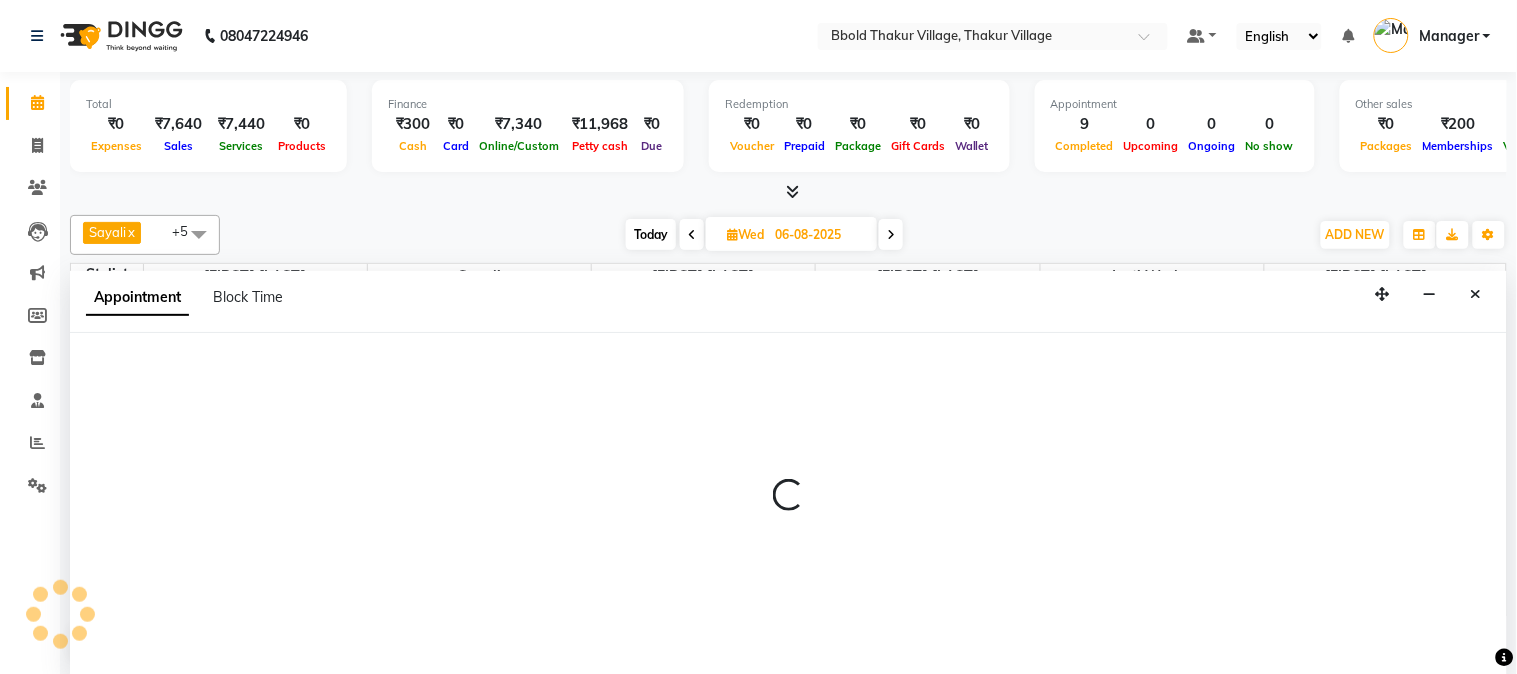 select on "68996" 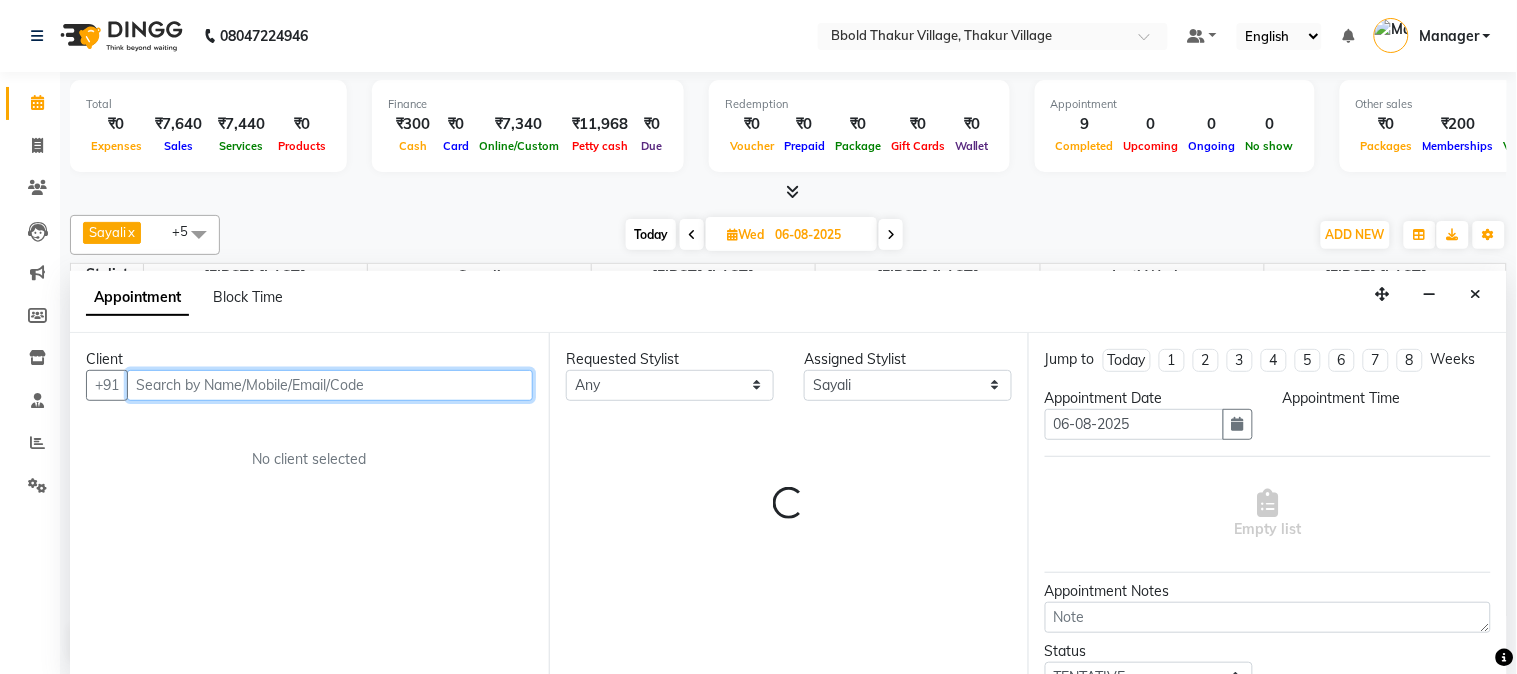 select on "690" 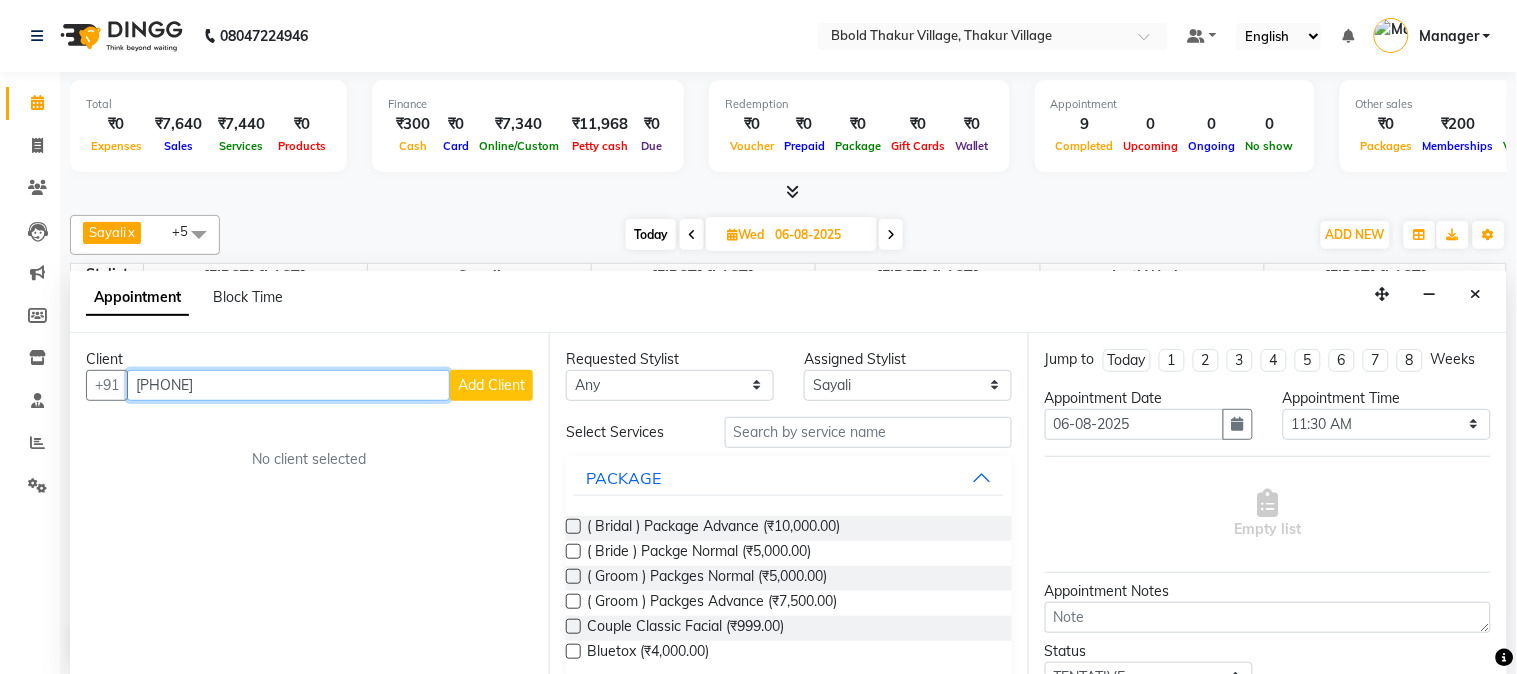 type on "[PHONE]" 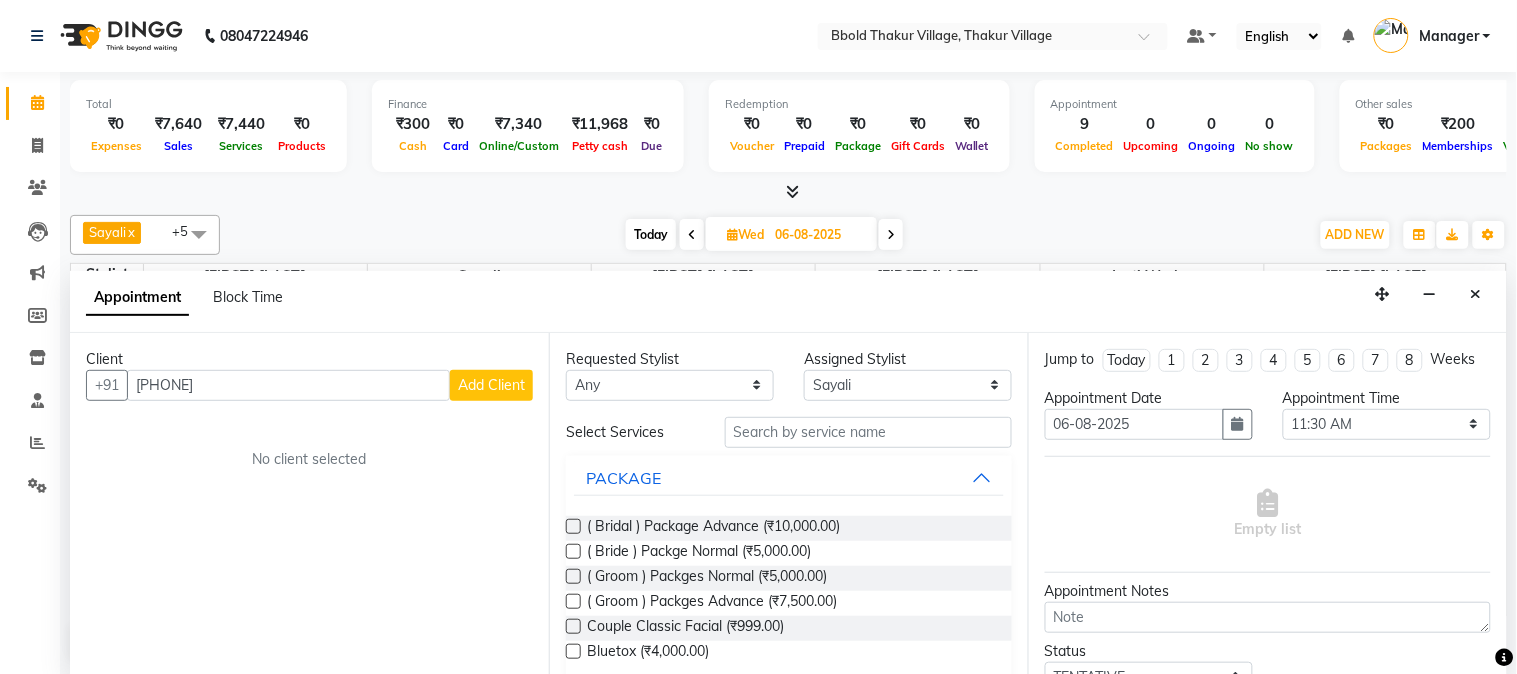 click on "Add Client" at bounding box center (491, 385) 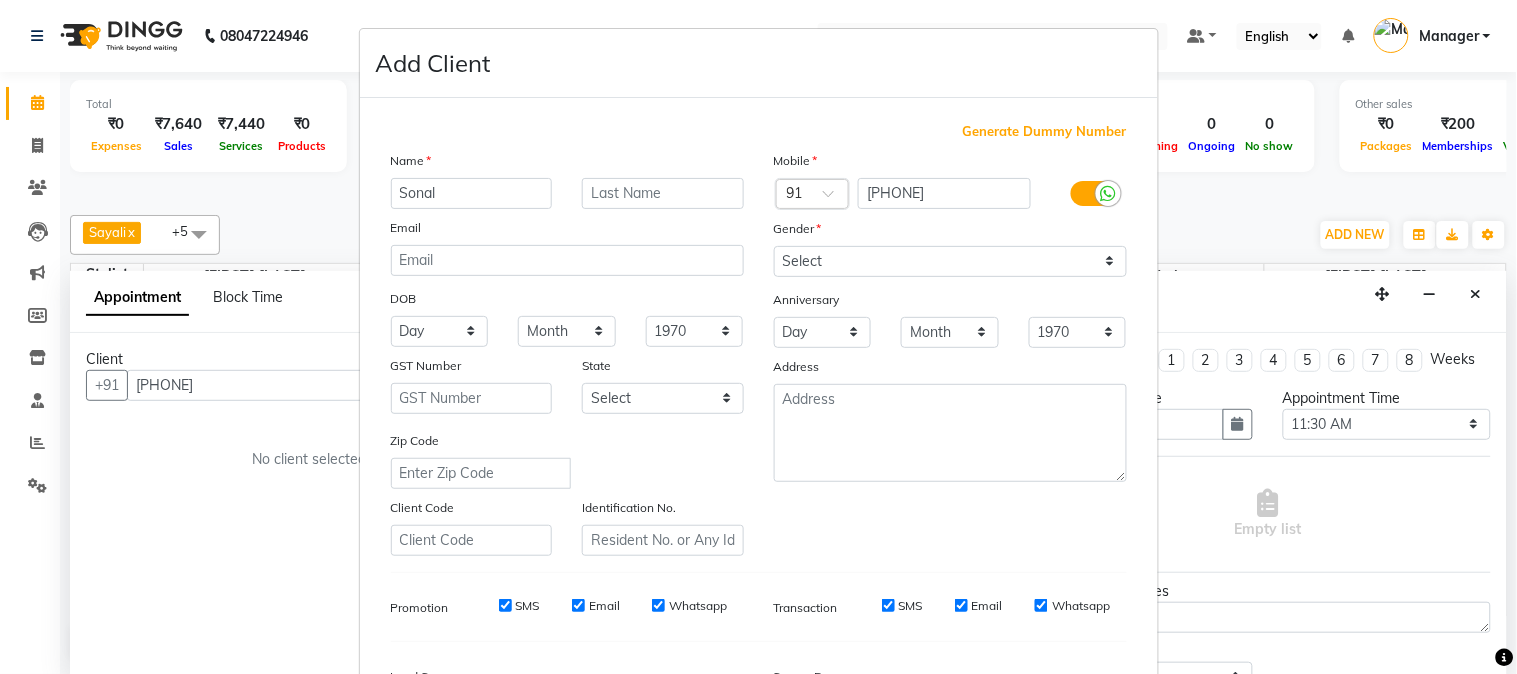 type on "Sonal" 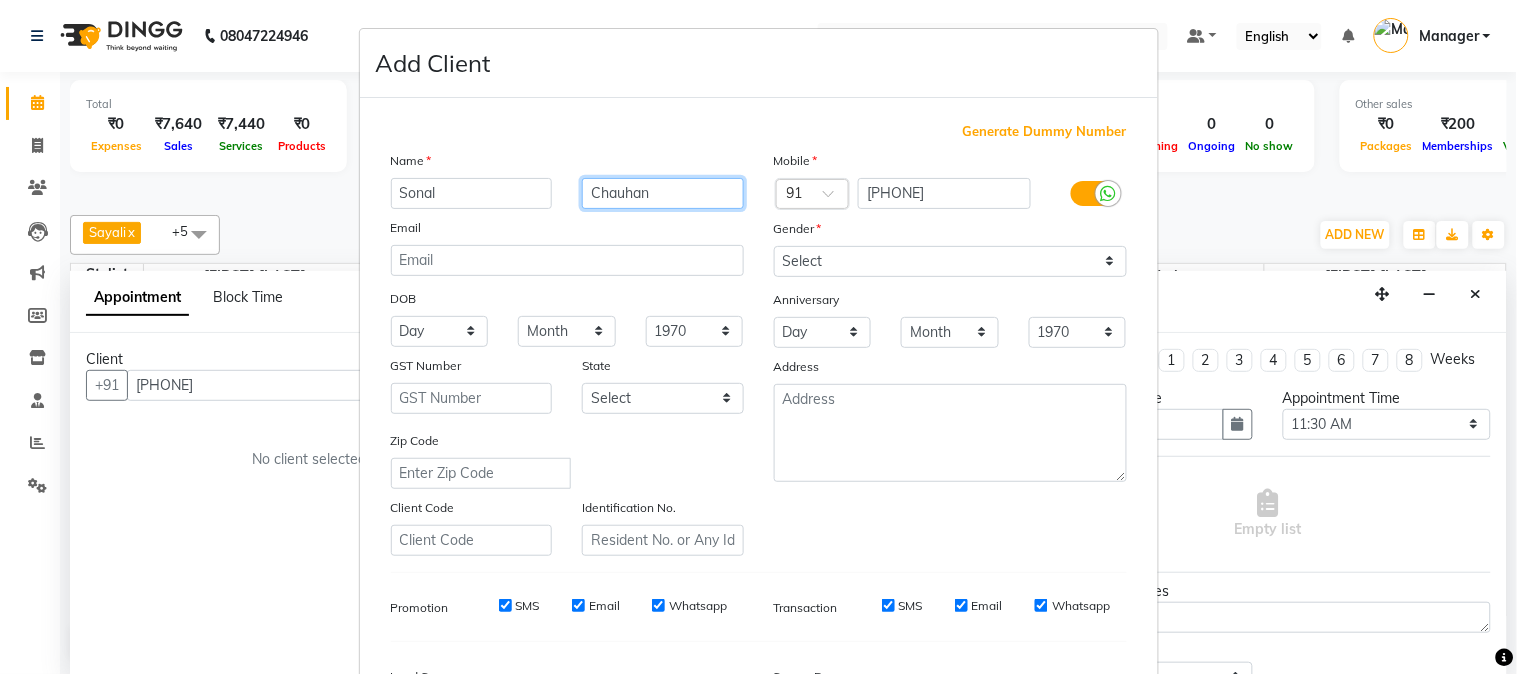 type on "Chauhan" 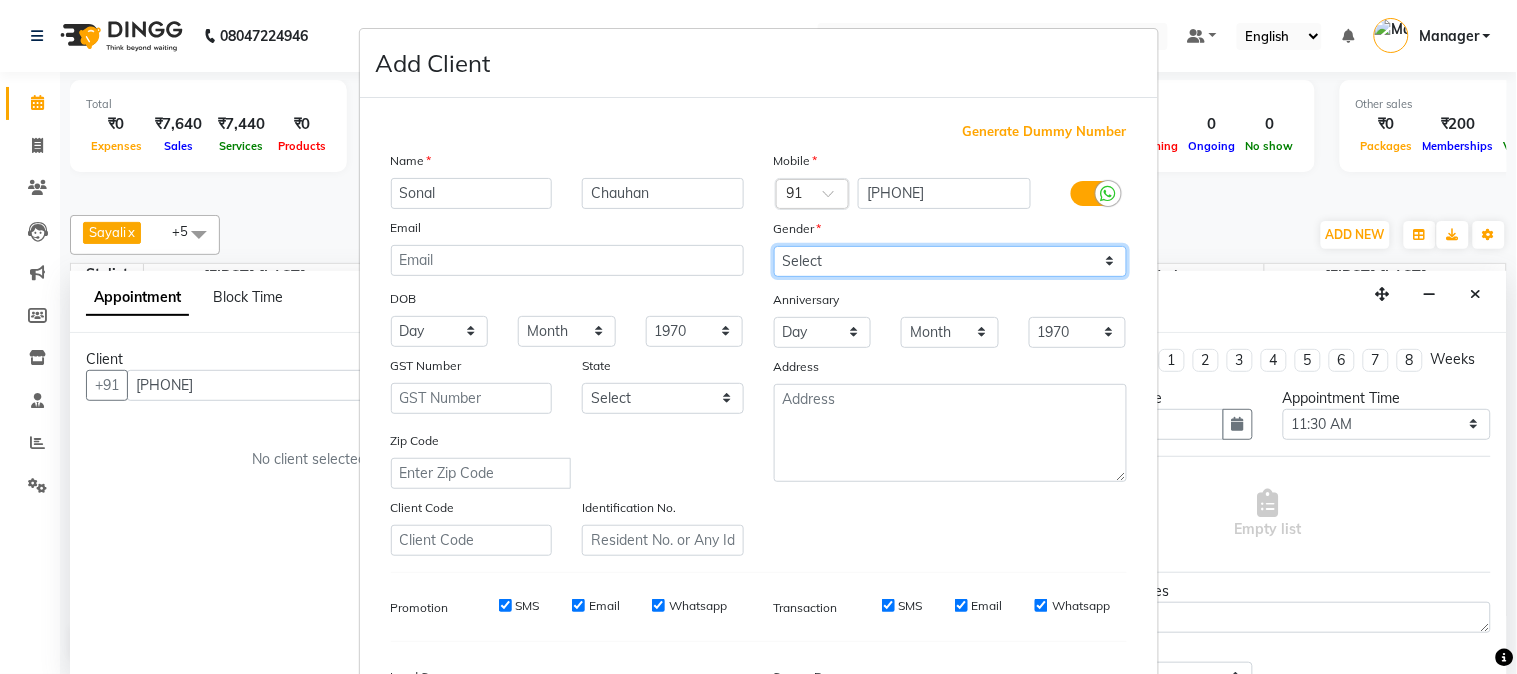 click on "Select Male Female Other Prefer Not To Say" at bounding box center [950, 261] 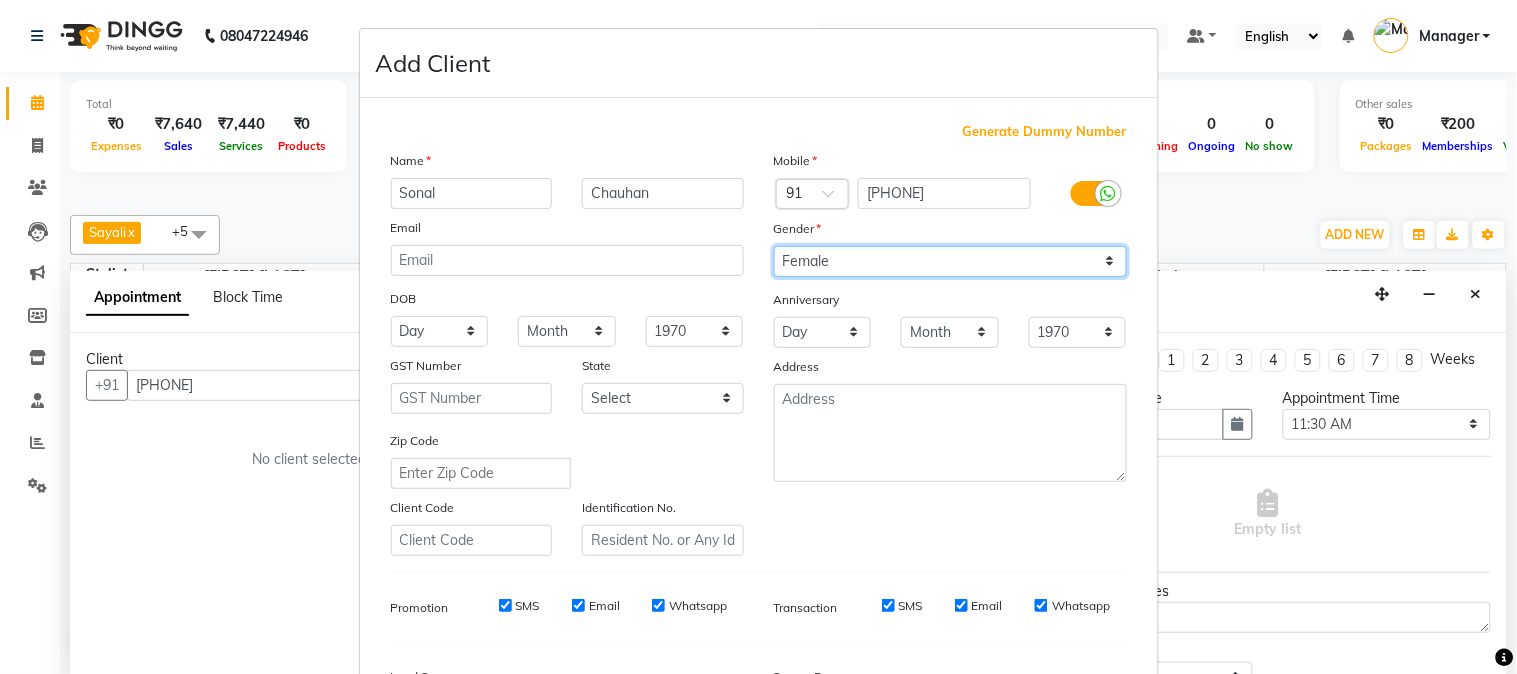 click on "Select Male Female Other Prefer Not To Say" at bounding box center (950, 261) 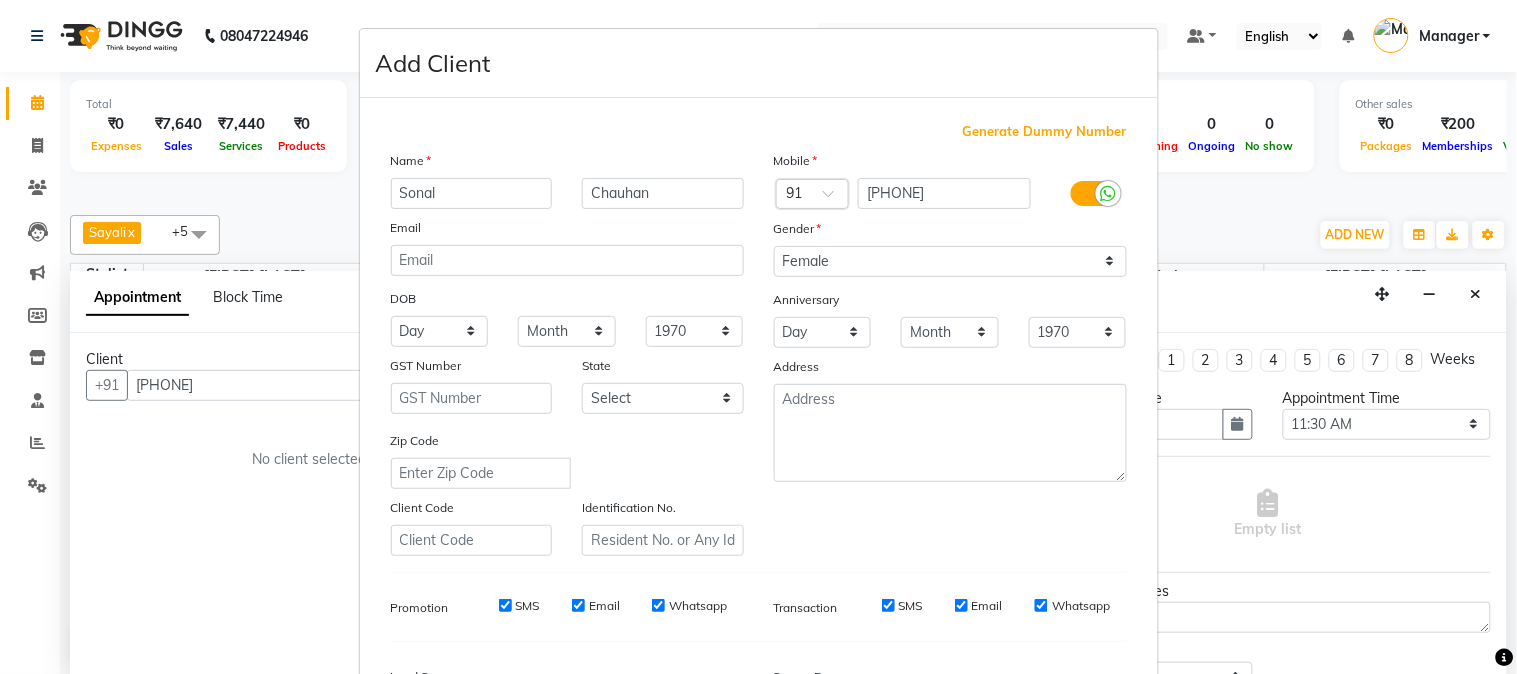 scroll, scrollTop: 250, scrollLeft: 0, axis: vertical 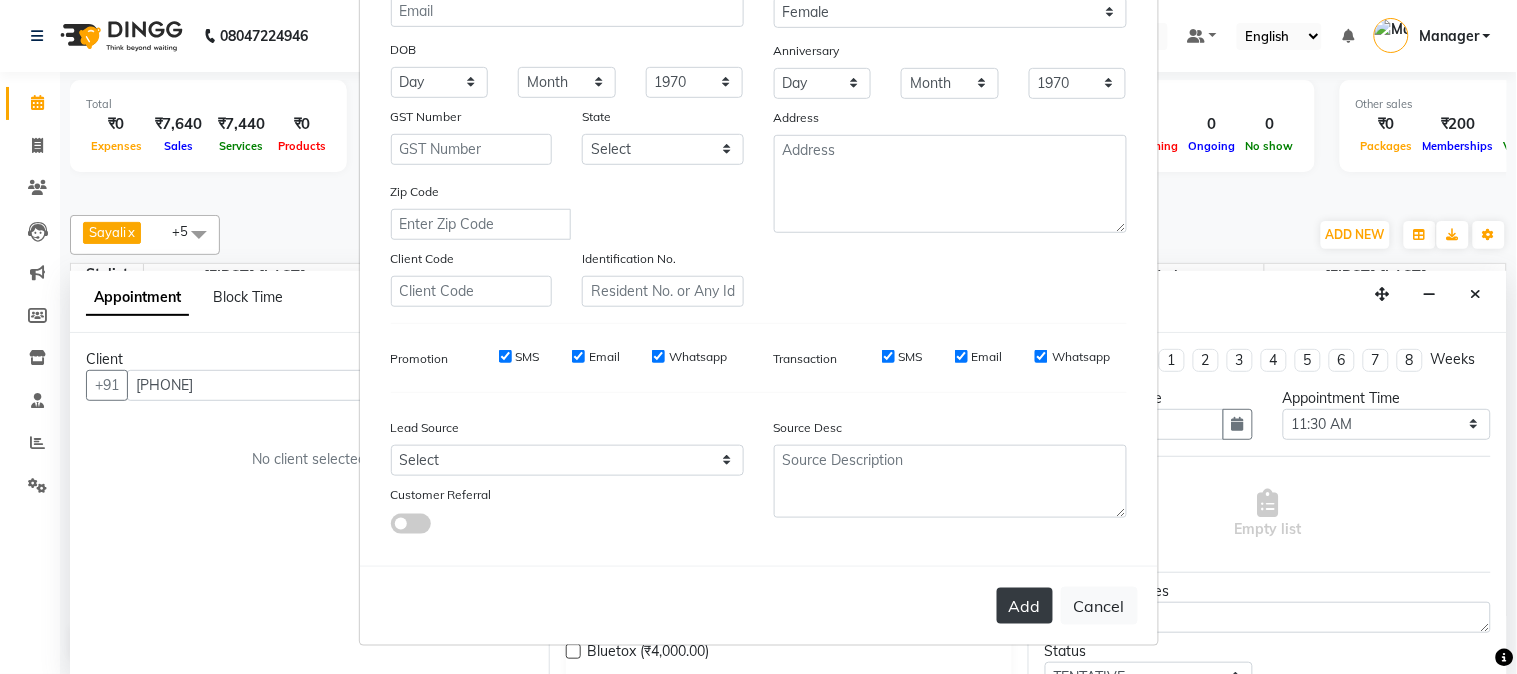 click on "Add" at bounding box center [1025, 606] 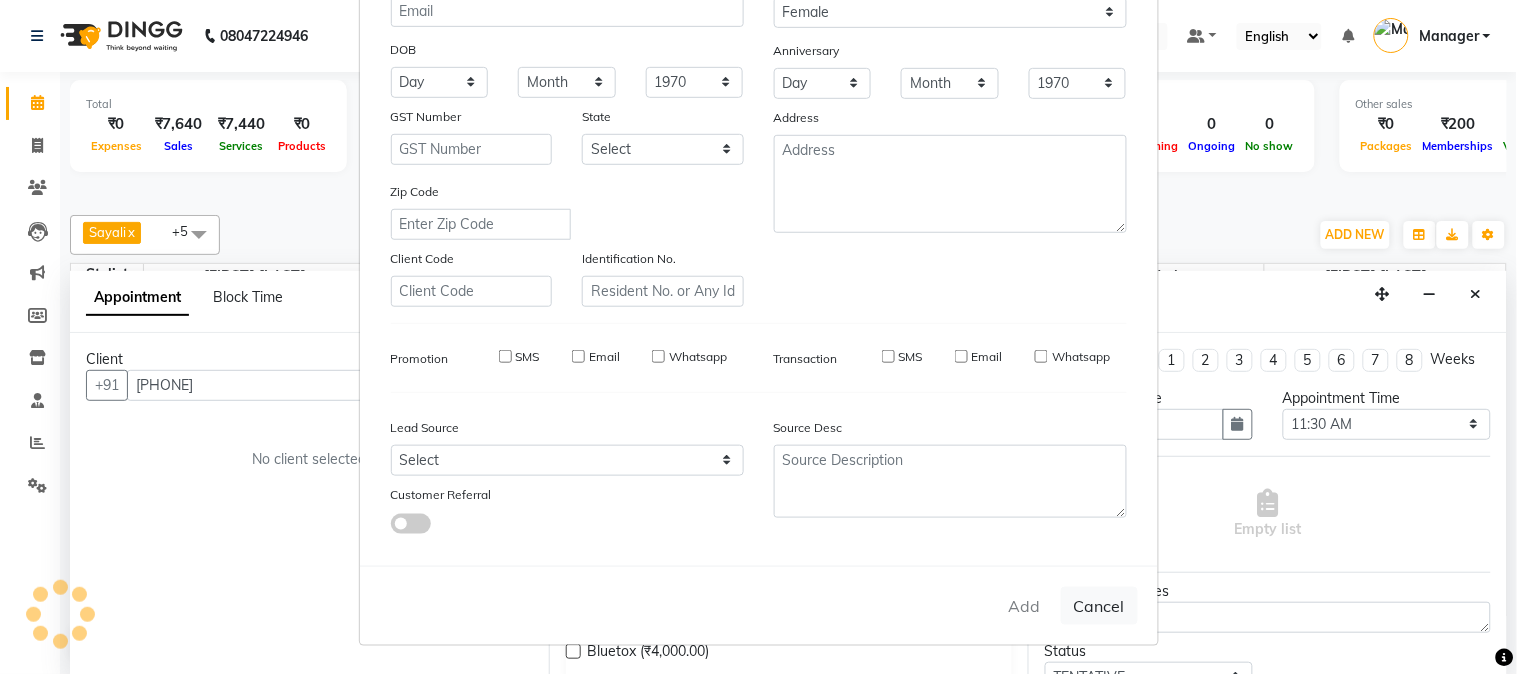 type on "96******65" 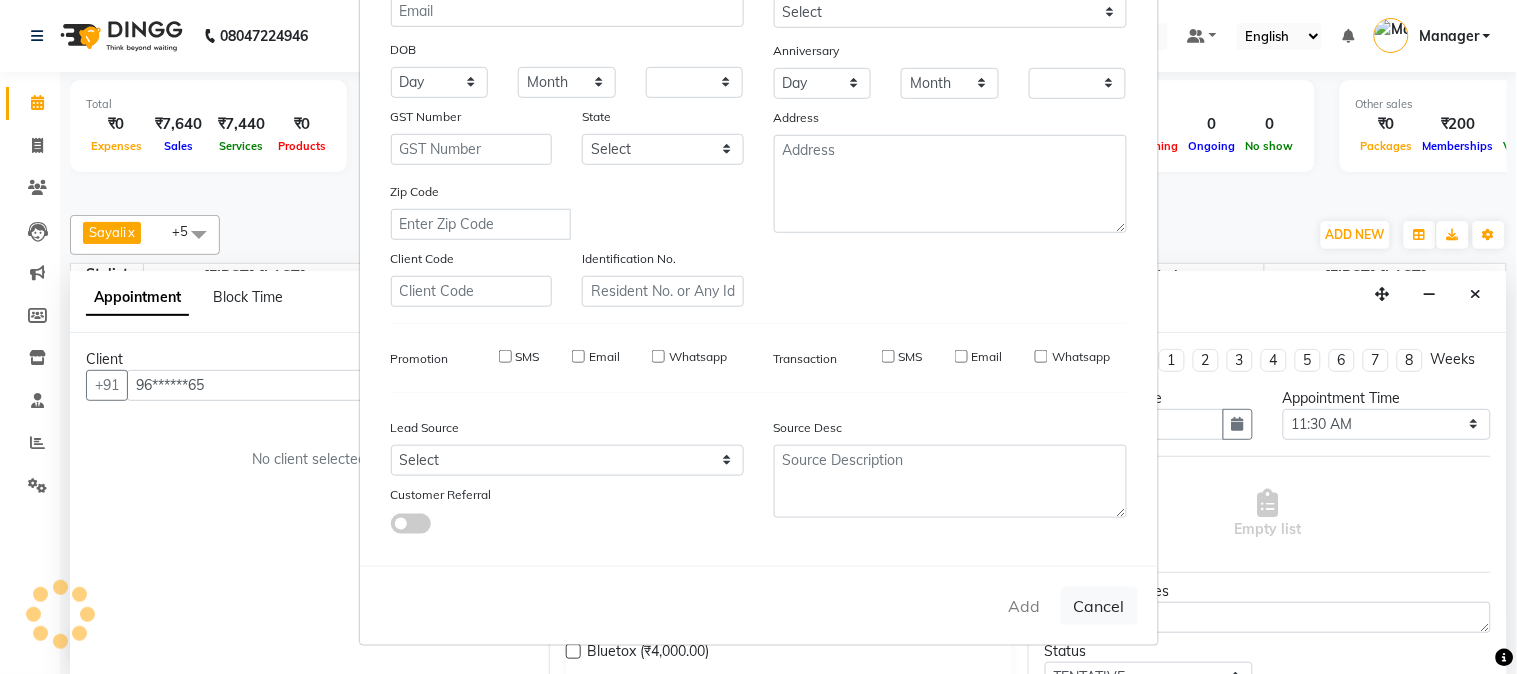 checkbox on "false" 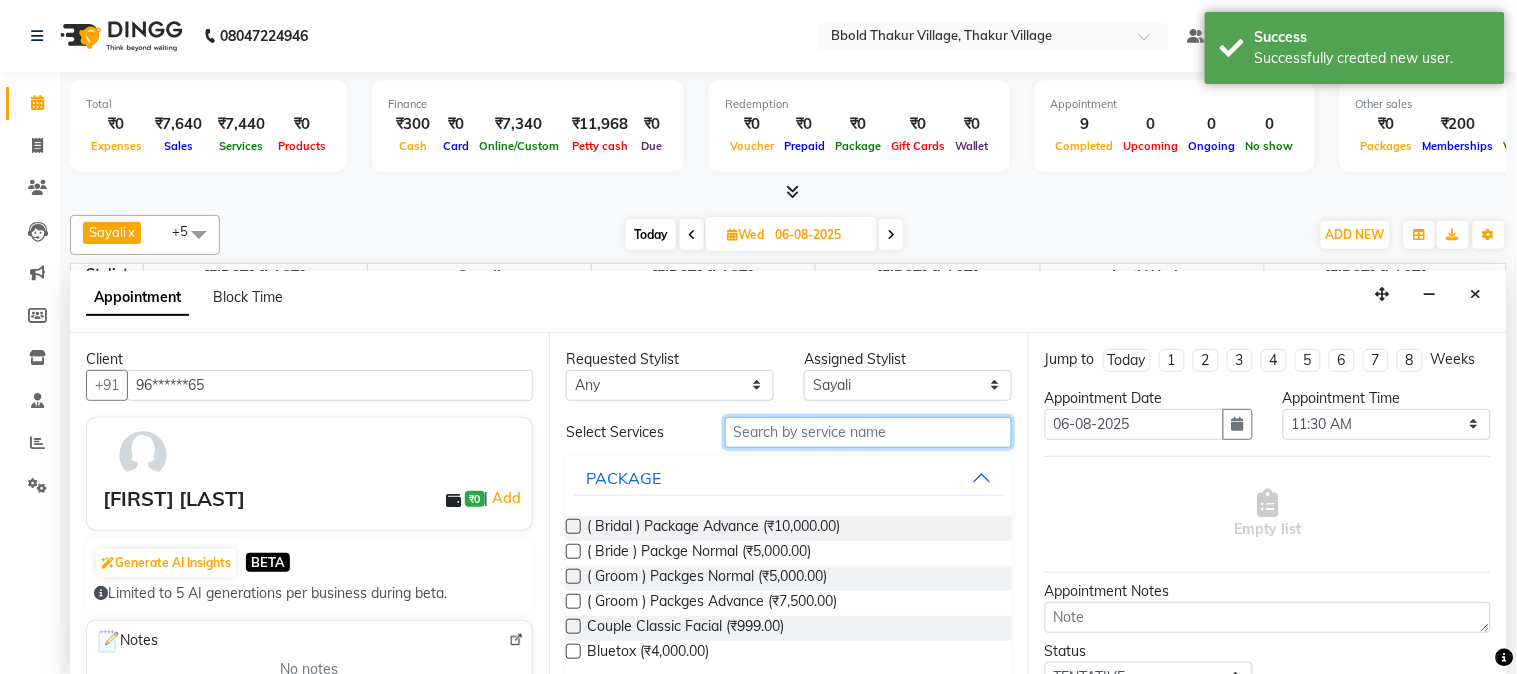 click at bounding box center (868, 432) 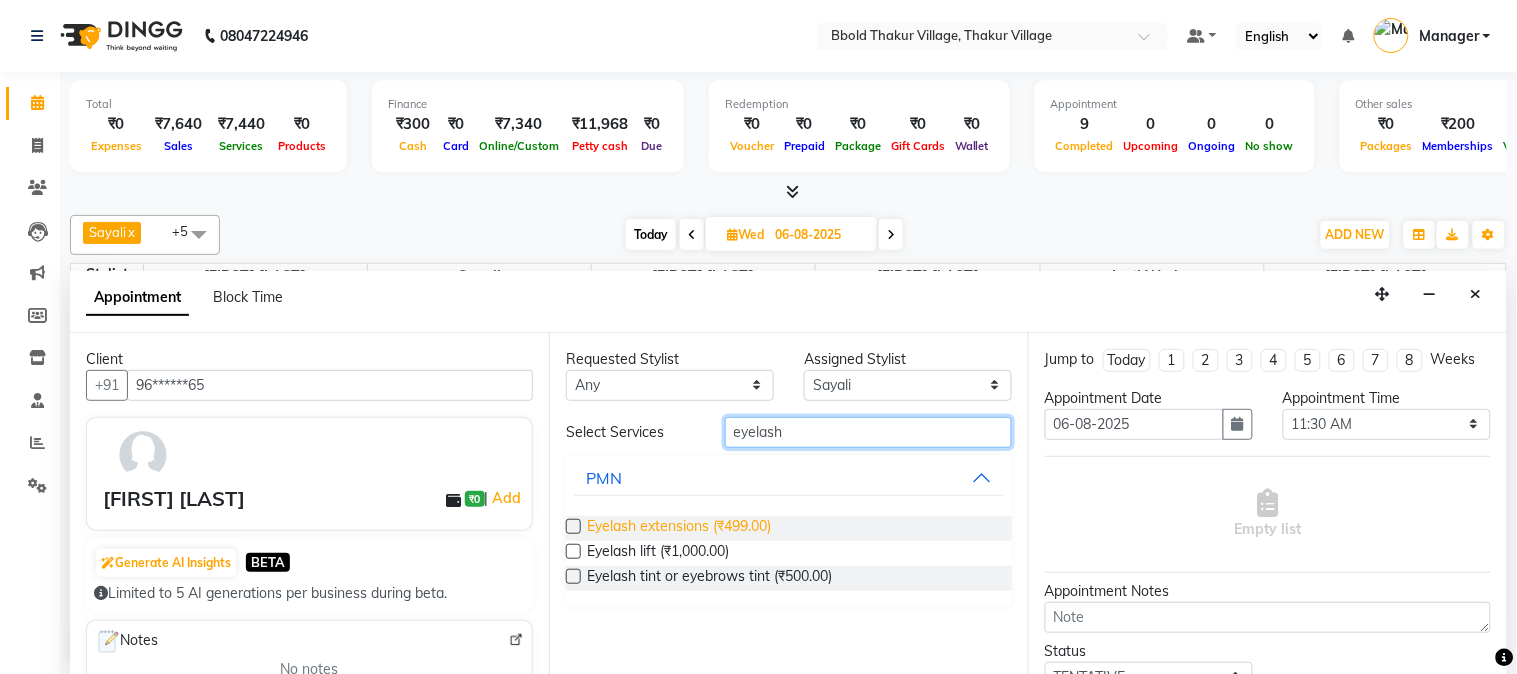 type on "eyelash" 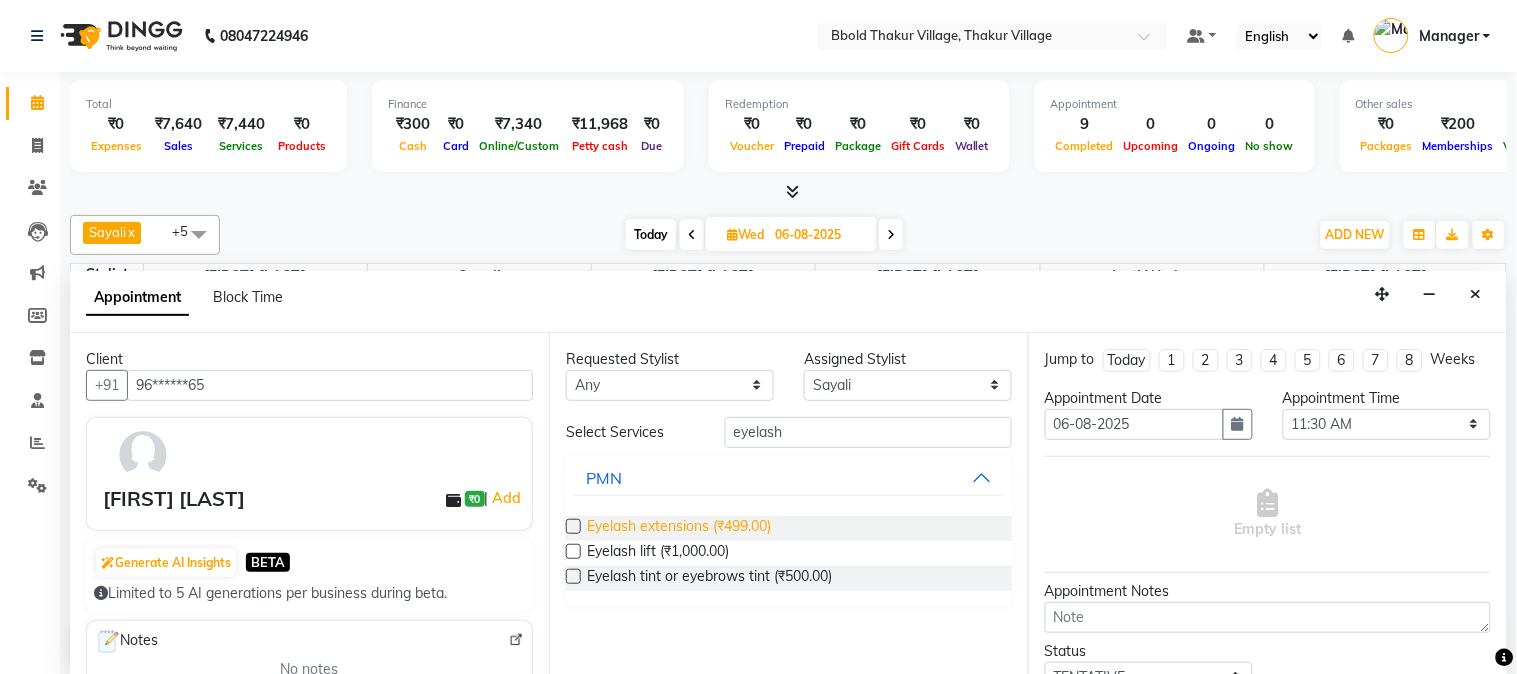click on "Eyelash extensions (₹499.00)" at bounding box center (679, 528) 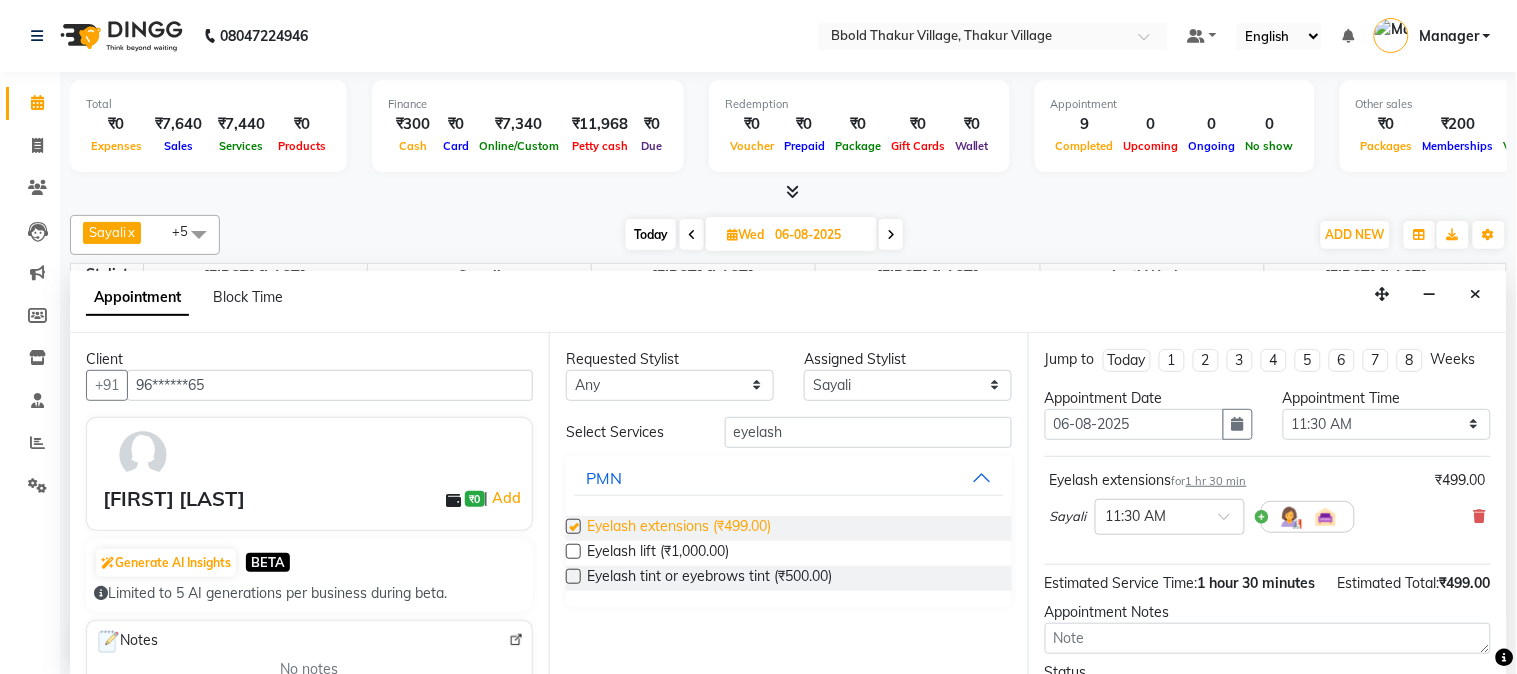 checkbox on "false" 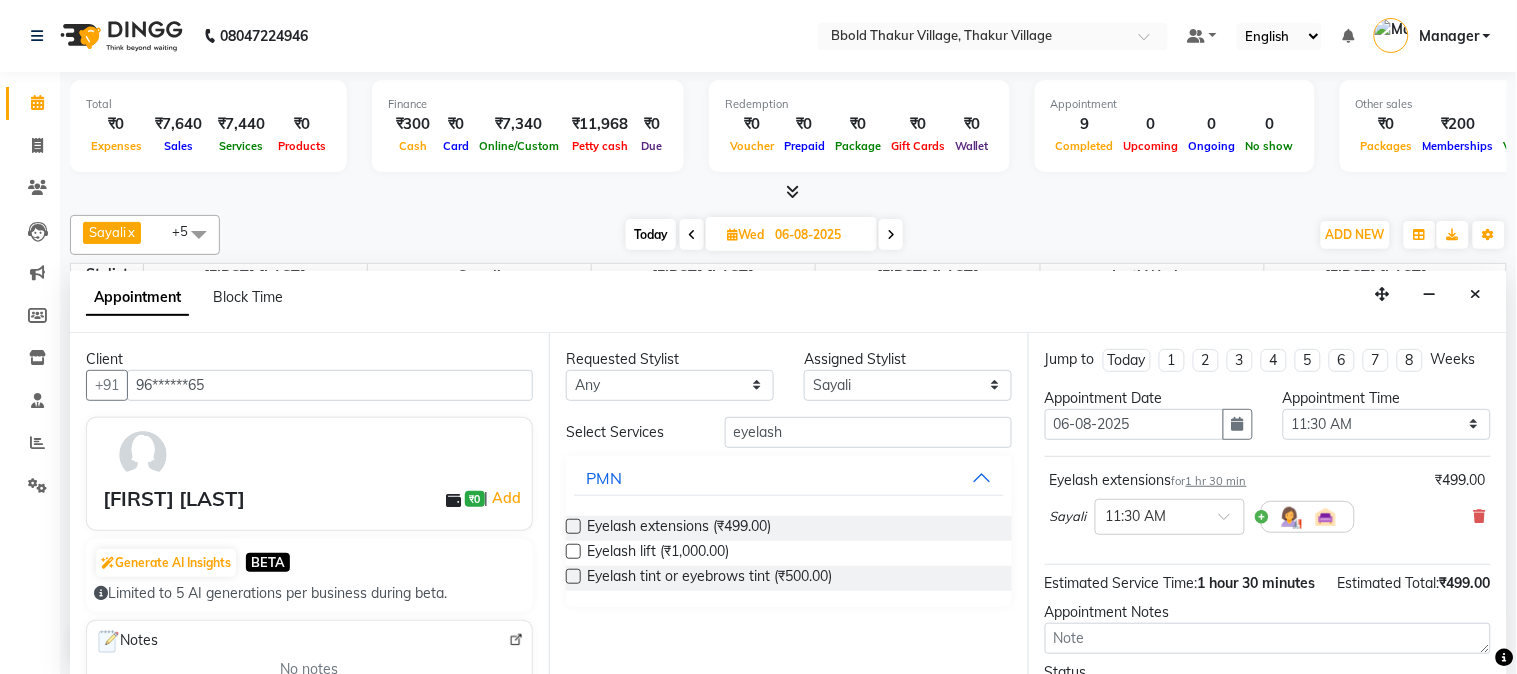 scroll, scrollTop: 205, scrollLeft: 0, axis: vertical 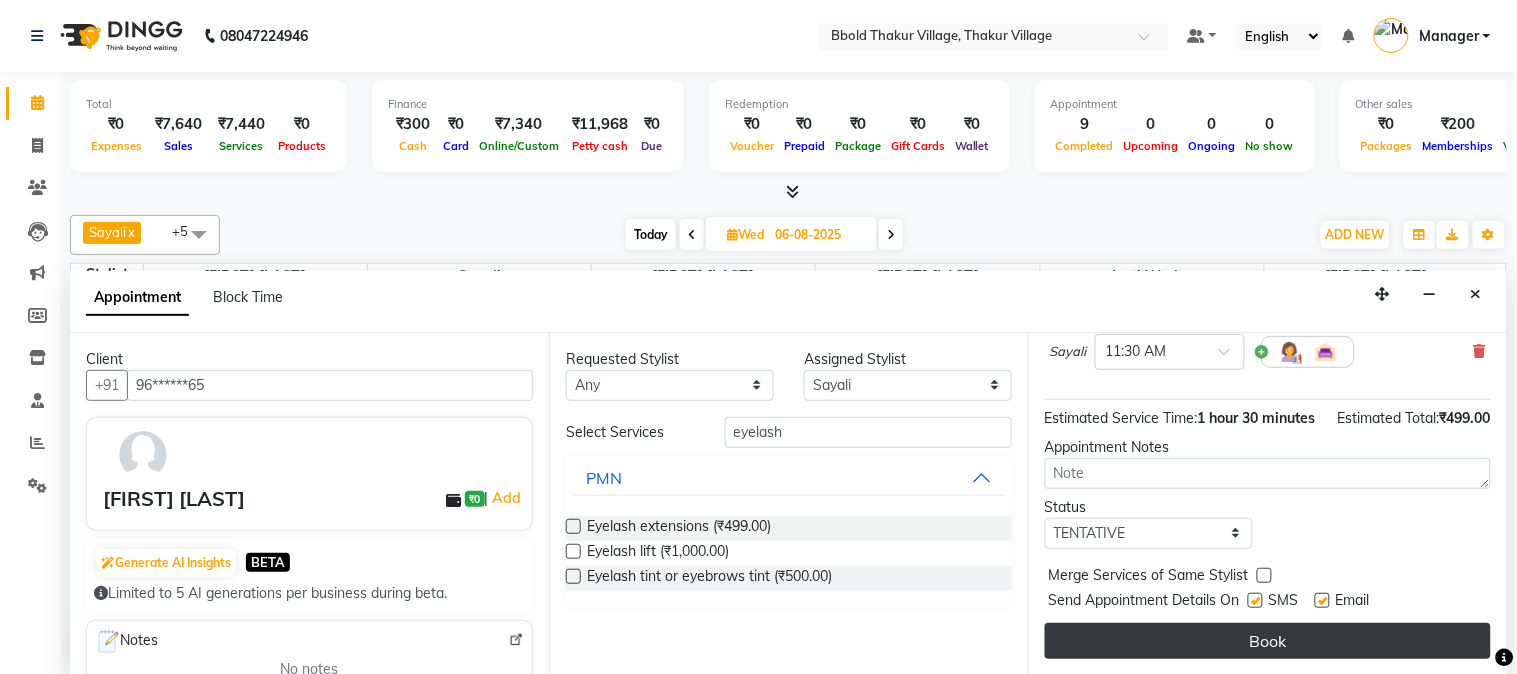 click on "Book" at bounding box center (1268, 641) 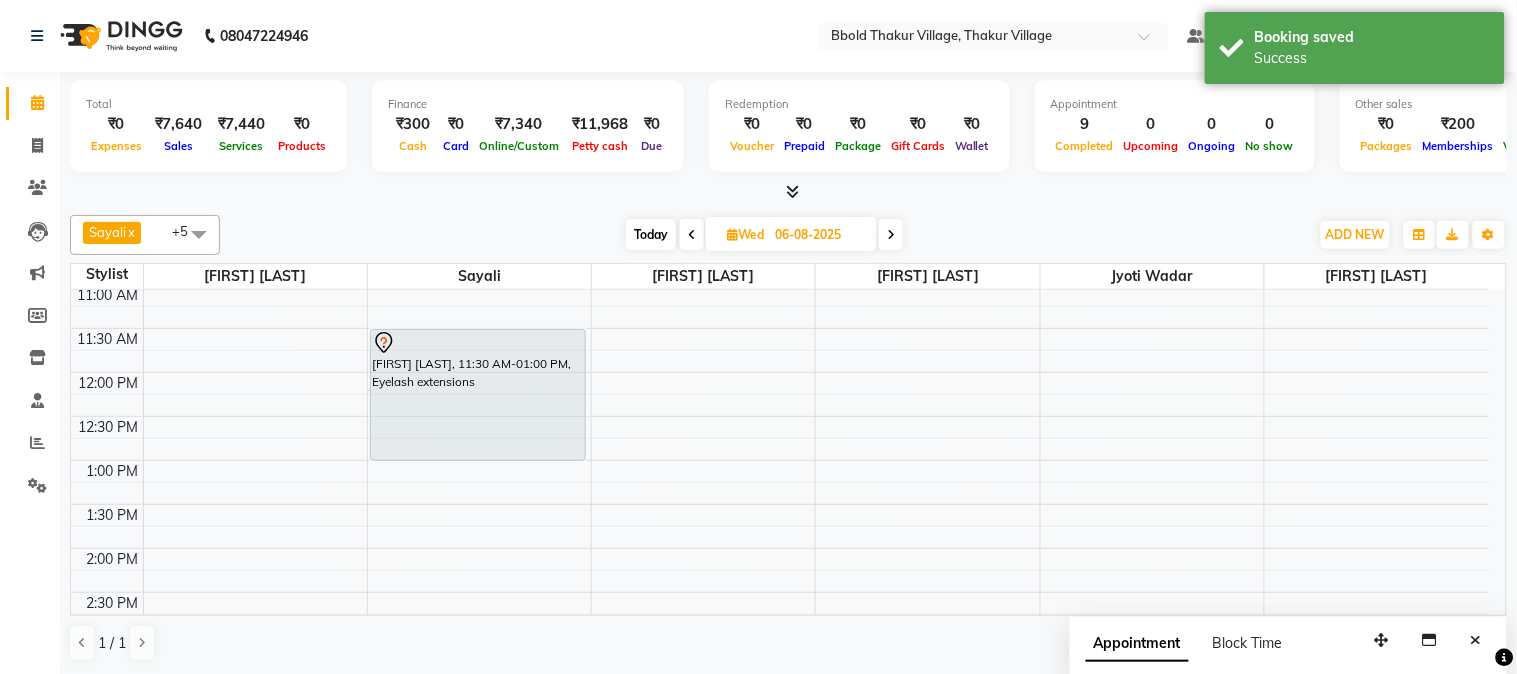 click on "Today  Wed 06-08-2025" at bounding box center (764, 235) 